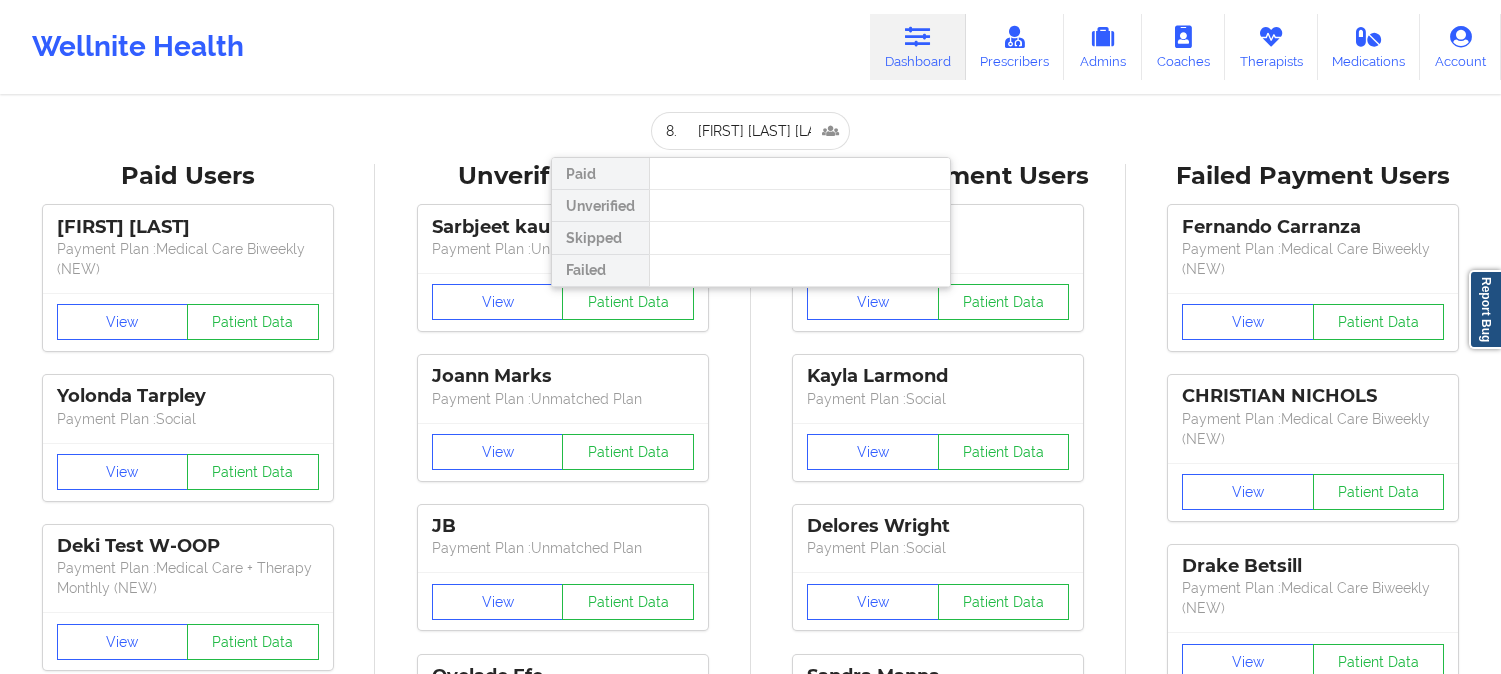 scroll, scrollTop: 0, scrollLeft: 0, axis: both 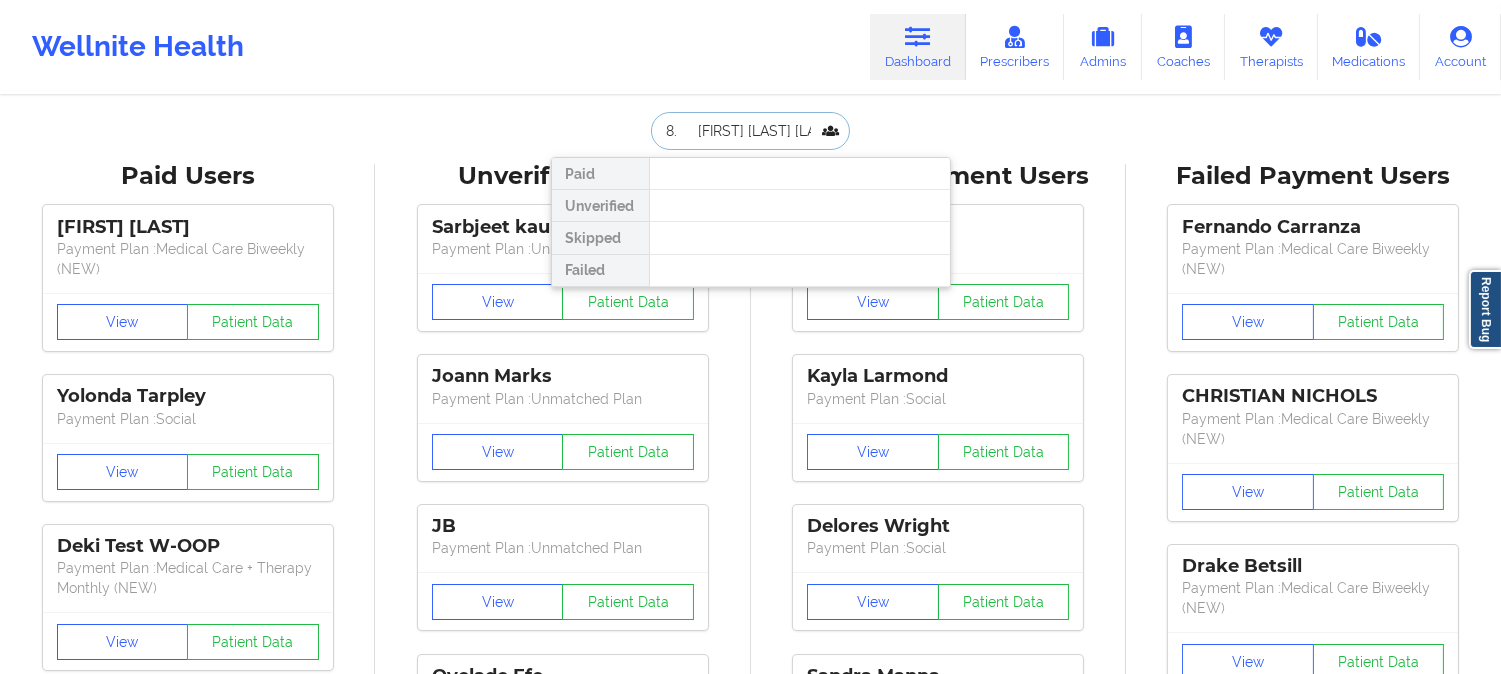 click on "8.	[FIRST] [LAST] [LAST]" at bounding box center [750, 131] 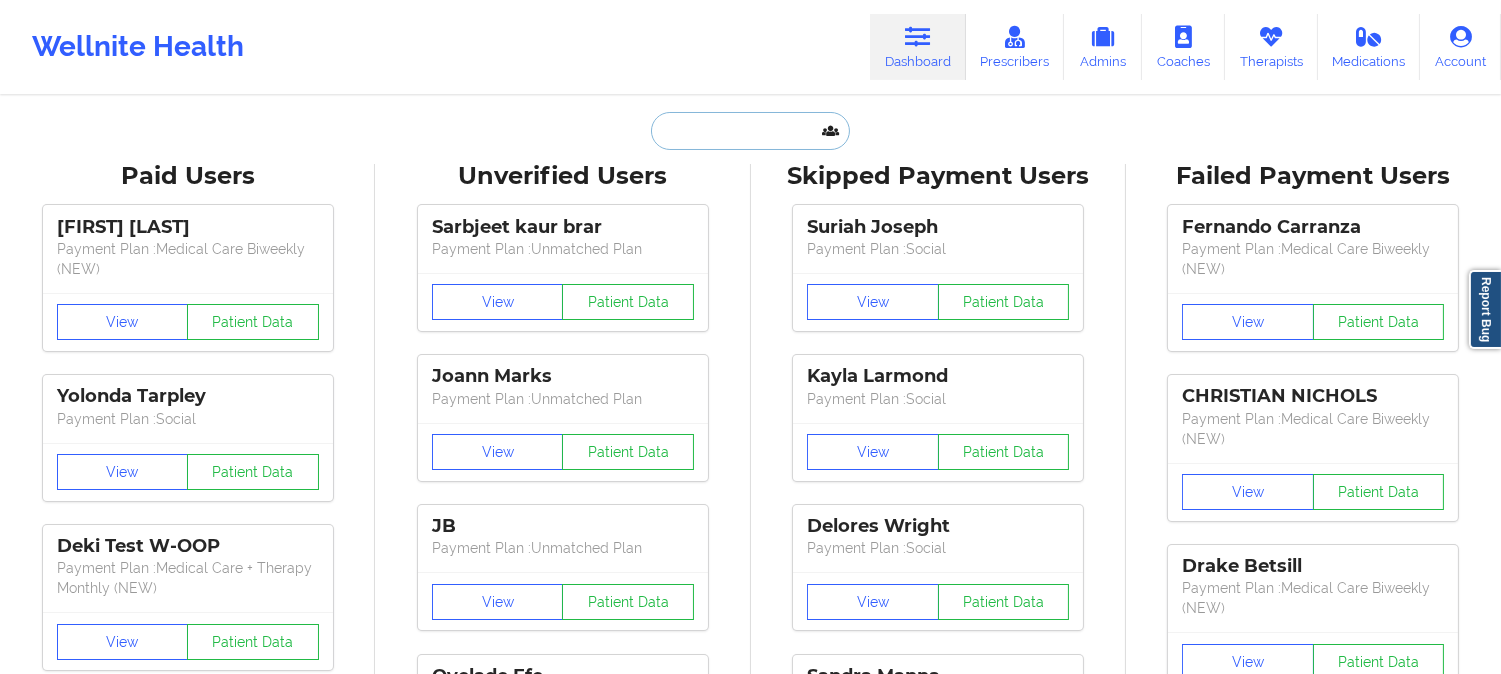 paste on "[FIRST]  [LAST]" 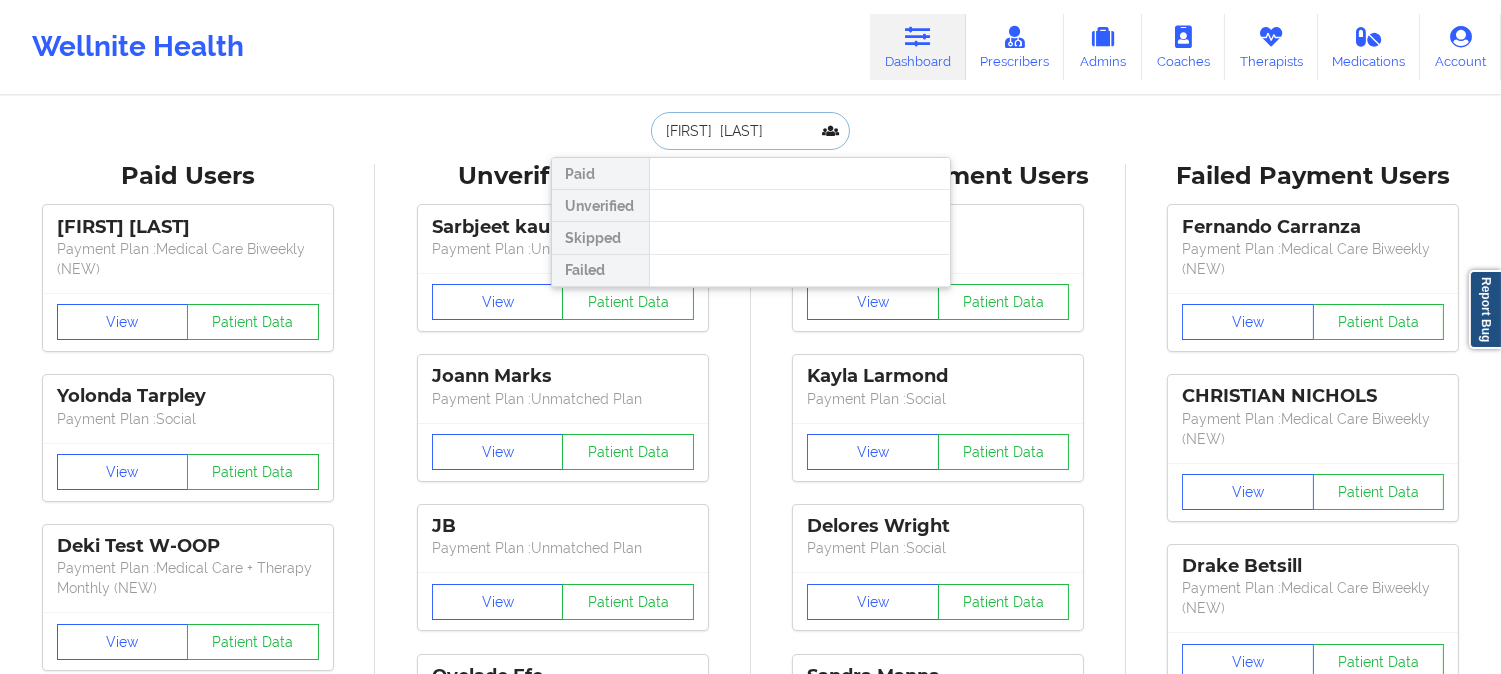 click on "[FIRST]  [LAST]" at bounding box center [750, 131] 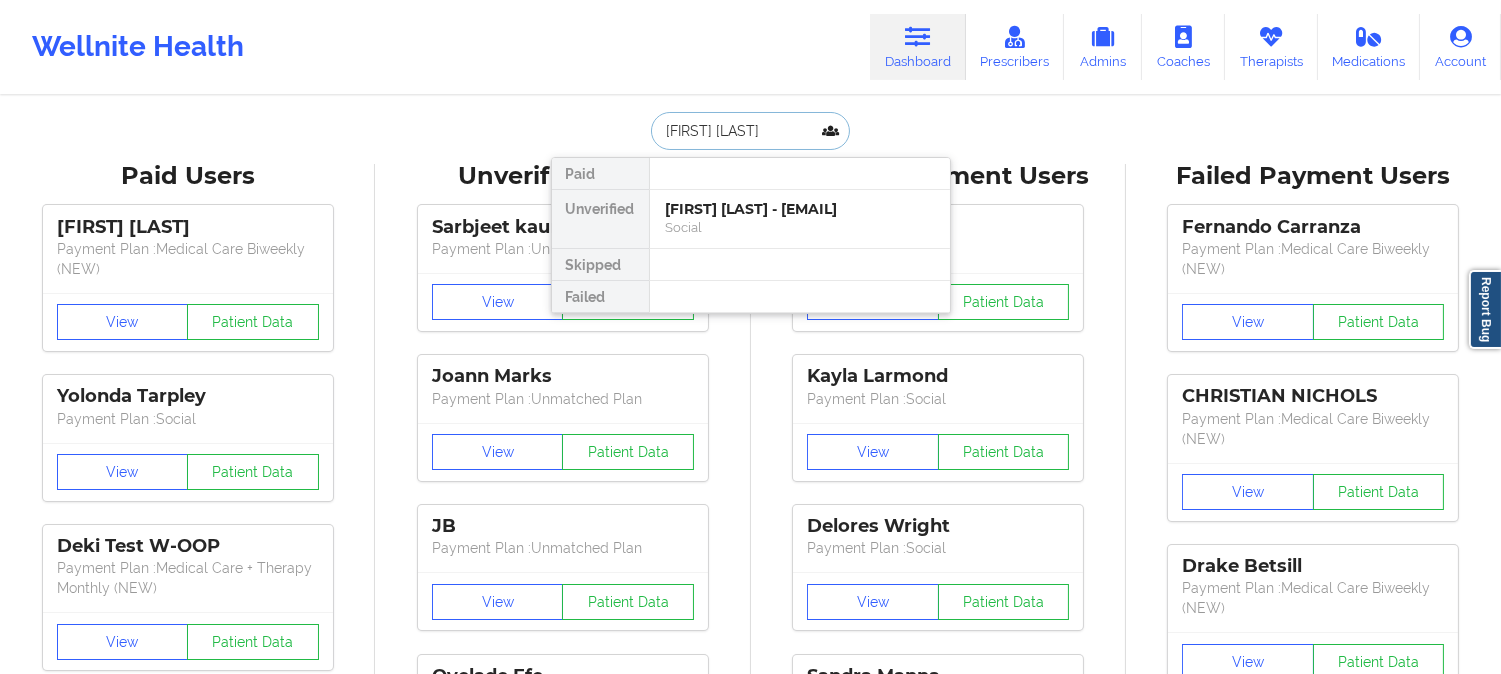 click on "[FIRST] [LAST]" at bounding box center (750, 131) 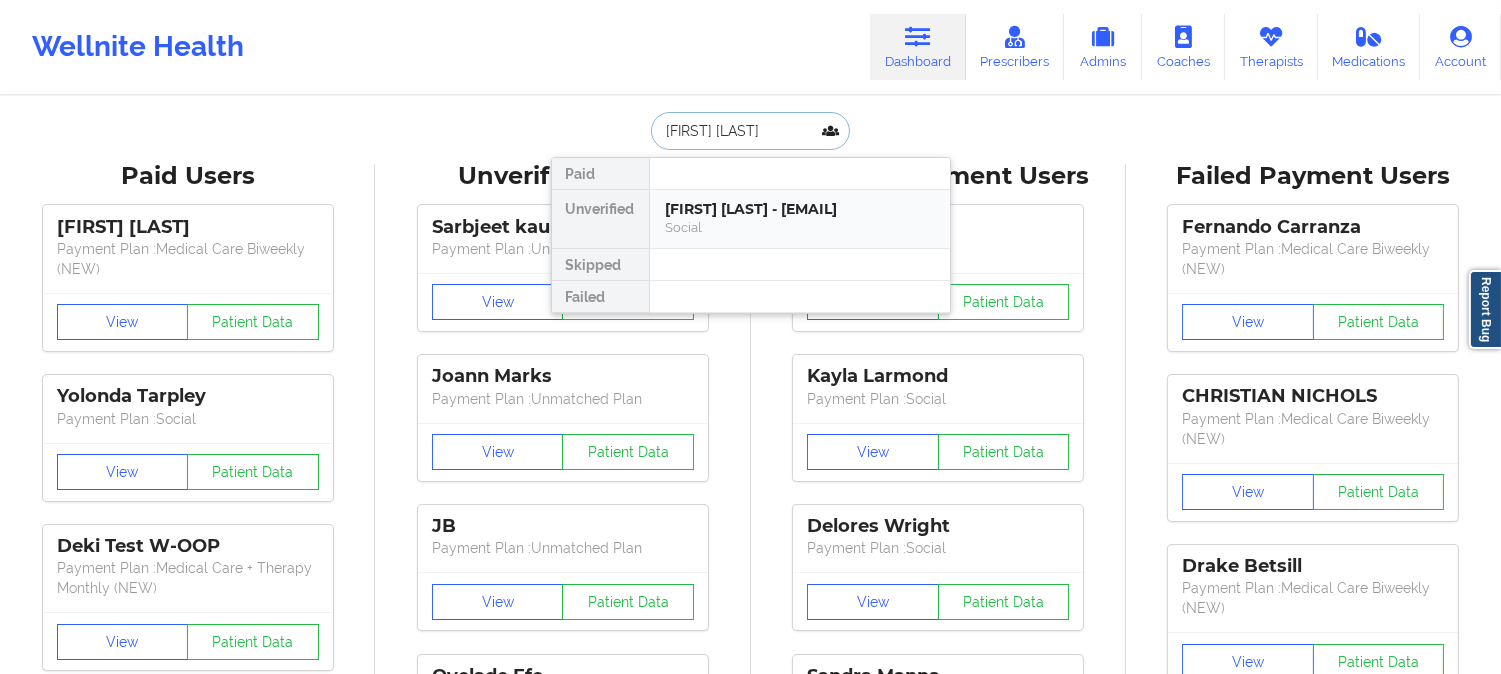 click on "[FIRST] [LAST] - [EMAIL]" at bounding box center [800, 209] 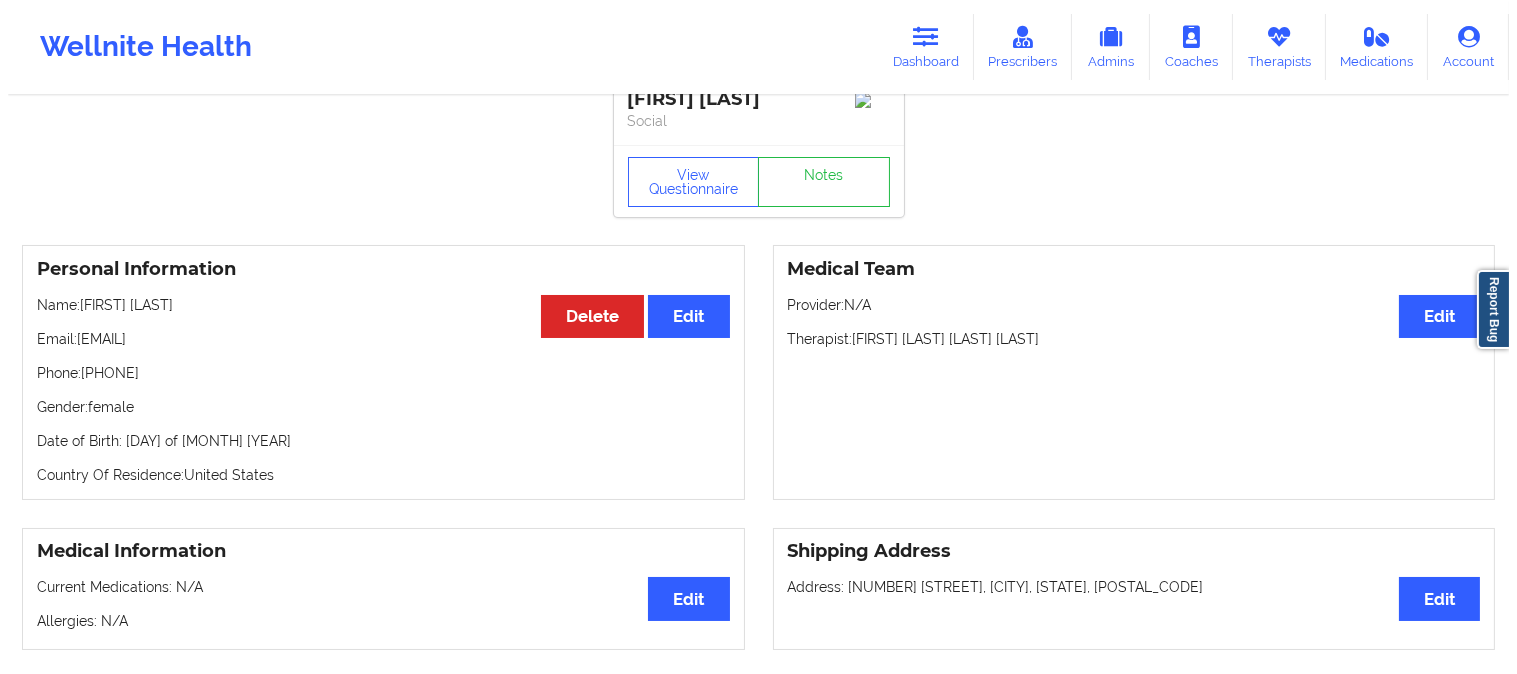 scroll, scrollTop: 0, scrollLeft: 0, axis: both 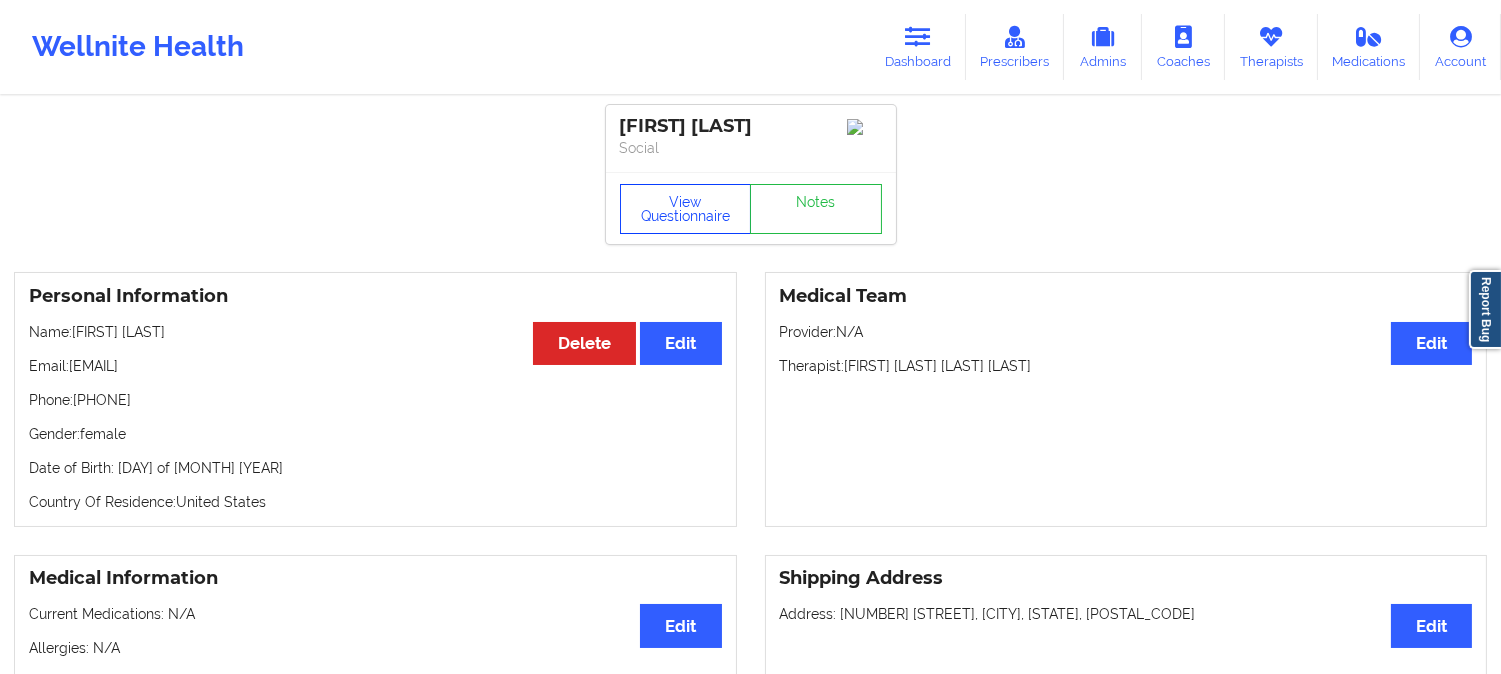 click on "View Questionnaire" at bounding box center (686, 209) 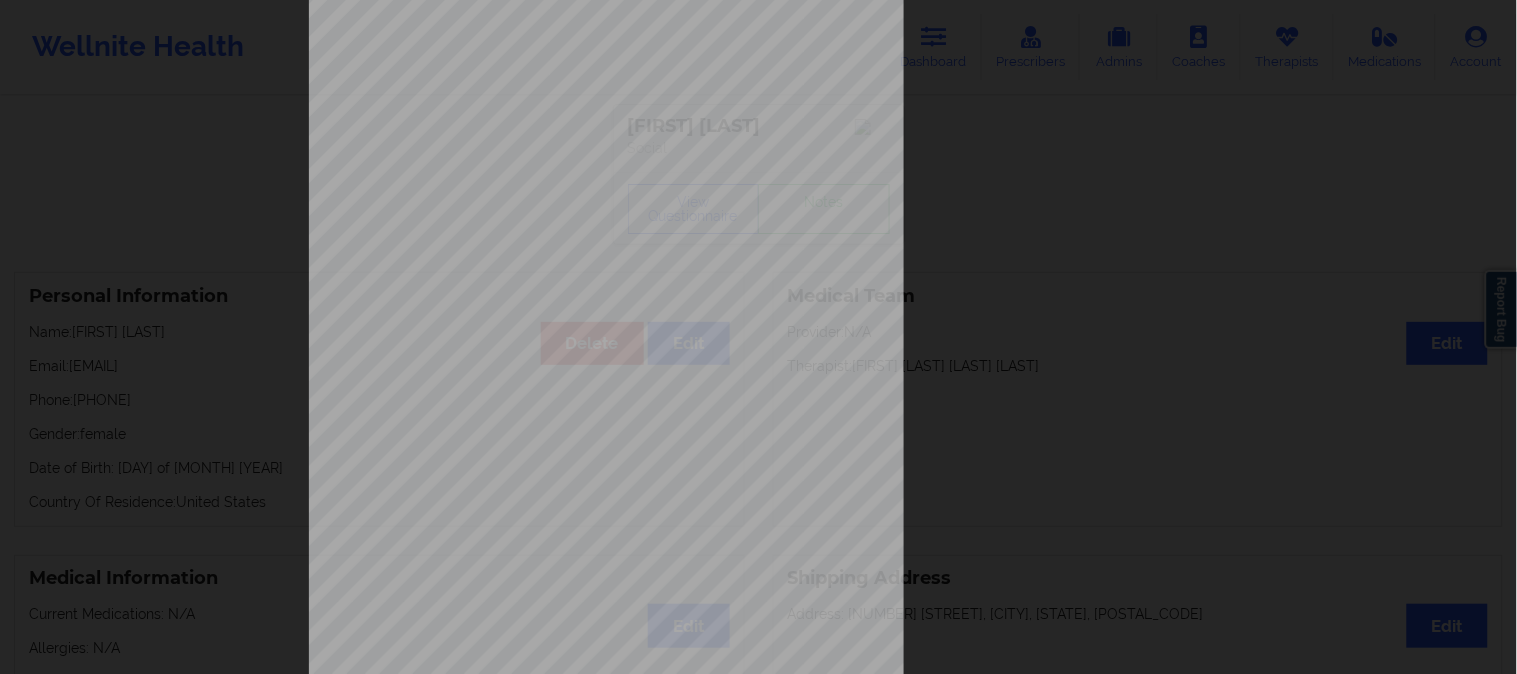 scroll, scrollTop: 280, scrollLeft: 0, axis: vertical 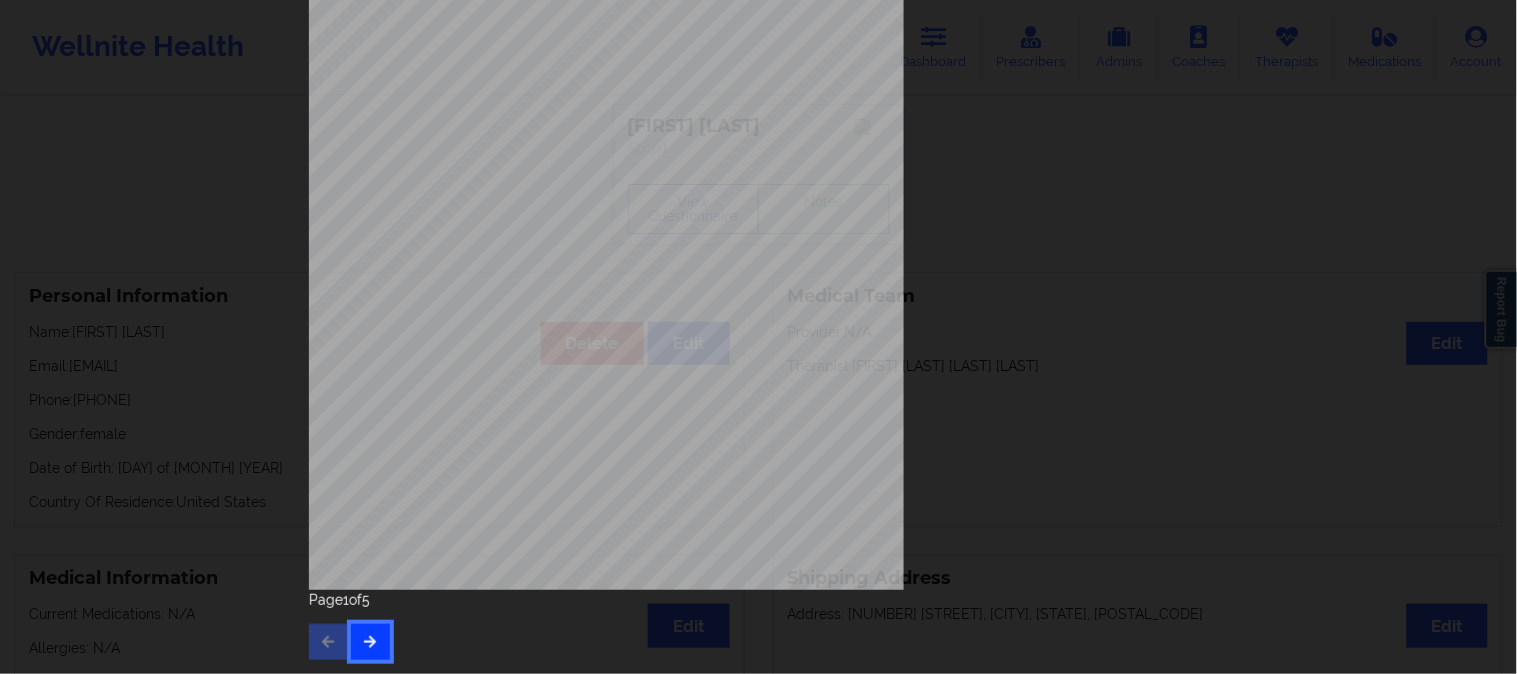 click at bounding box center (370, 642) 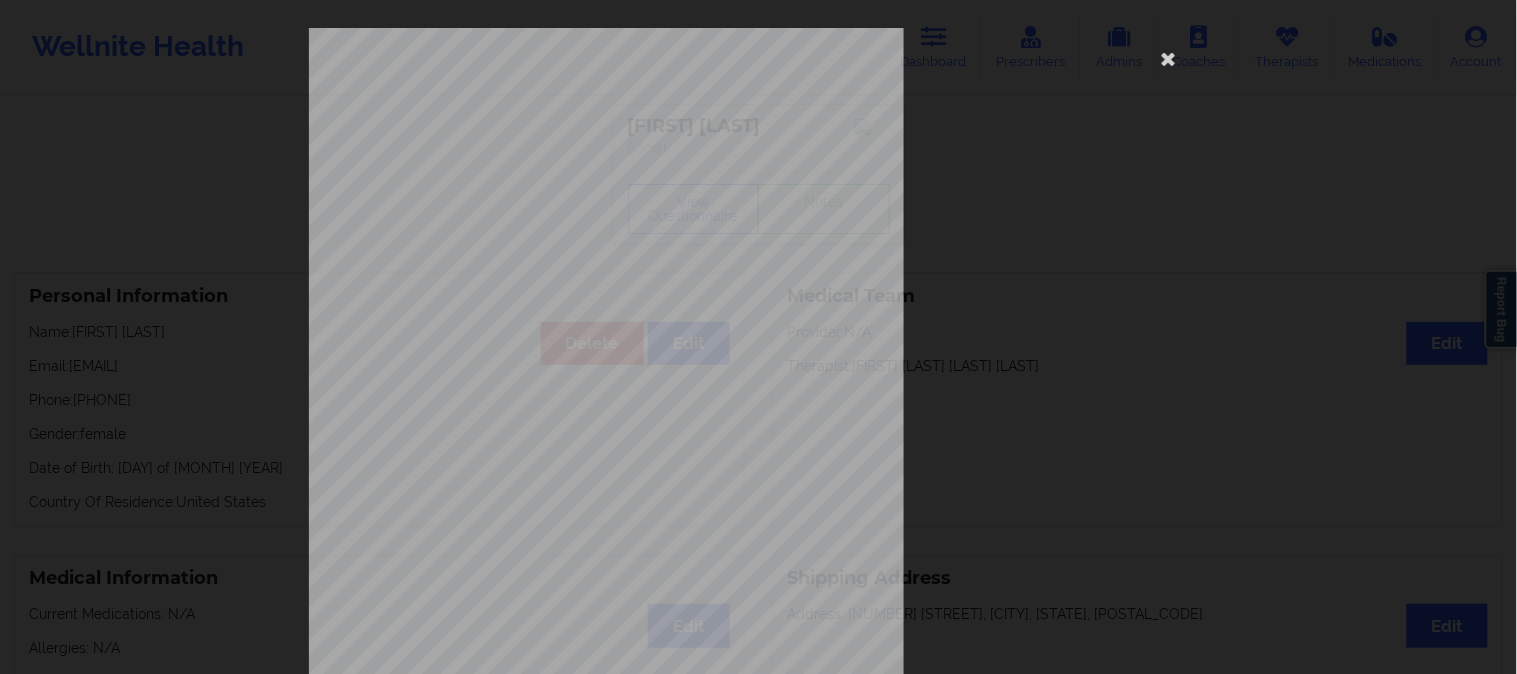 scroll, scrollTop: 280, scrollLeft: 0, axis: vertical 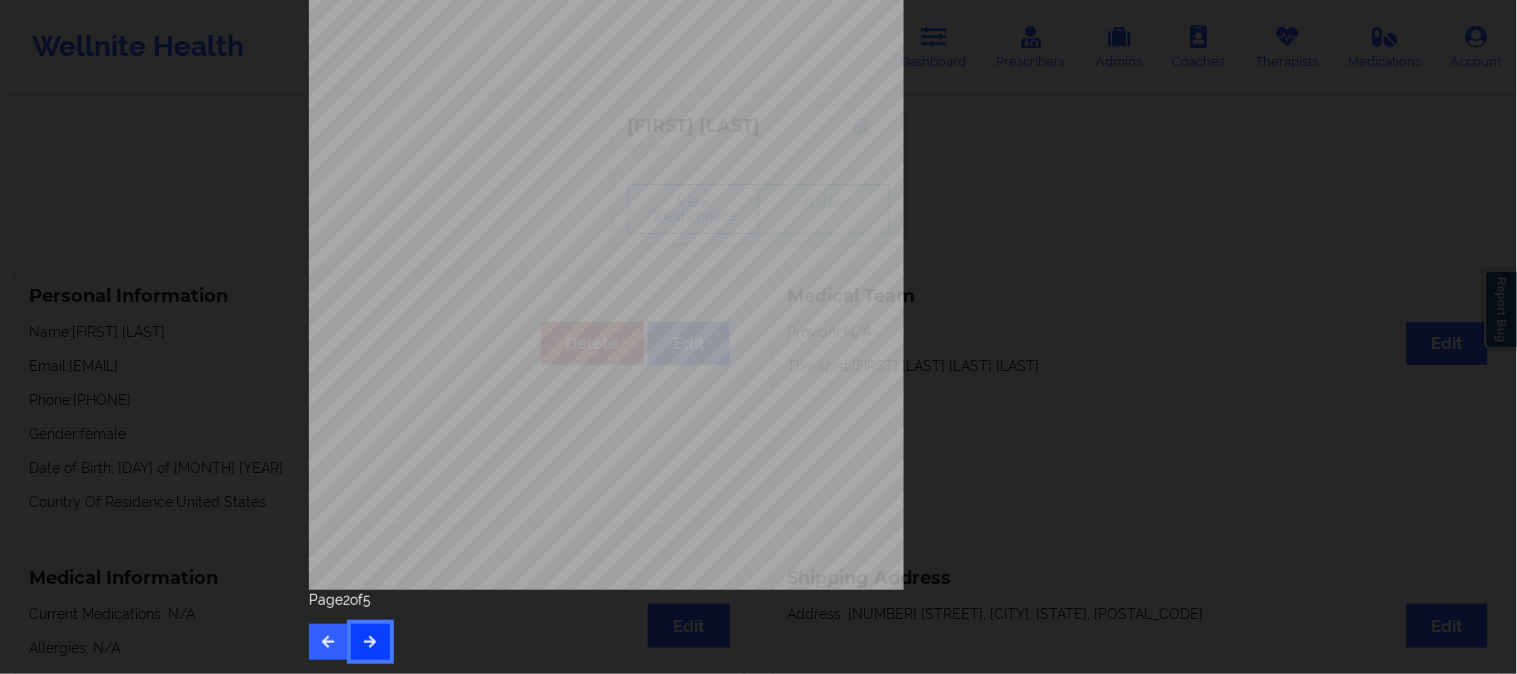 click at bounding box center [370, 641] 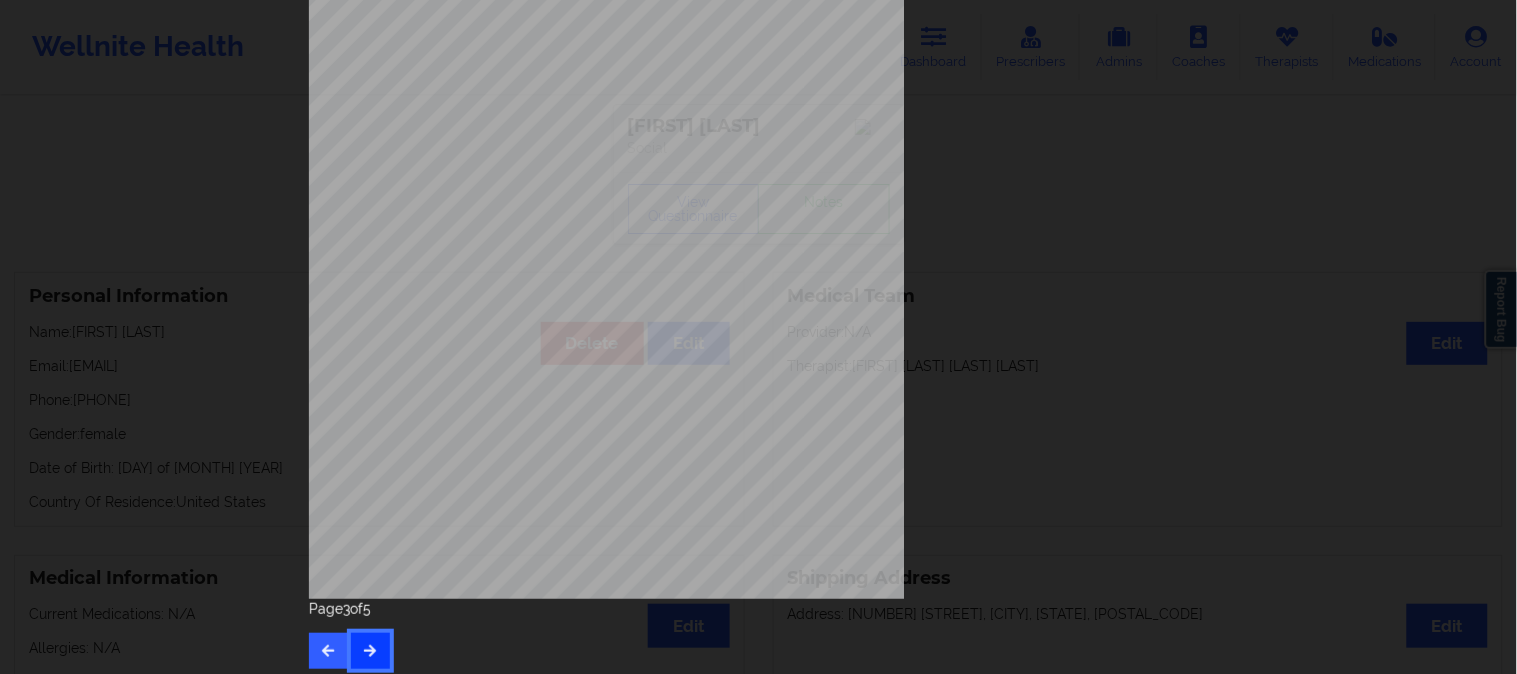 scroll, scrollTop: 280, scrollLeft: 0, axis: vertical 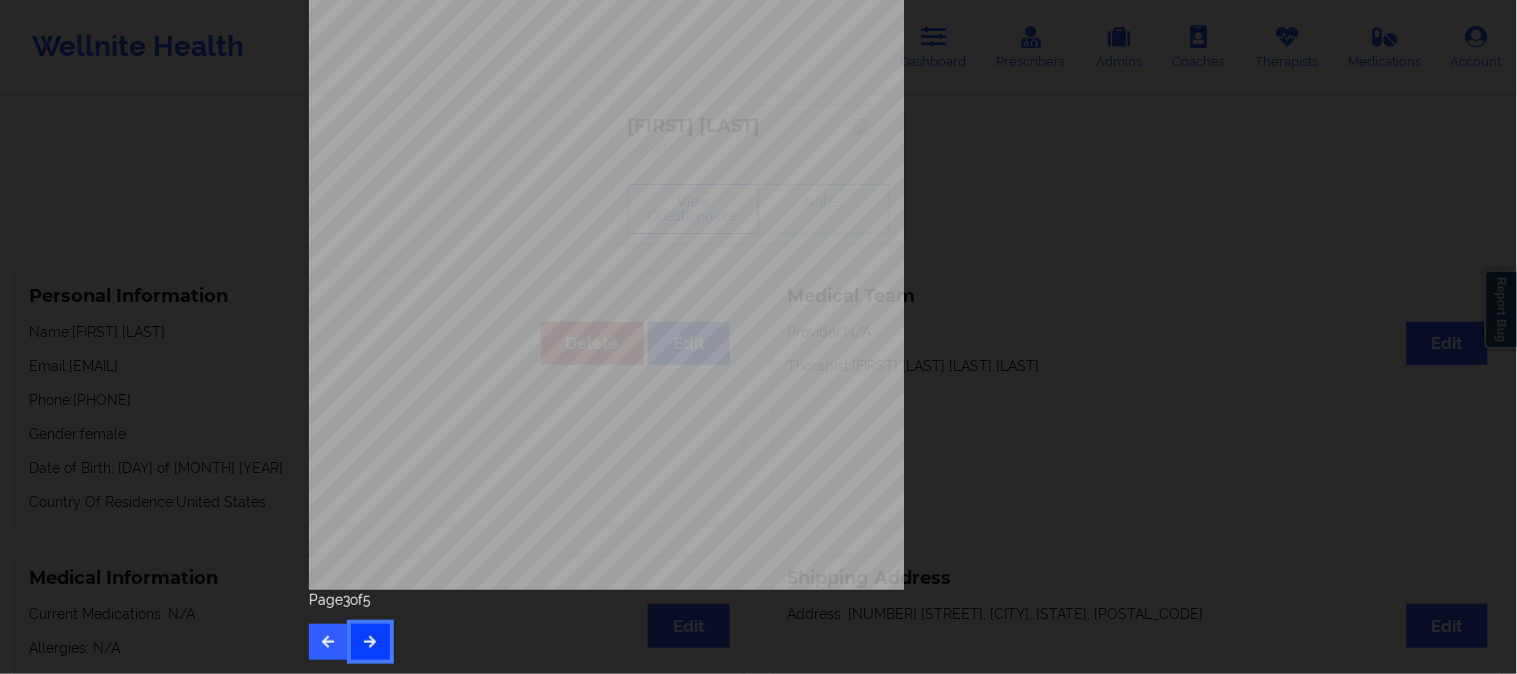 click at bounding box center [370, 641] 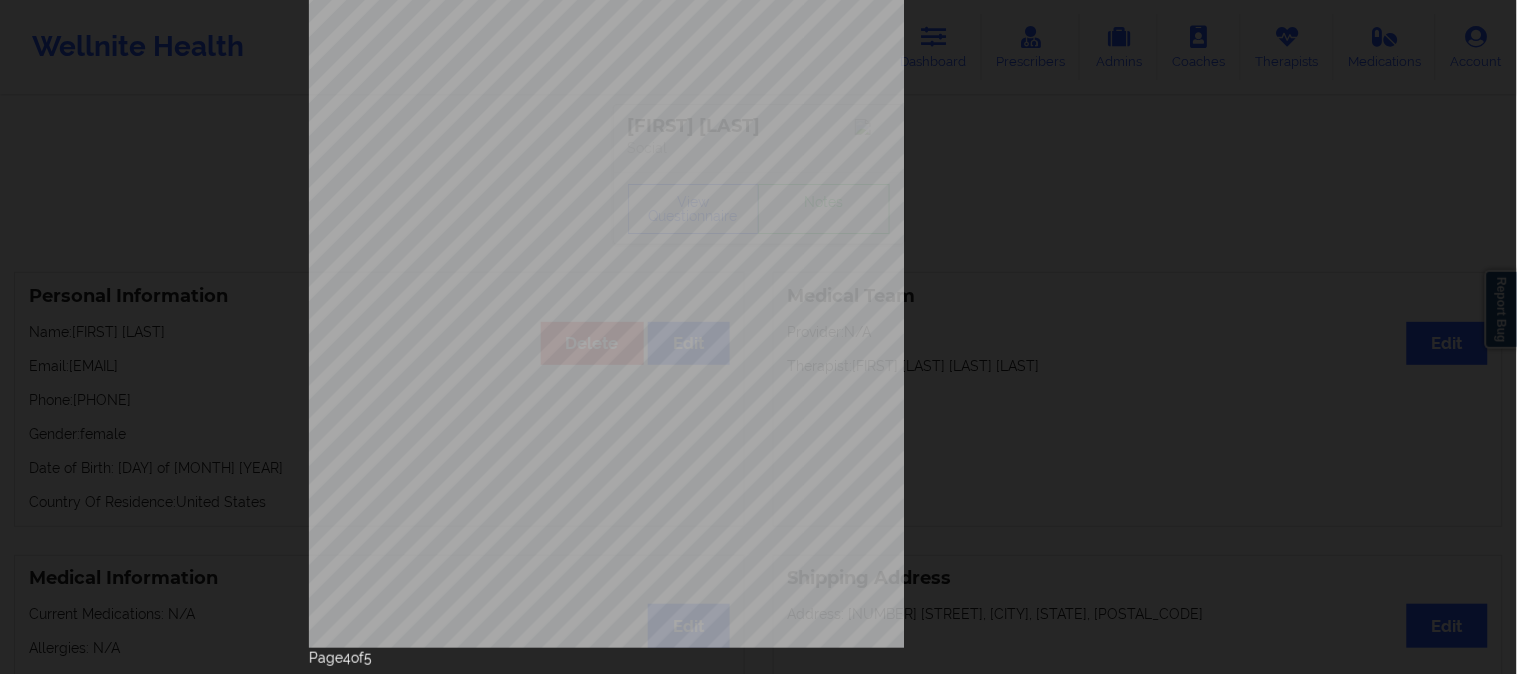 scroll, scrollTop: 280, scrollLeft: 0, axis: vertical 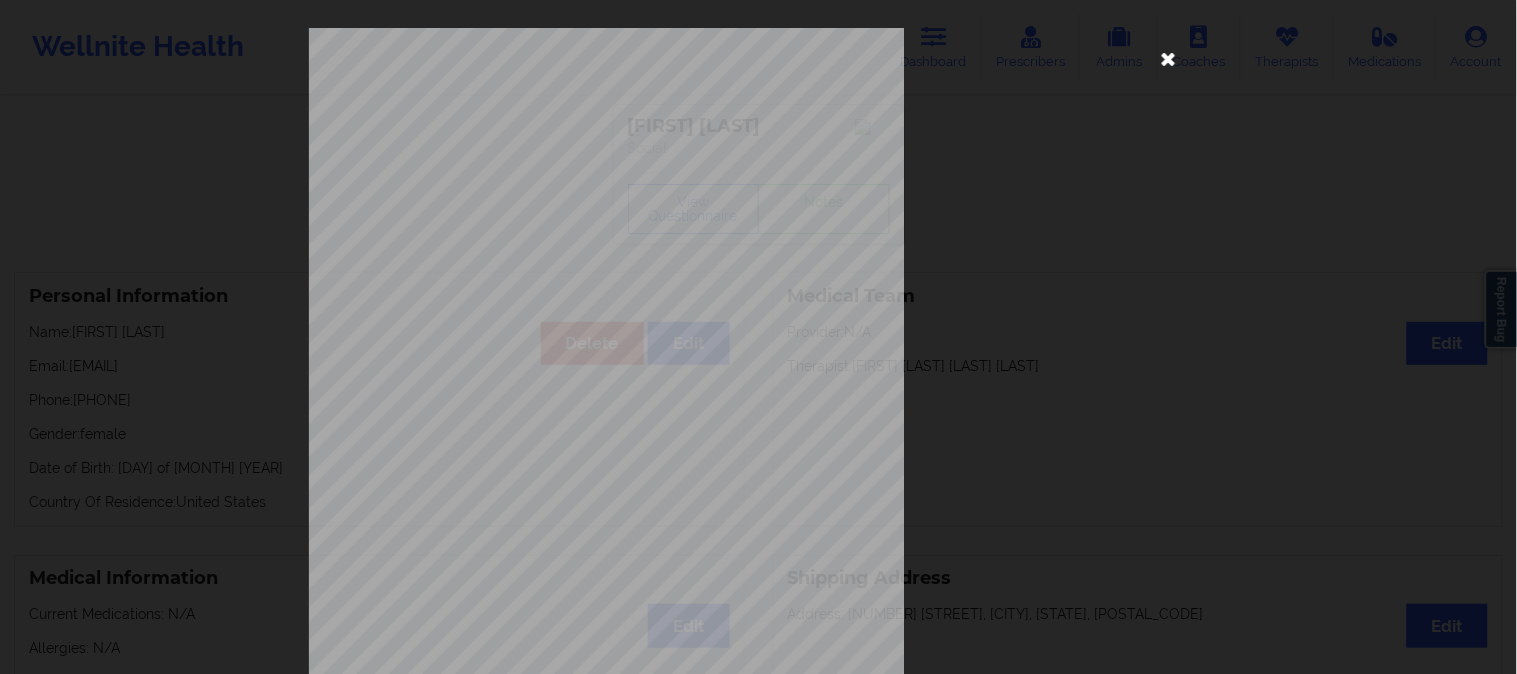 click at bounding box center (1169, 58) 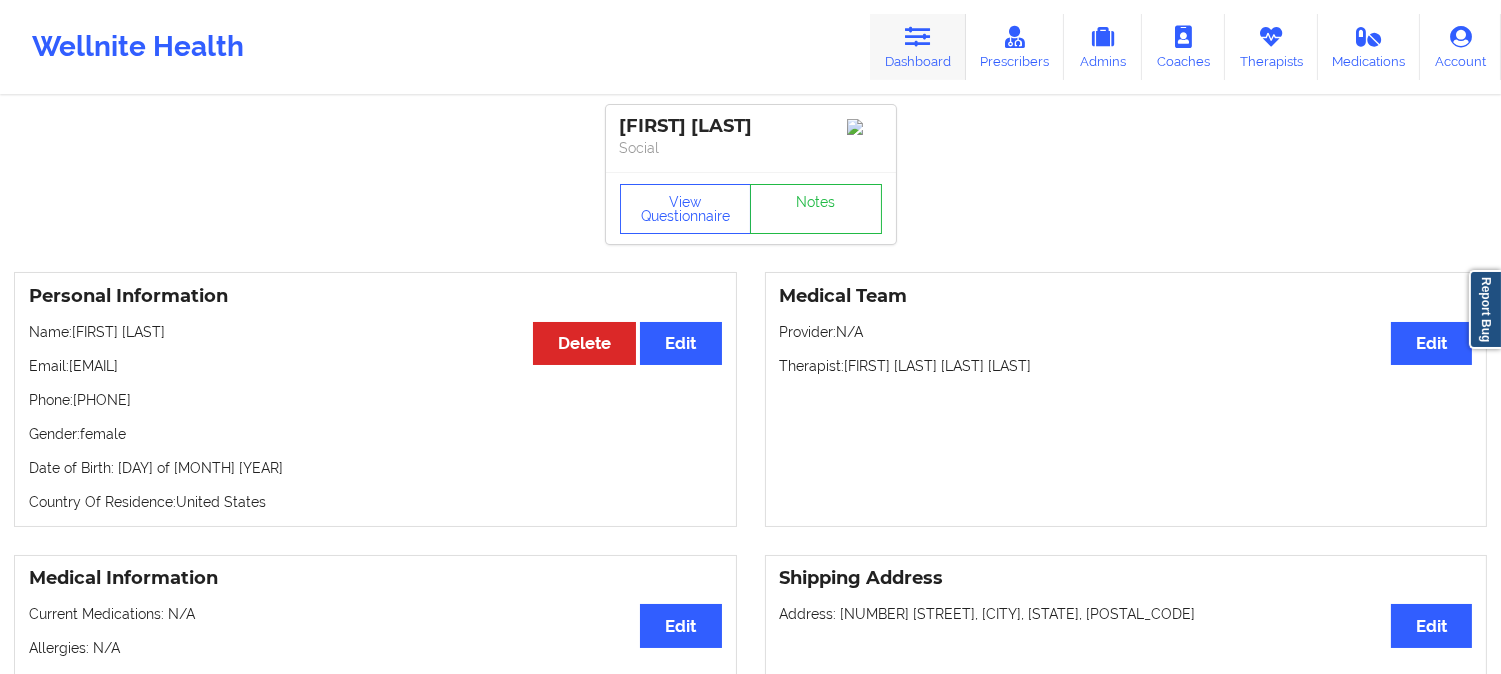 click on "Dashboard" at bounding box center [918, 47] 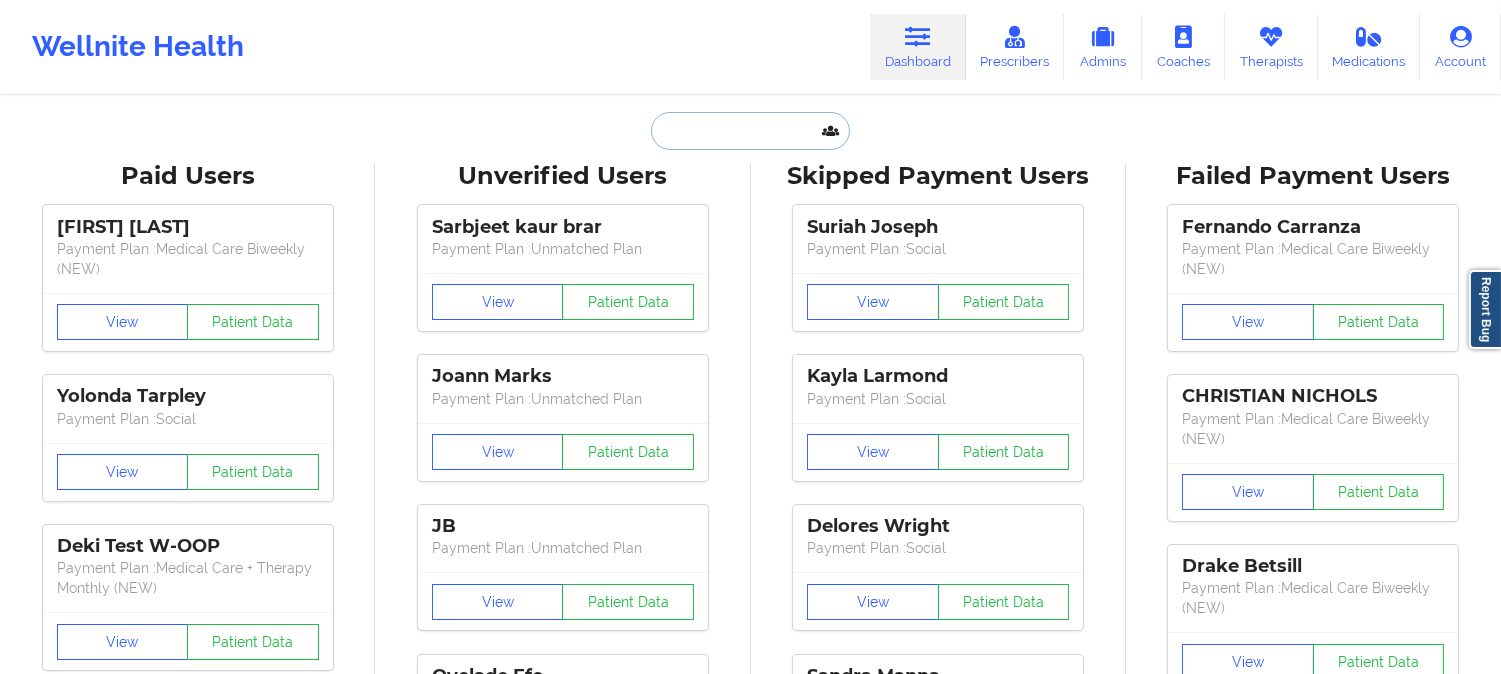 click at bounding box center (750, 131) 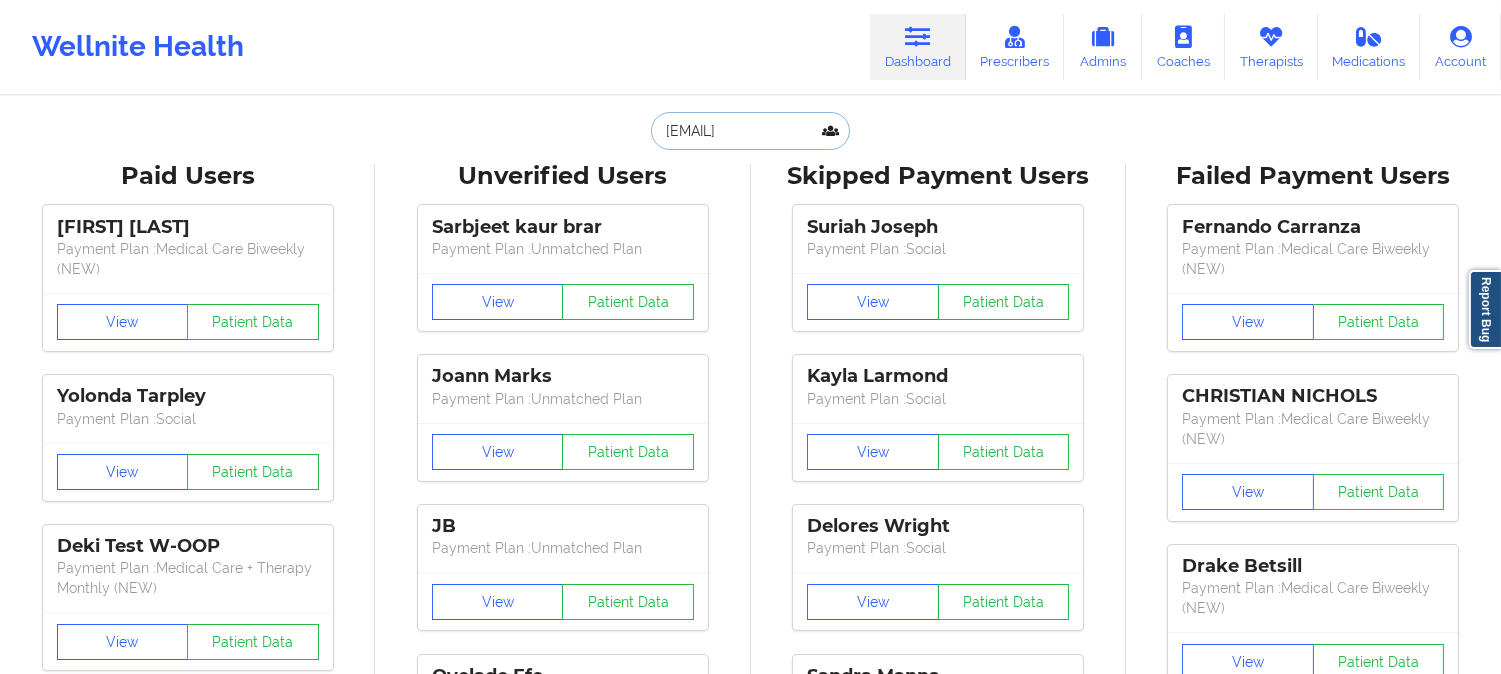 scroll, scrollTop: 0, scrollLeft: 7, axis: horizontal 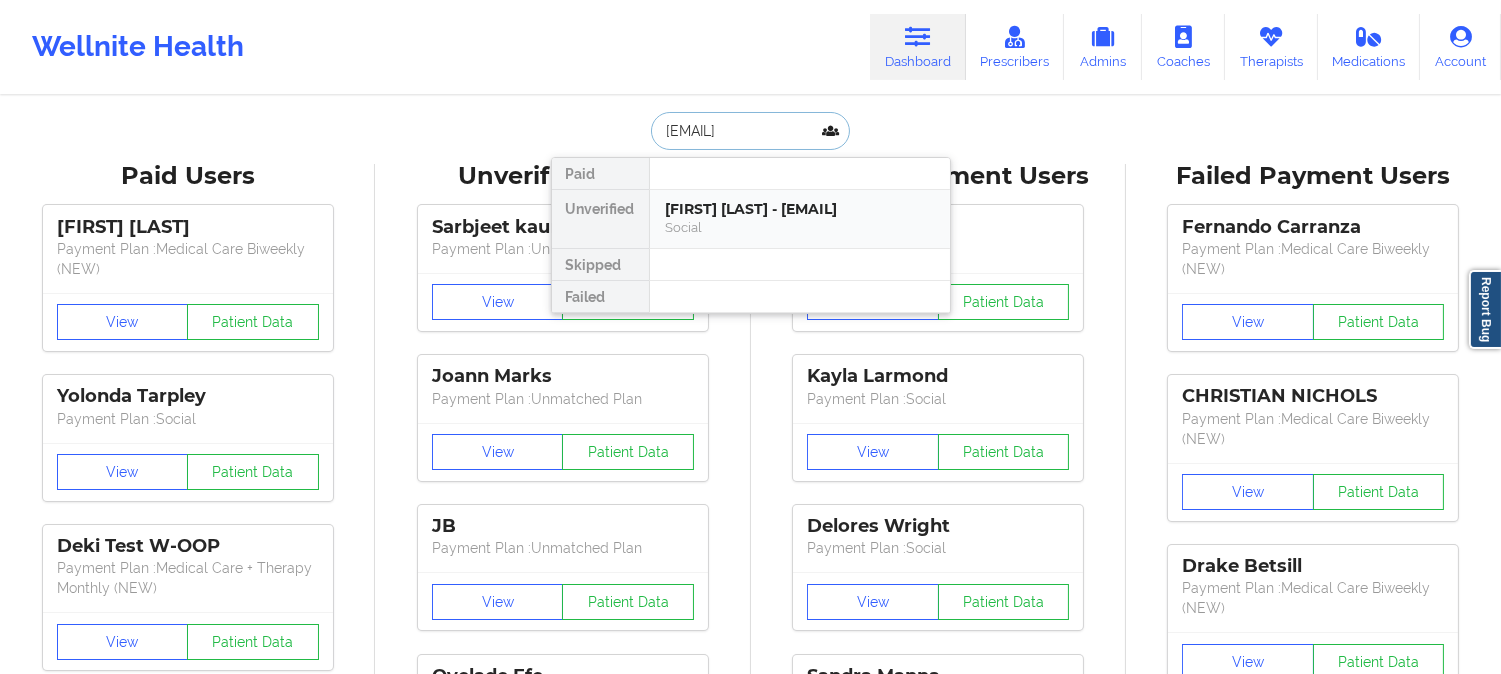 click on "[FIRST] [LAST] - [EMAIL]" at bounding box center (800, 209) 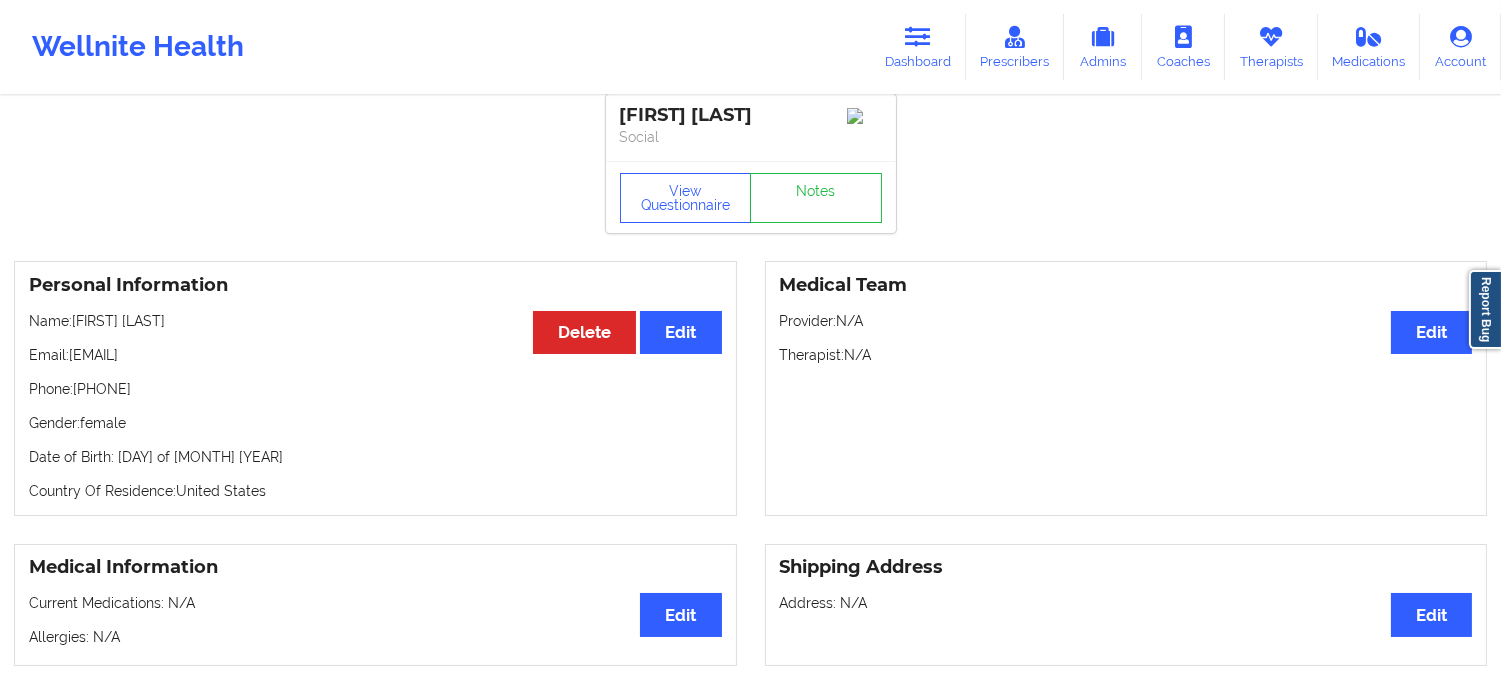 scroll, scrollTop: 0, scrollLeft: 0, axis: both 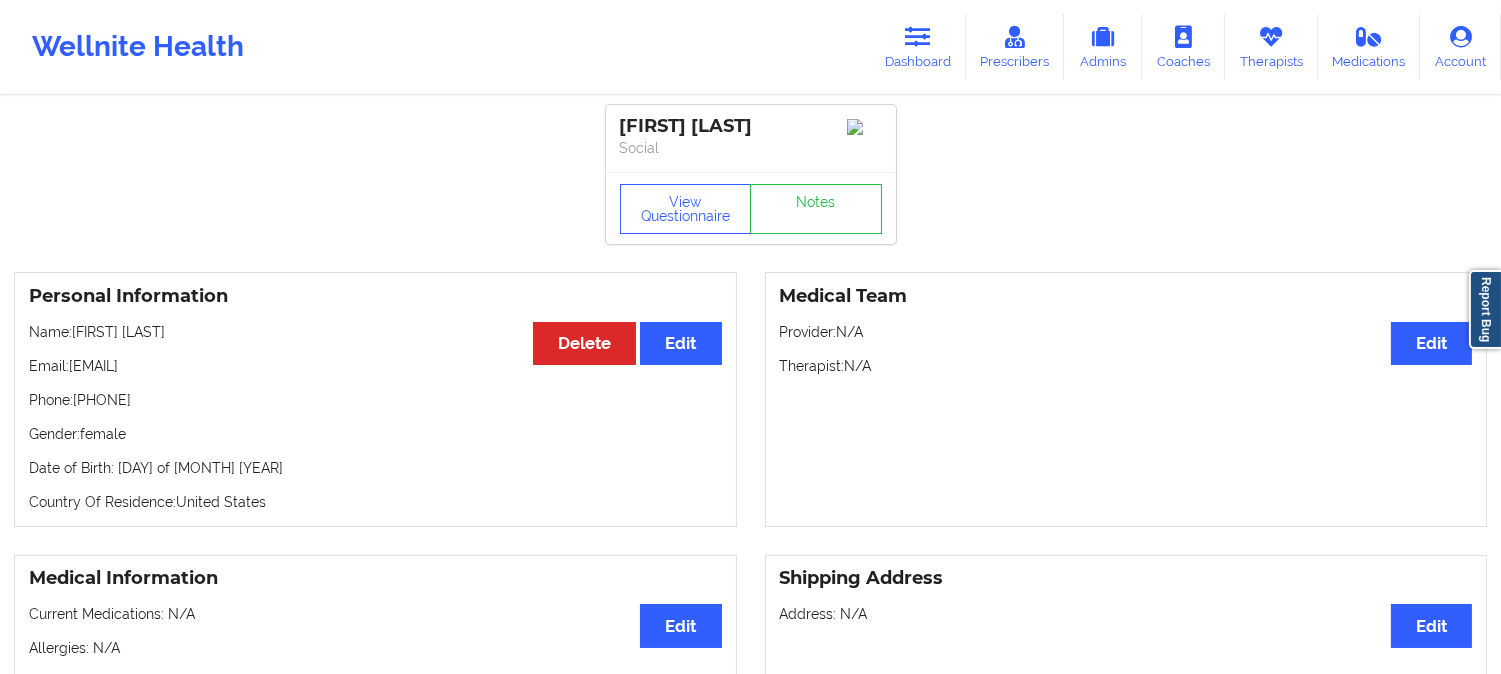 drag, startPoint x: 208, startPoint y: 343, endPoint x: 73, endPoint y: 343, distance: 135 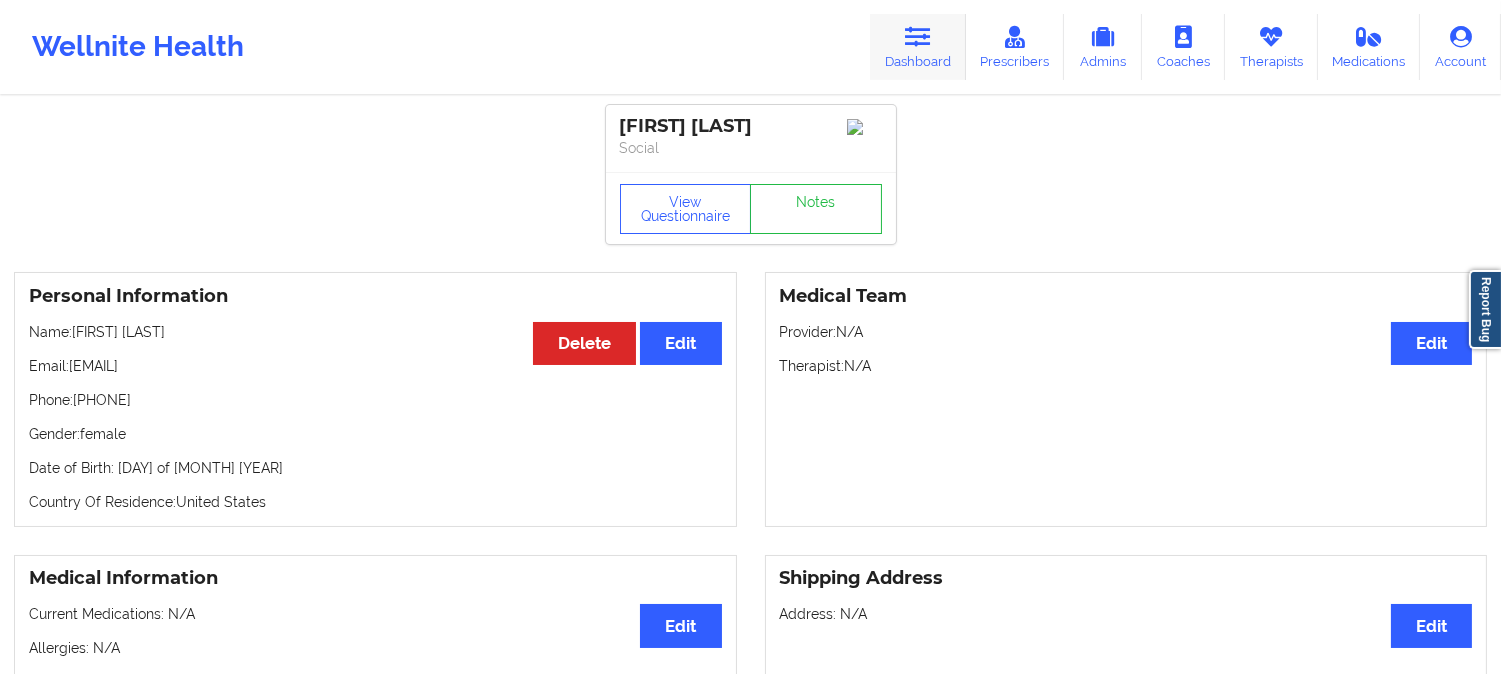 click at bounding box center [918, 37] 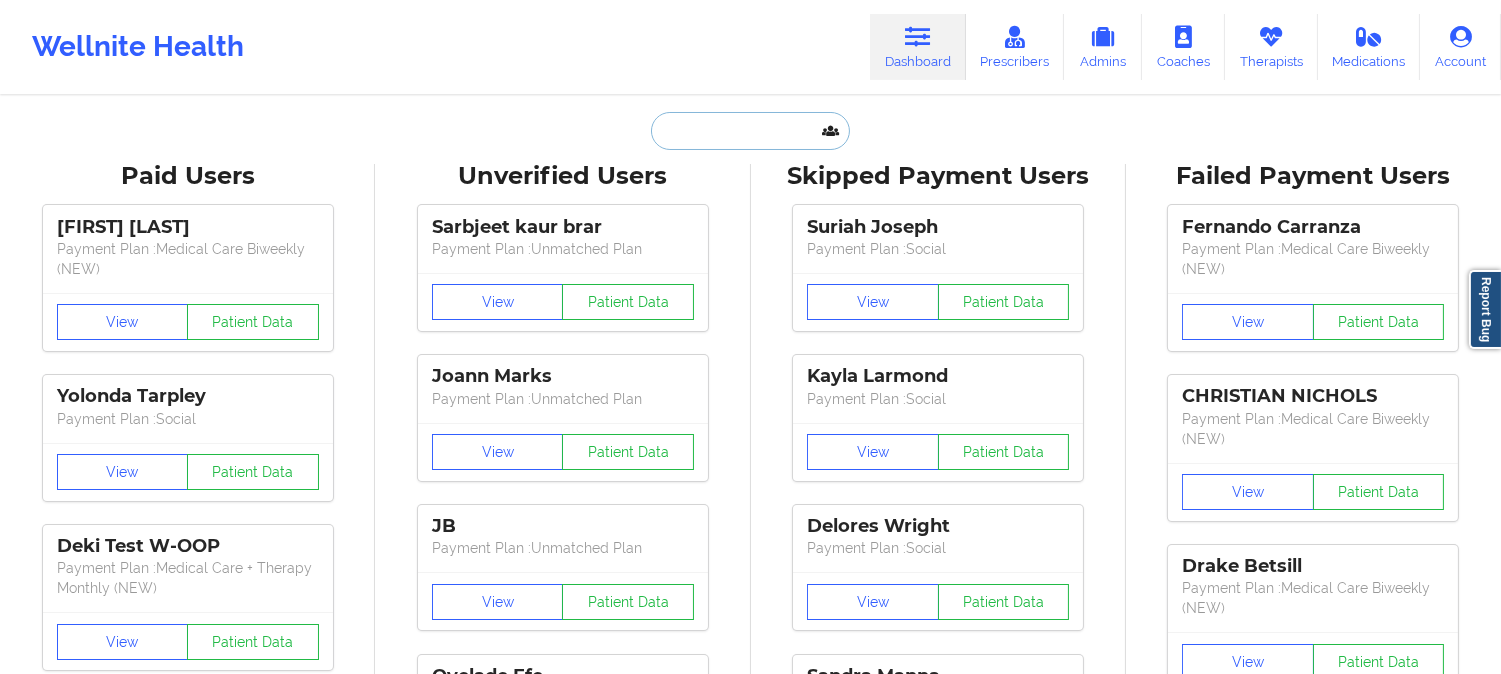 click at bounding box center (750, 131) 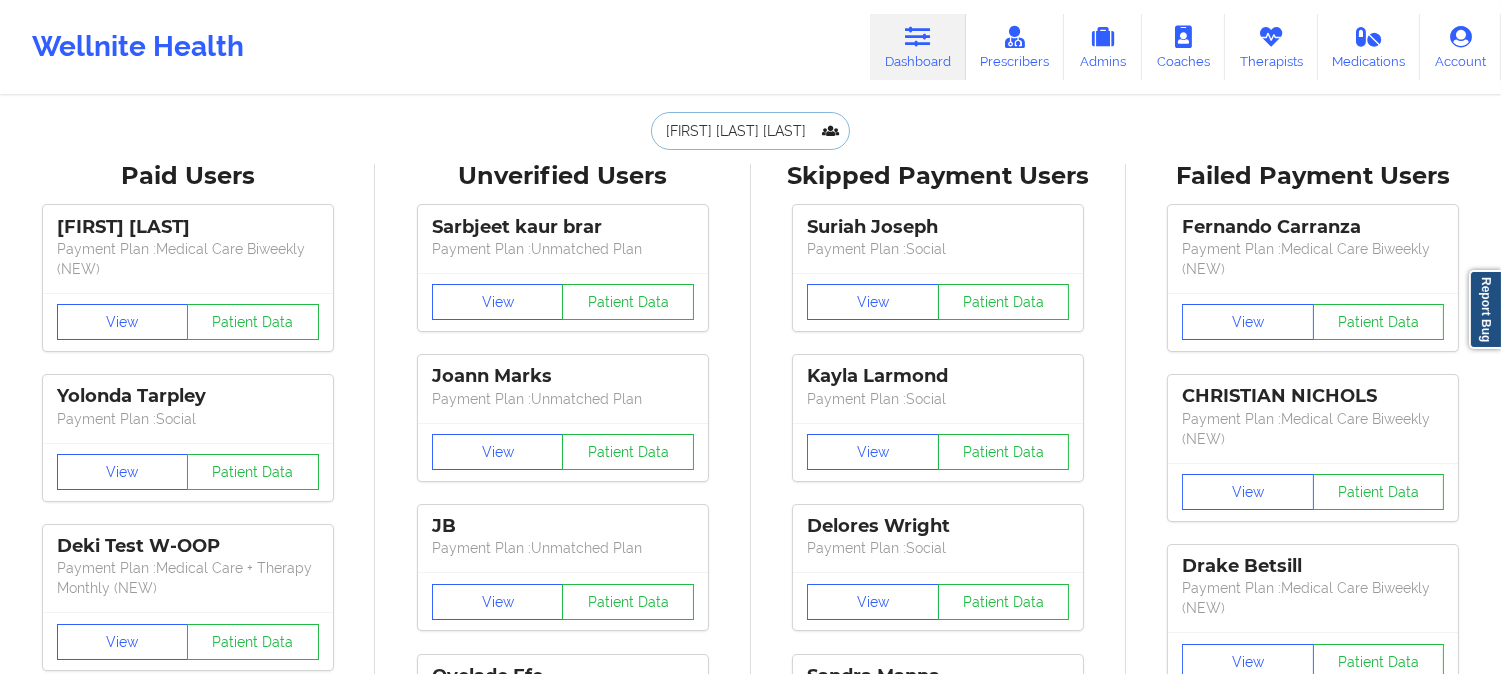 scroll, scrollTop: 0, scrollLeft: 4, axis: horizontal 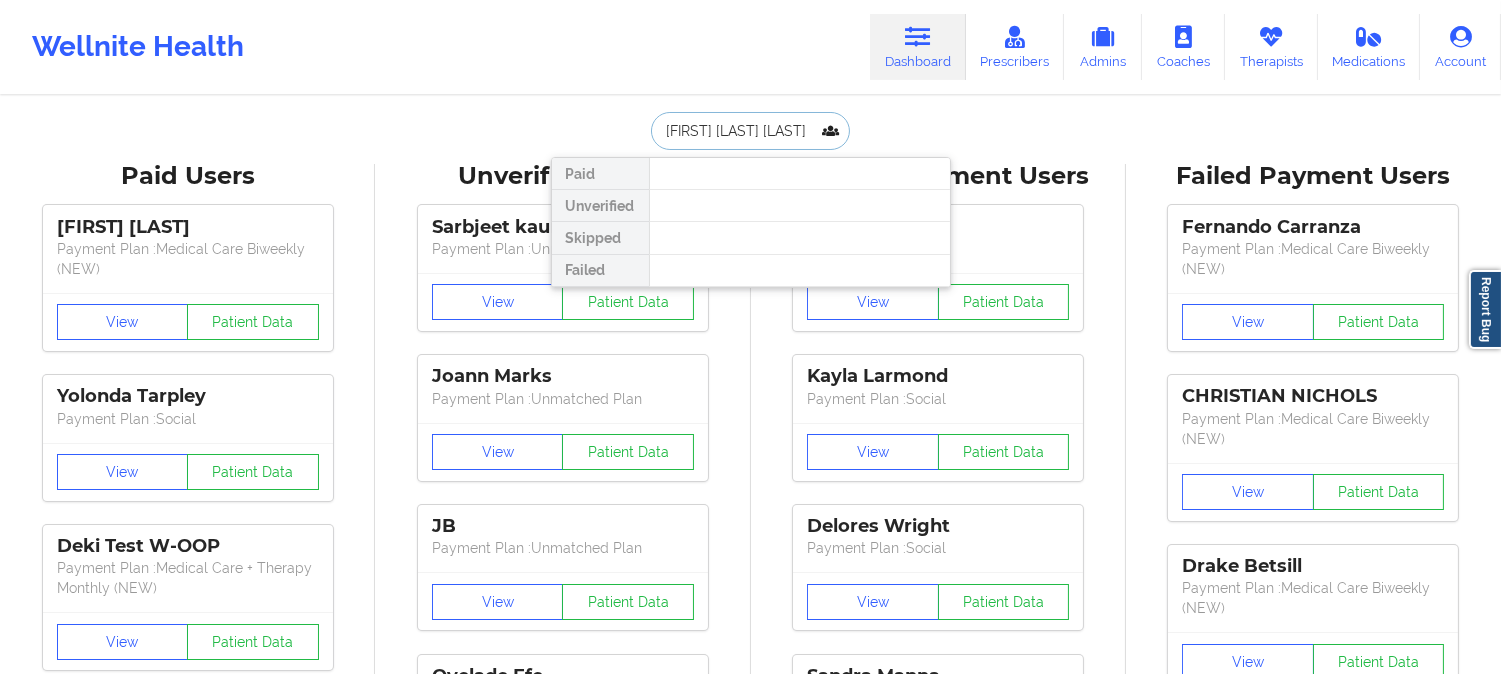 click on "[FIRST] [LAST] [LAST]" at bounding box center (750, 131) 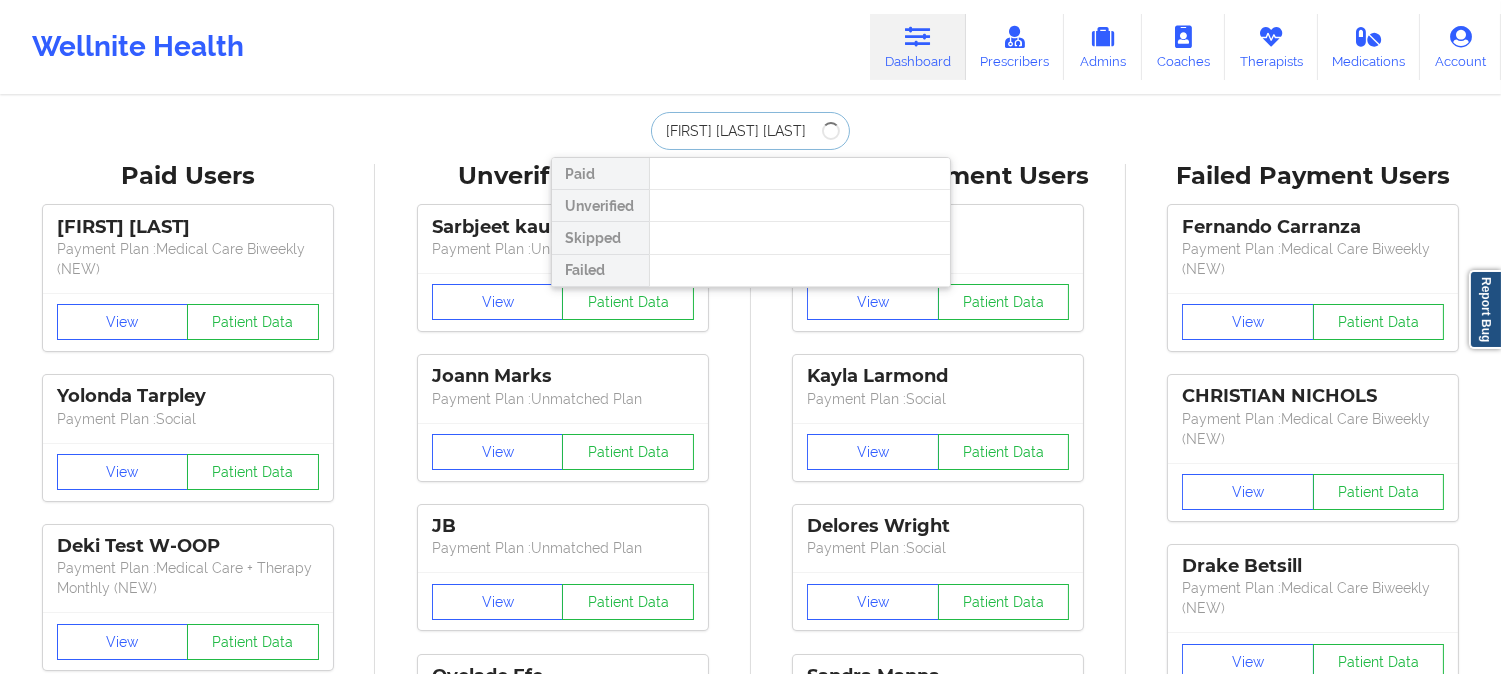 scroll, scrollTop: 0, scrollLeft: 0, axis: both 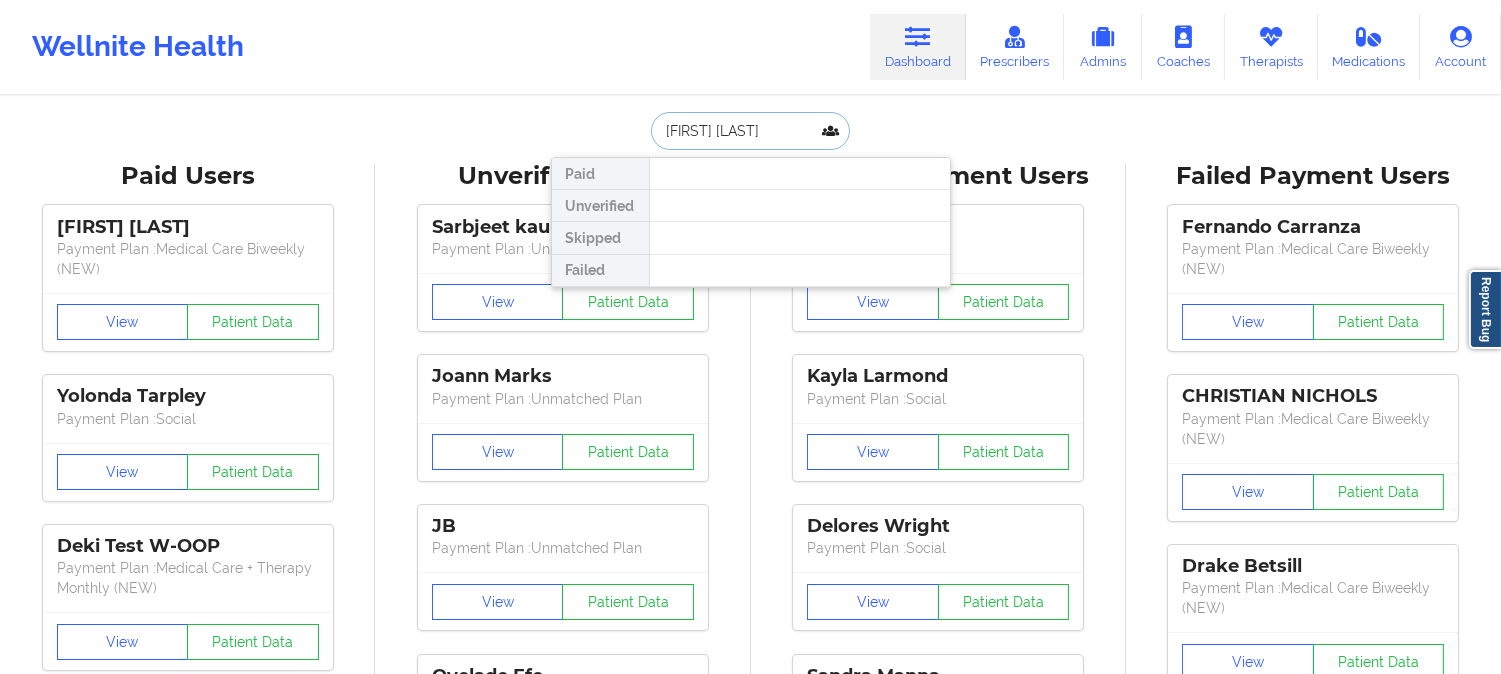 click on "[FIRST] [LAST]" at bounding box center (750, 131) 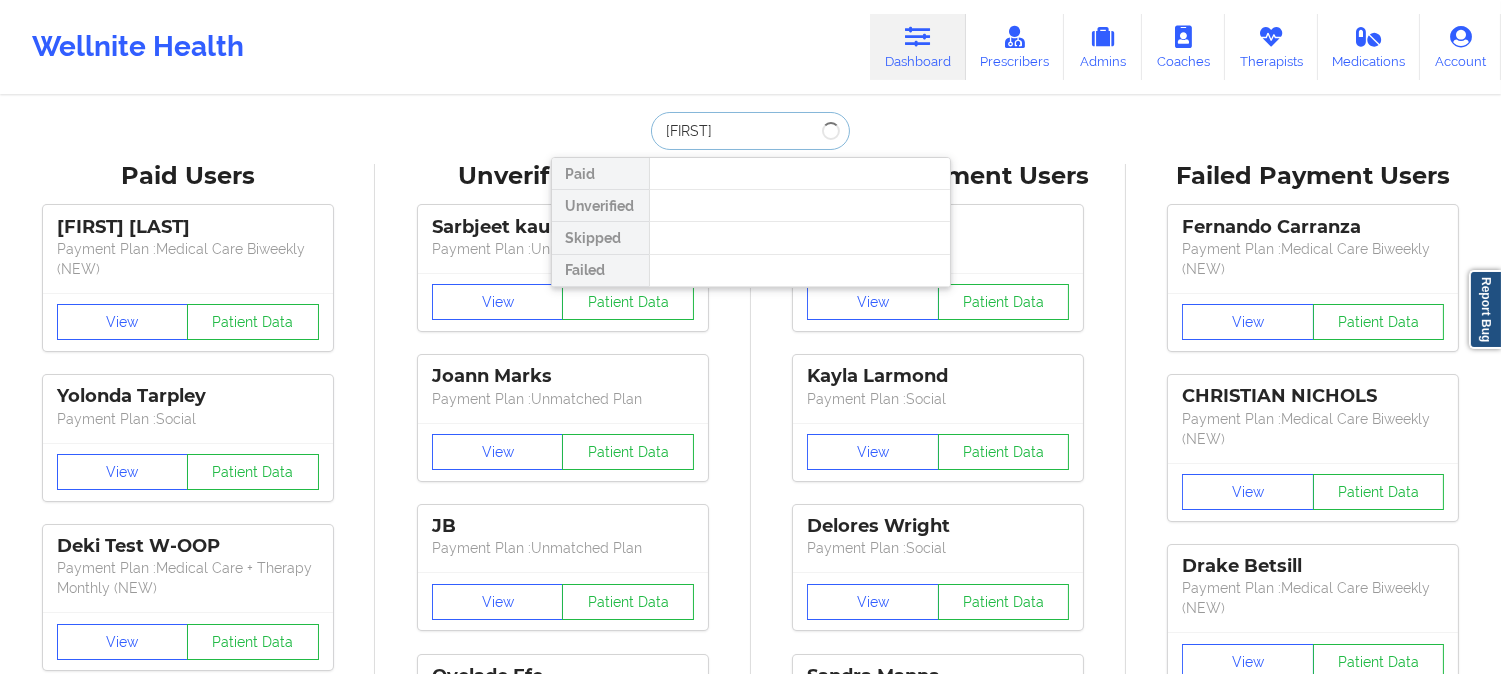 type on "D" 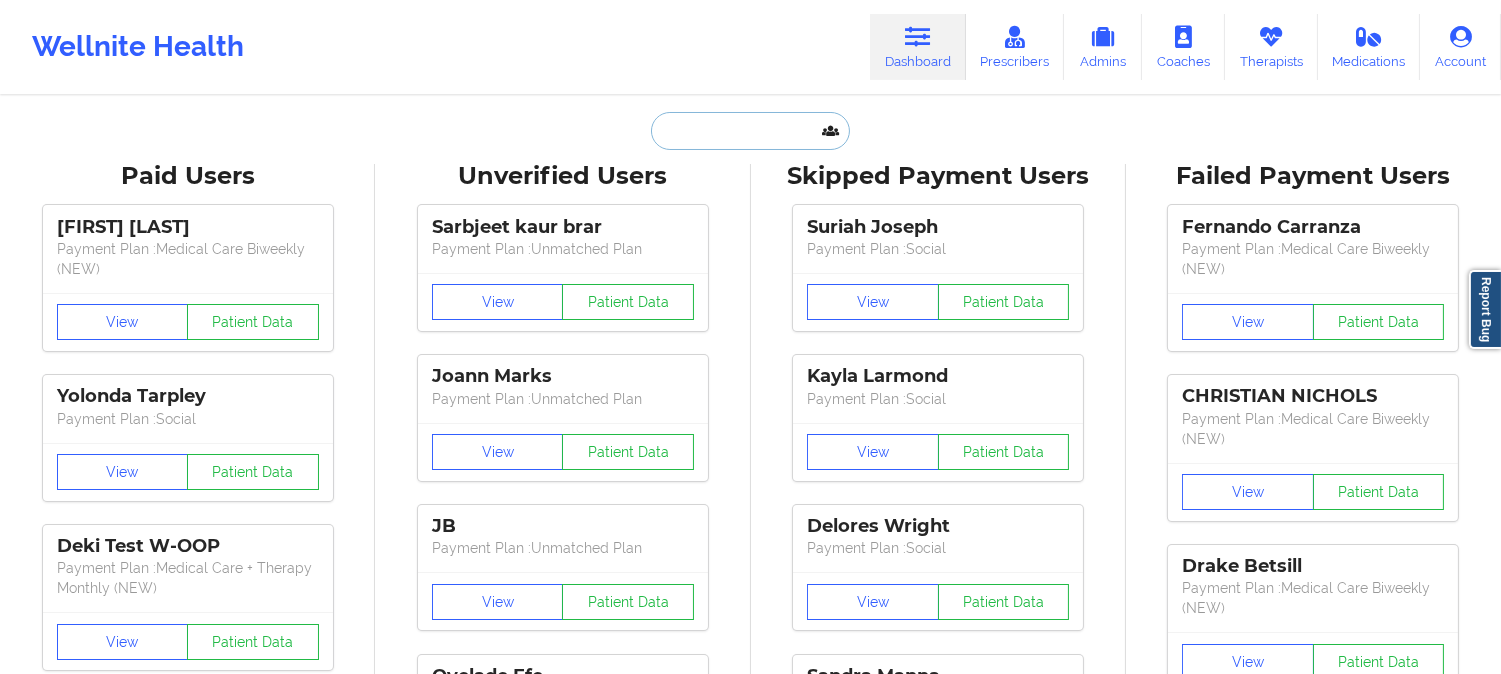click at bounding box center [750, 131] 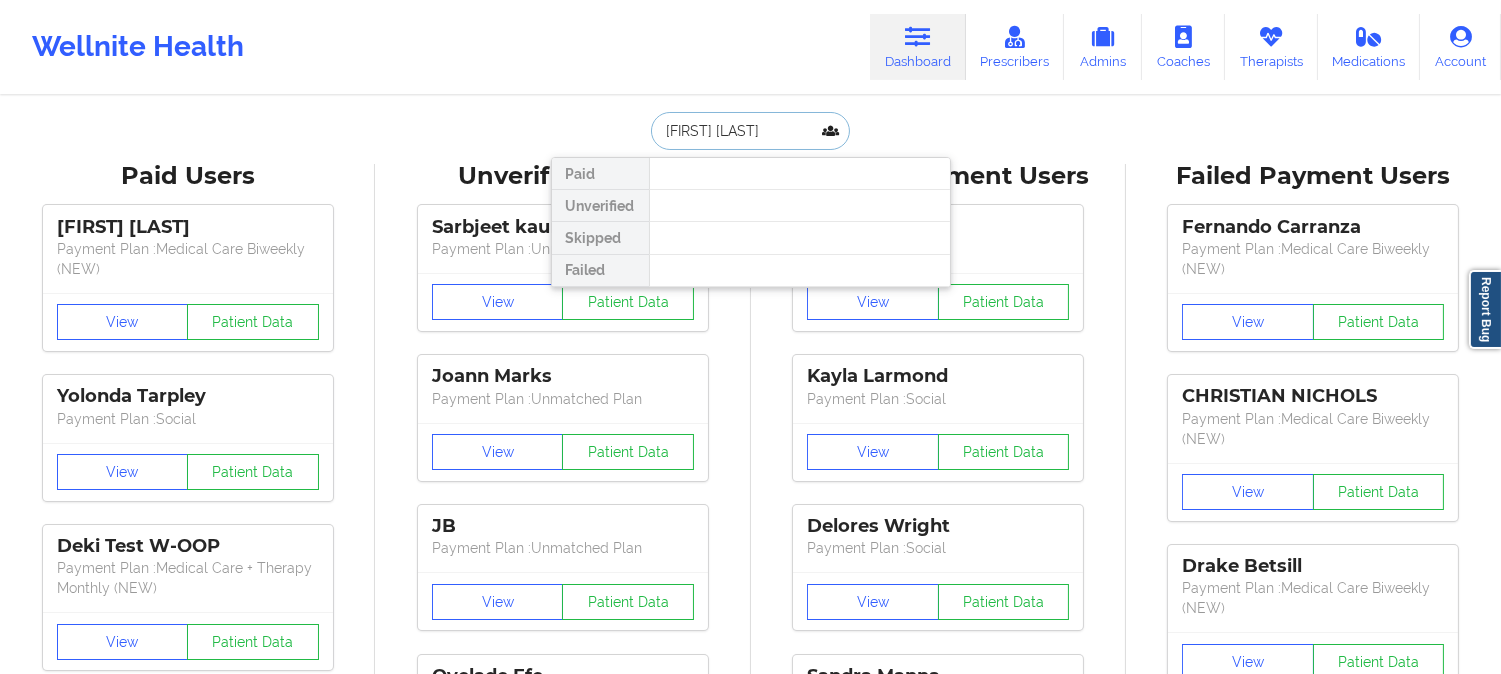 click on "[FIRST] [LAST]" at bounding box center [750, 131] 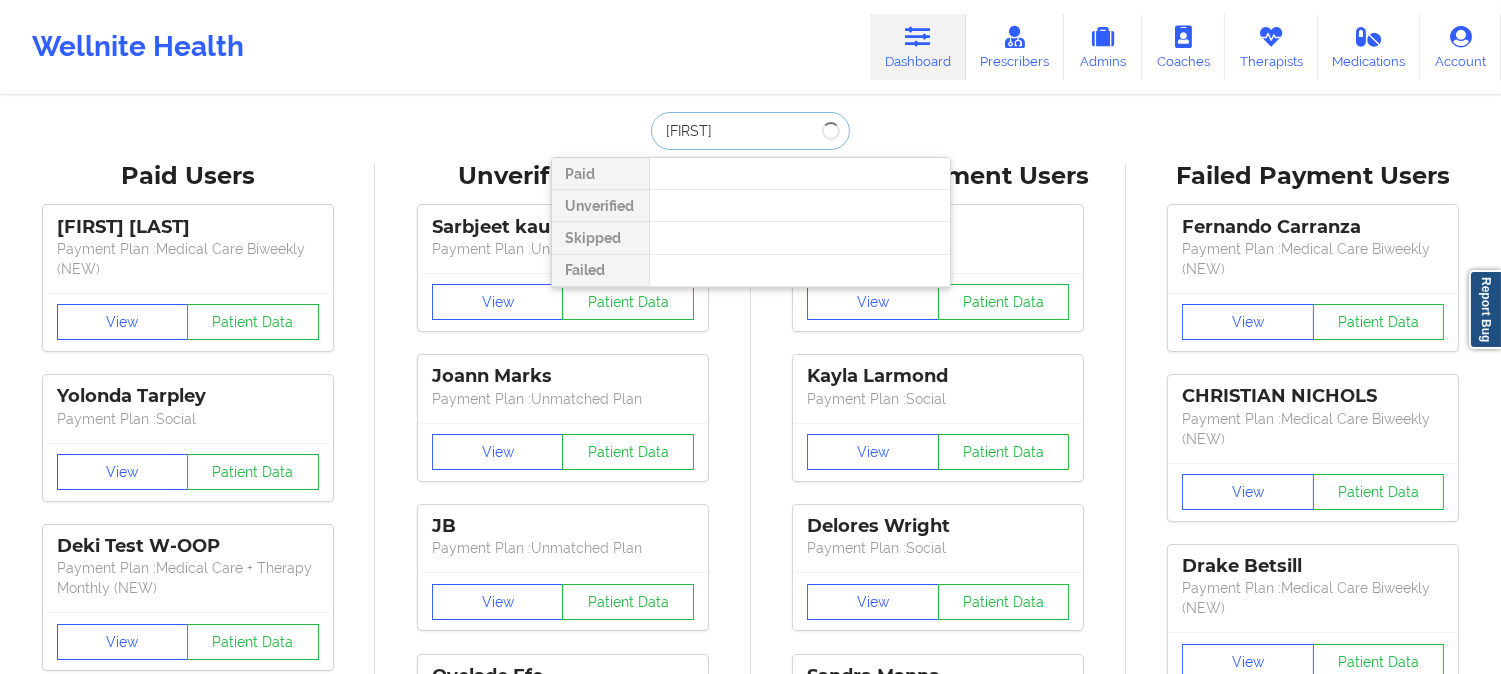 type on "R" 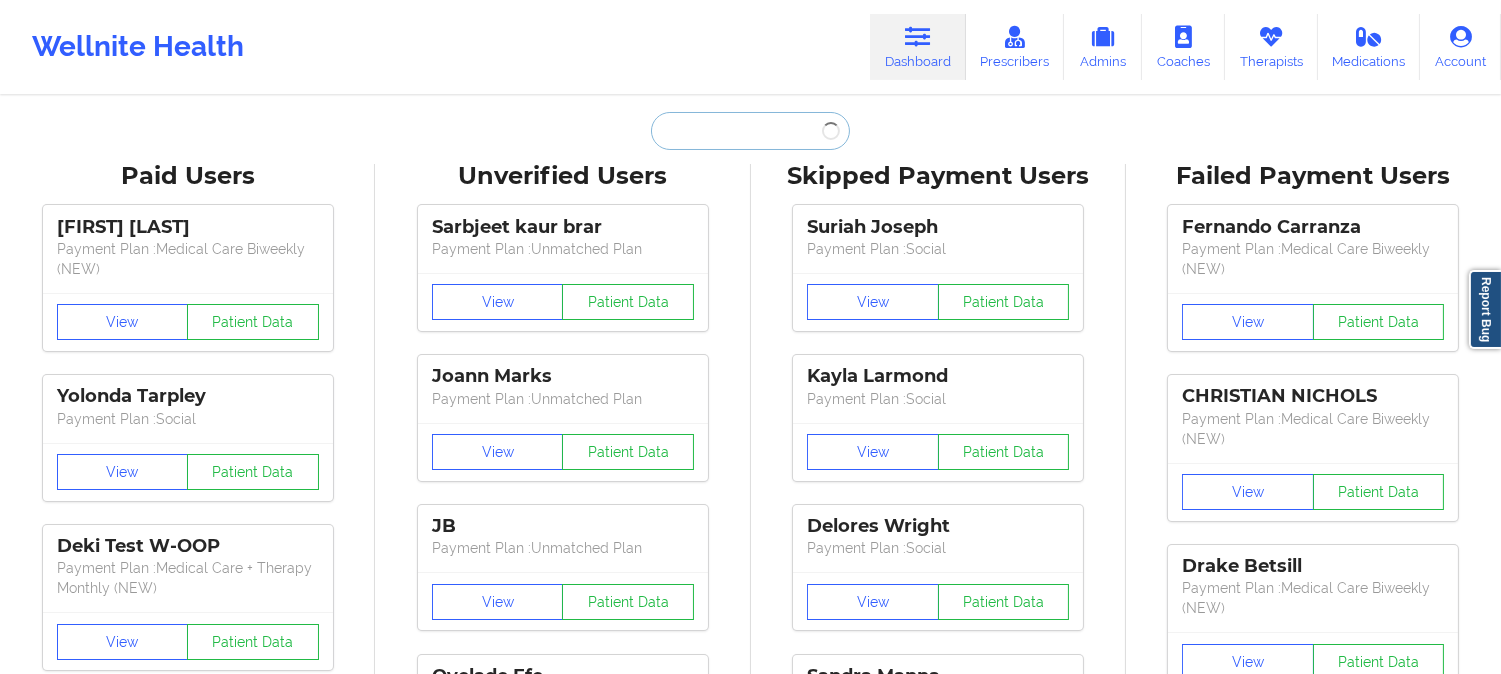 paste on "1.	[FIRST] [LAST]" 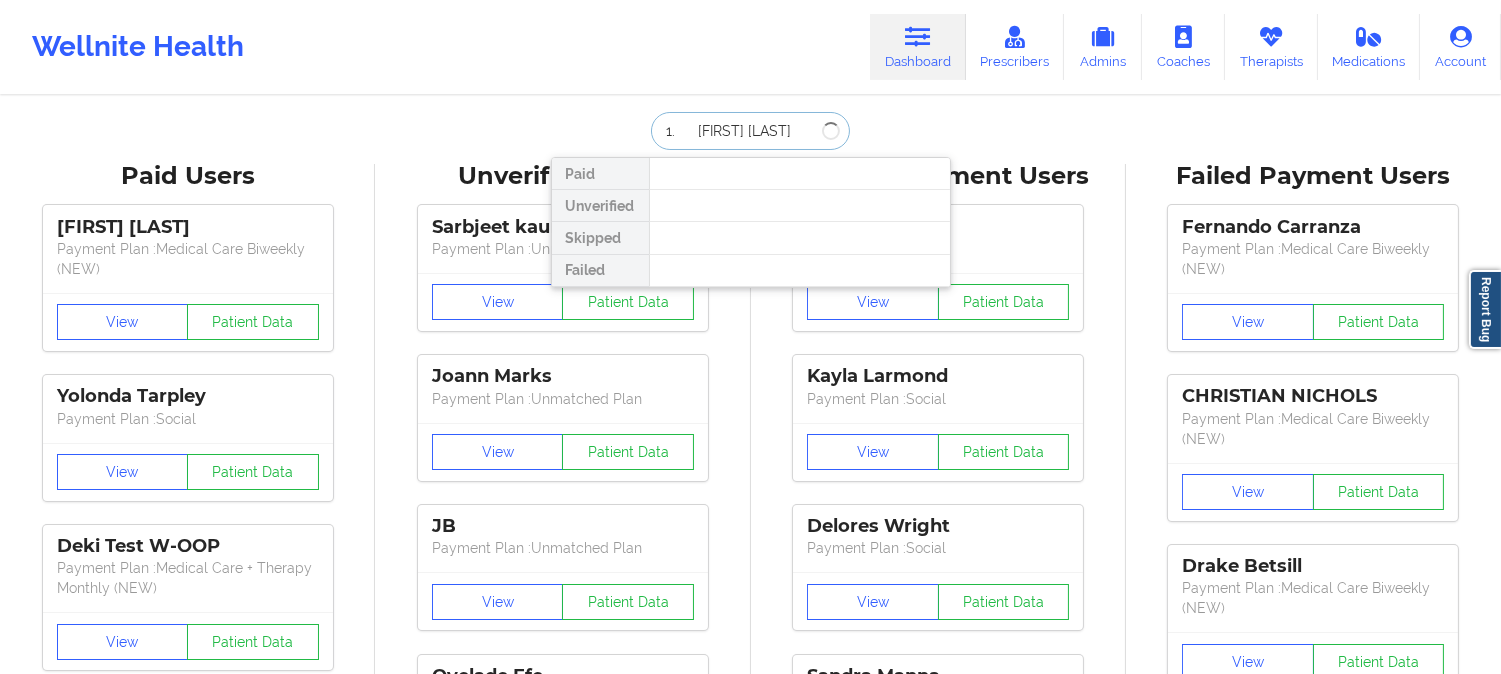 click on "1.	[FIRST] [LAST]" at bounding box center (750, 131) 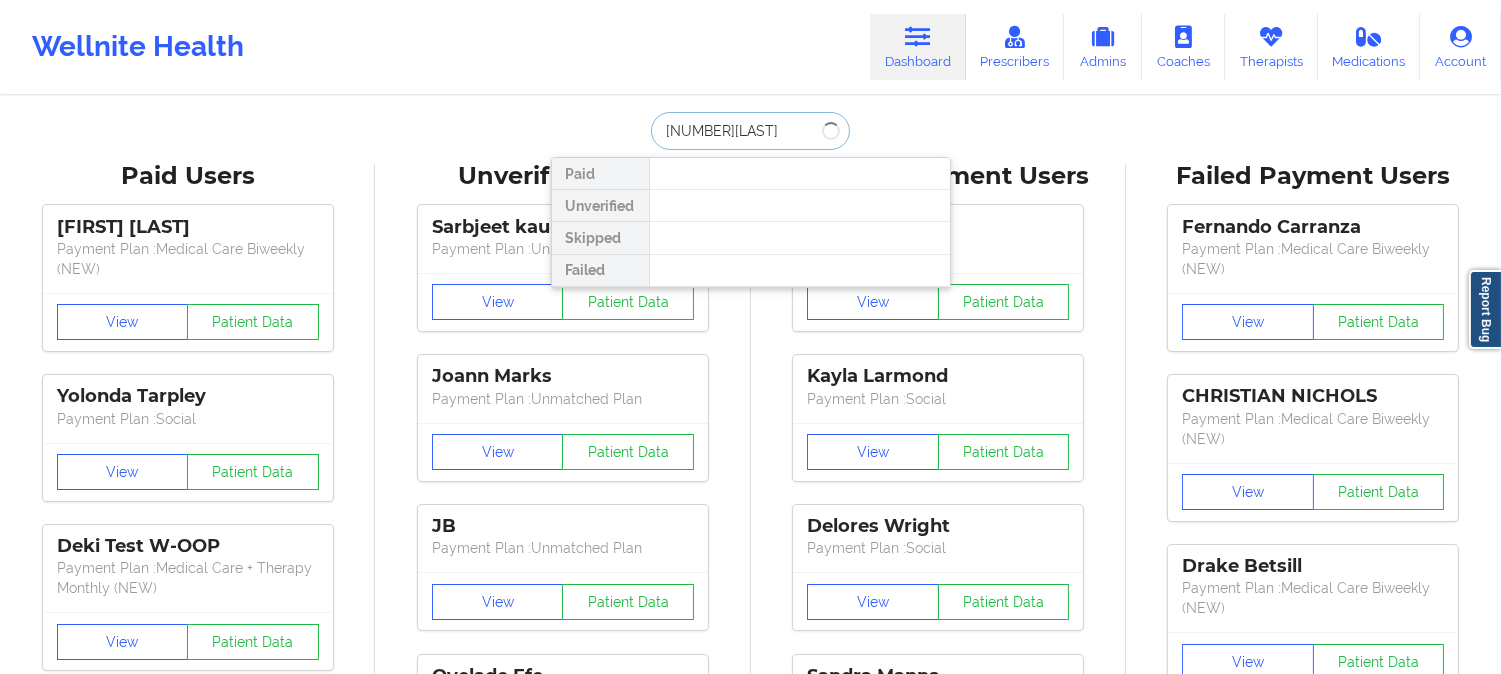 type on "[LAST]" 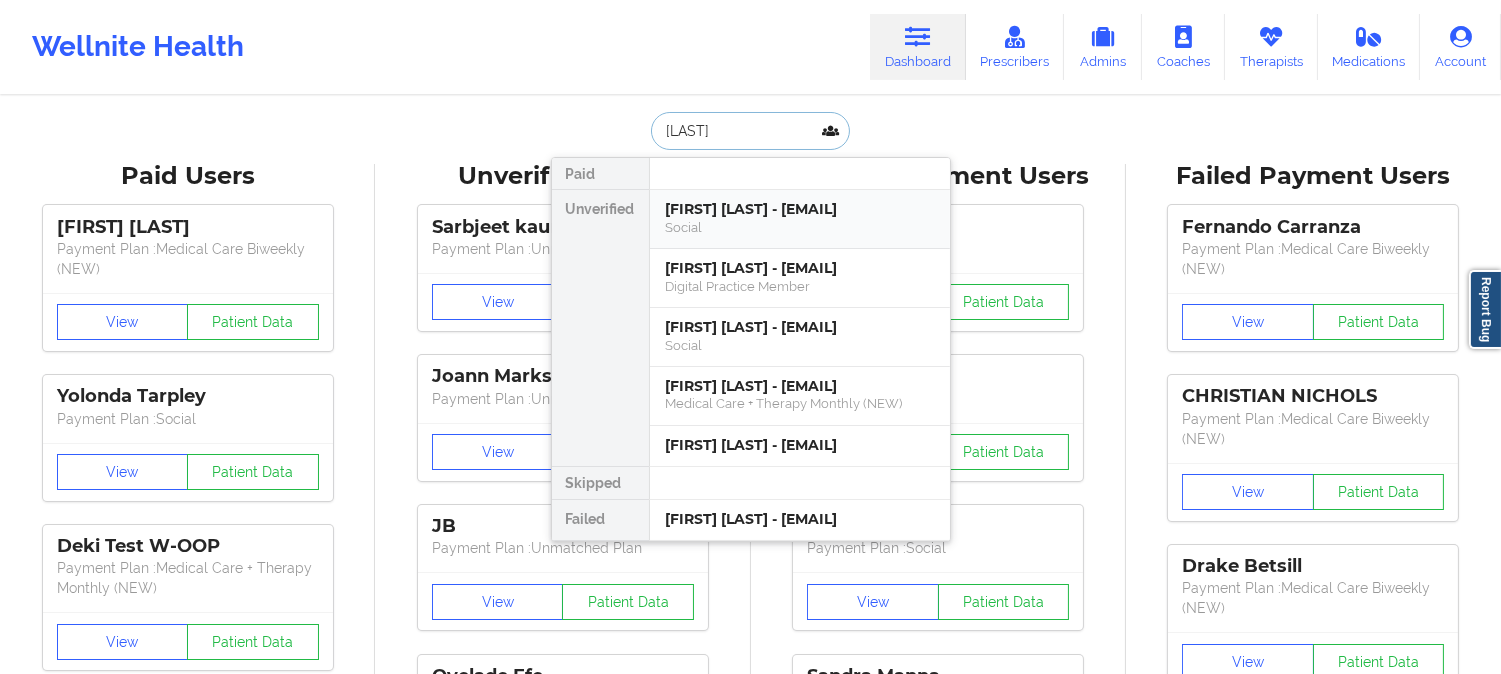 click on "Social" at bounding box center [800, 227] 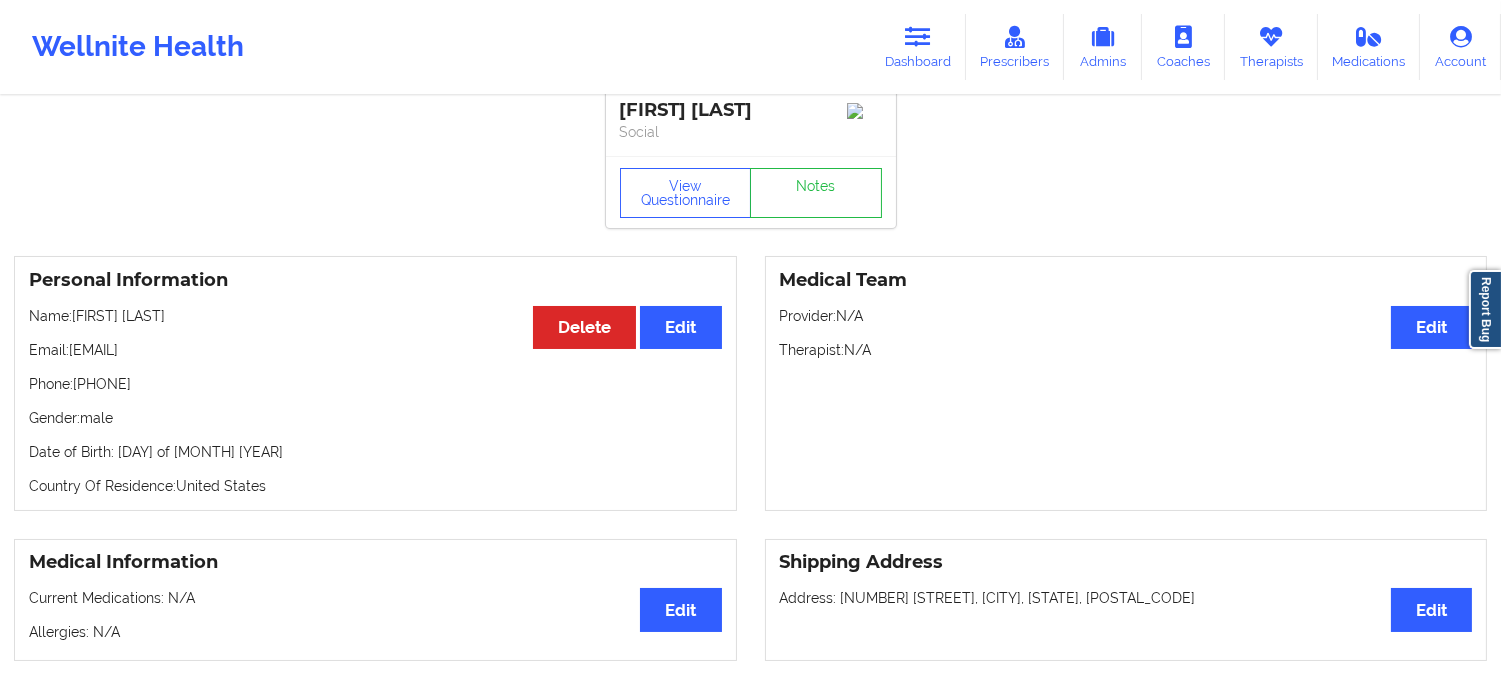 scroll, scrollTop: 0, scrollLeft: 0, axis: both 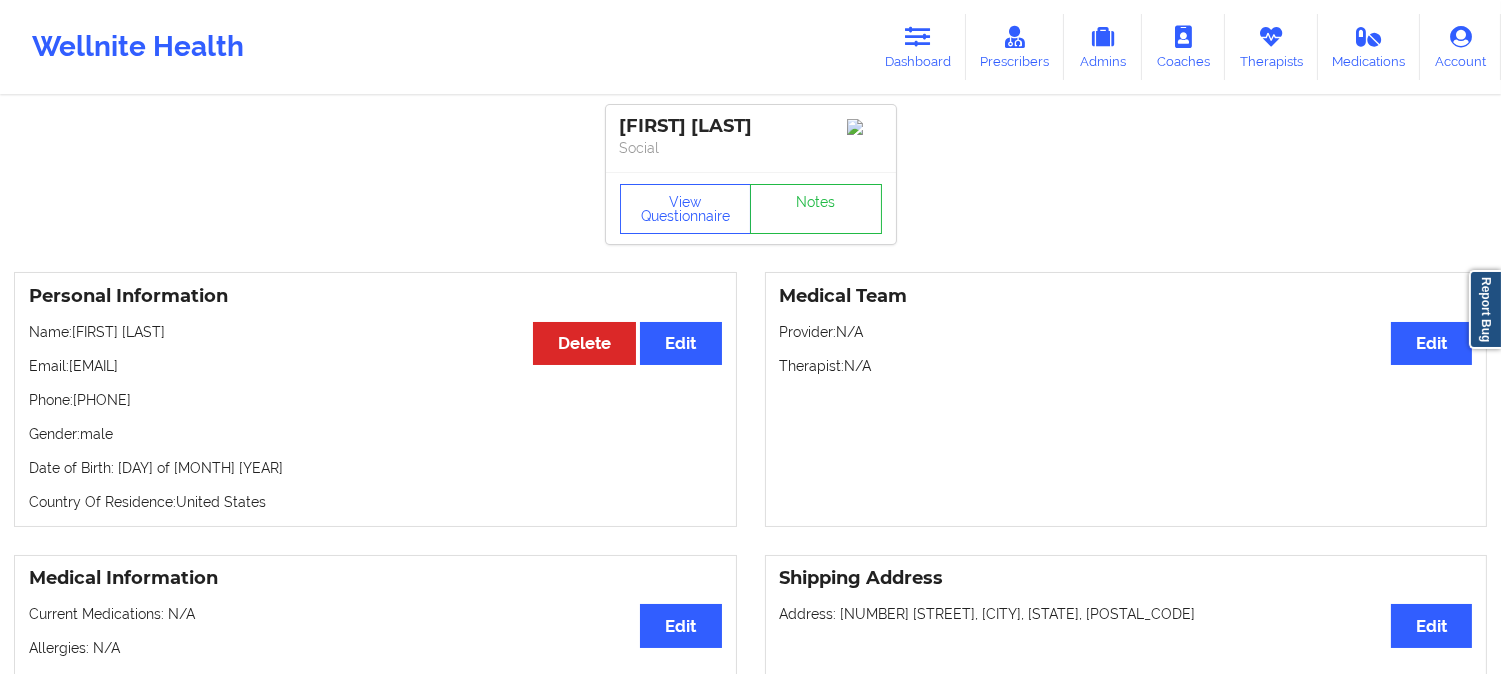 drag, startPoint x: 788, startPoint y: 122, endPoint x: 606, endPoint y: 122, distance: 182 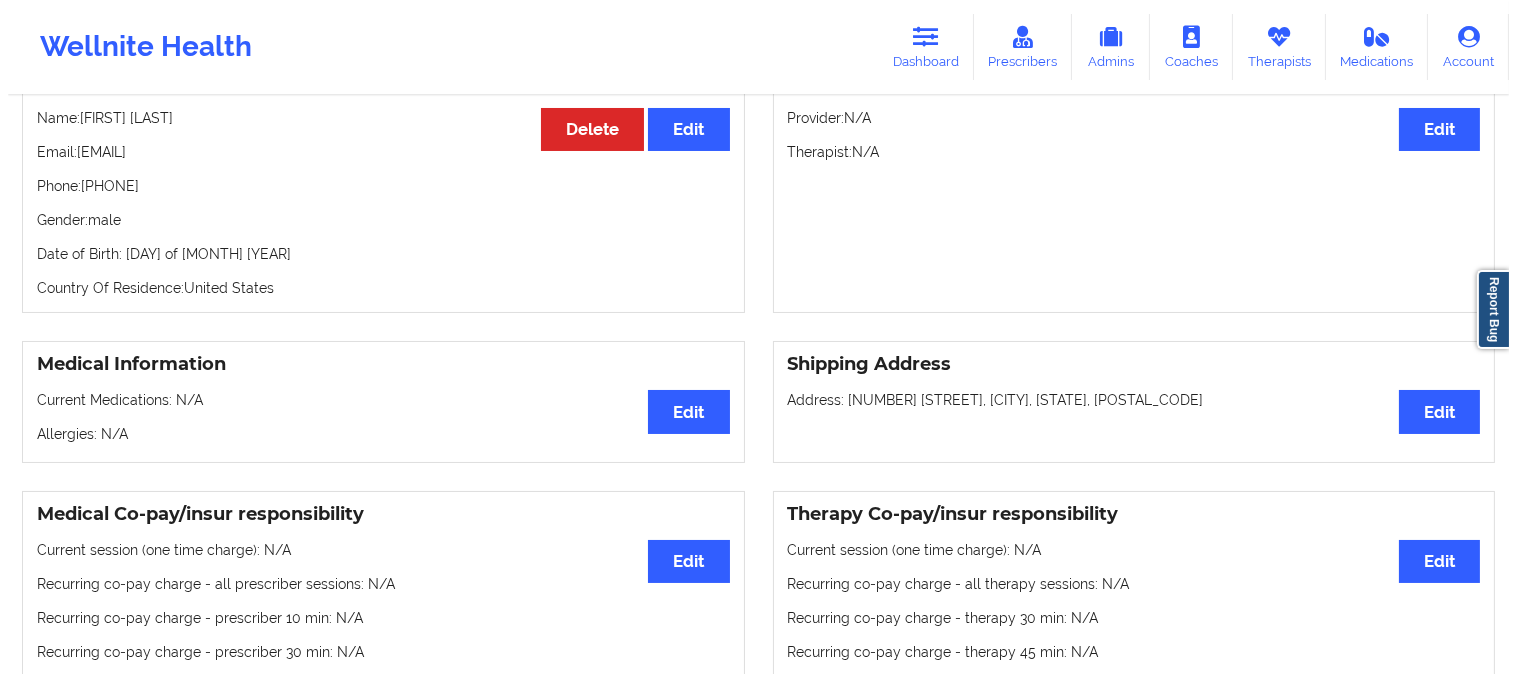 scroll, scrollTop: 0, scrollLeft: 0, axis: both 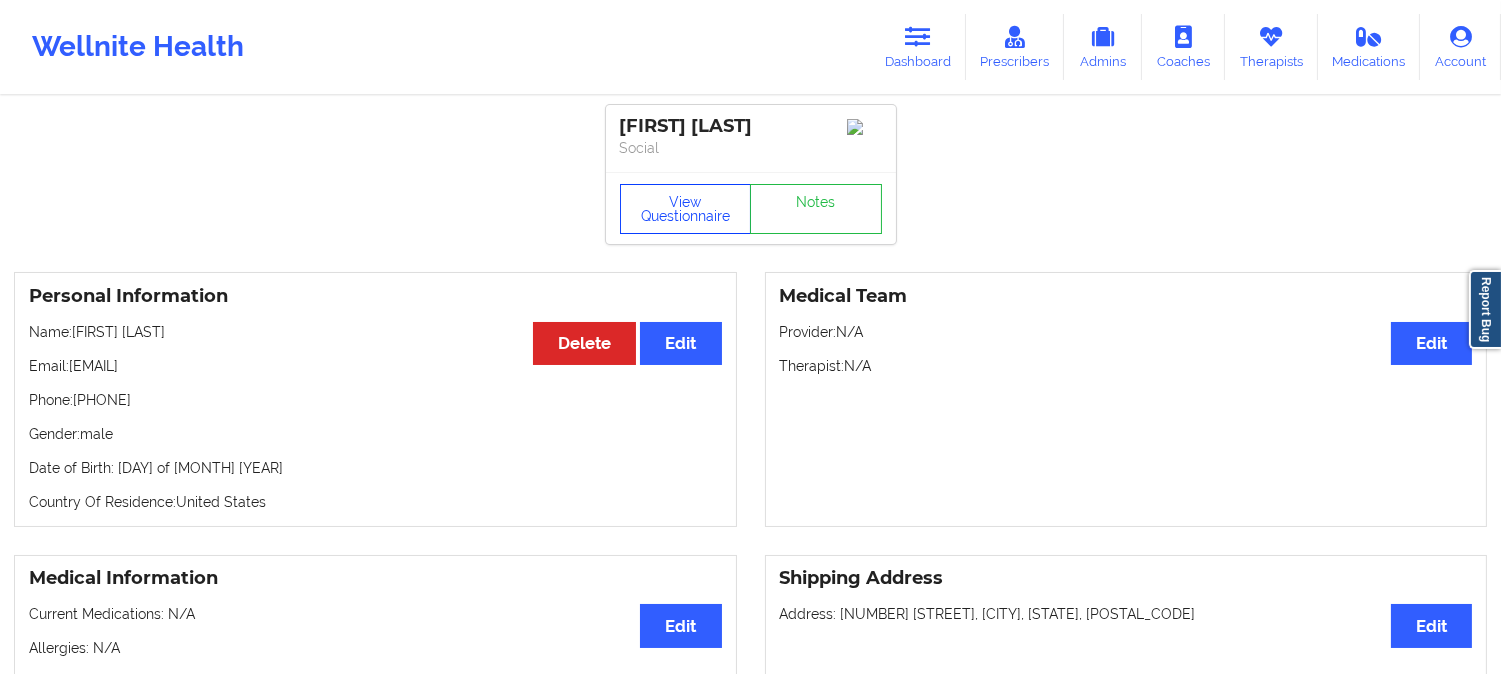 click on "View Questionnaire" at bounding box center [686, 209] 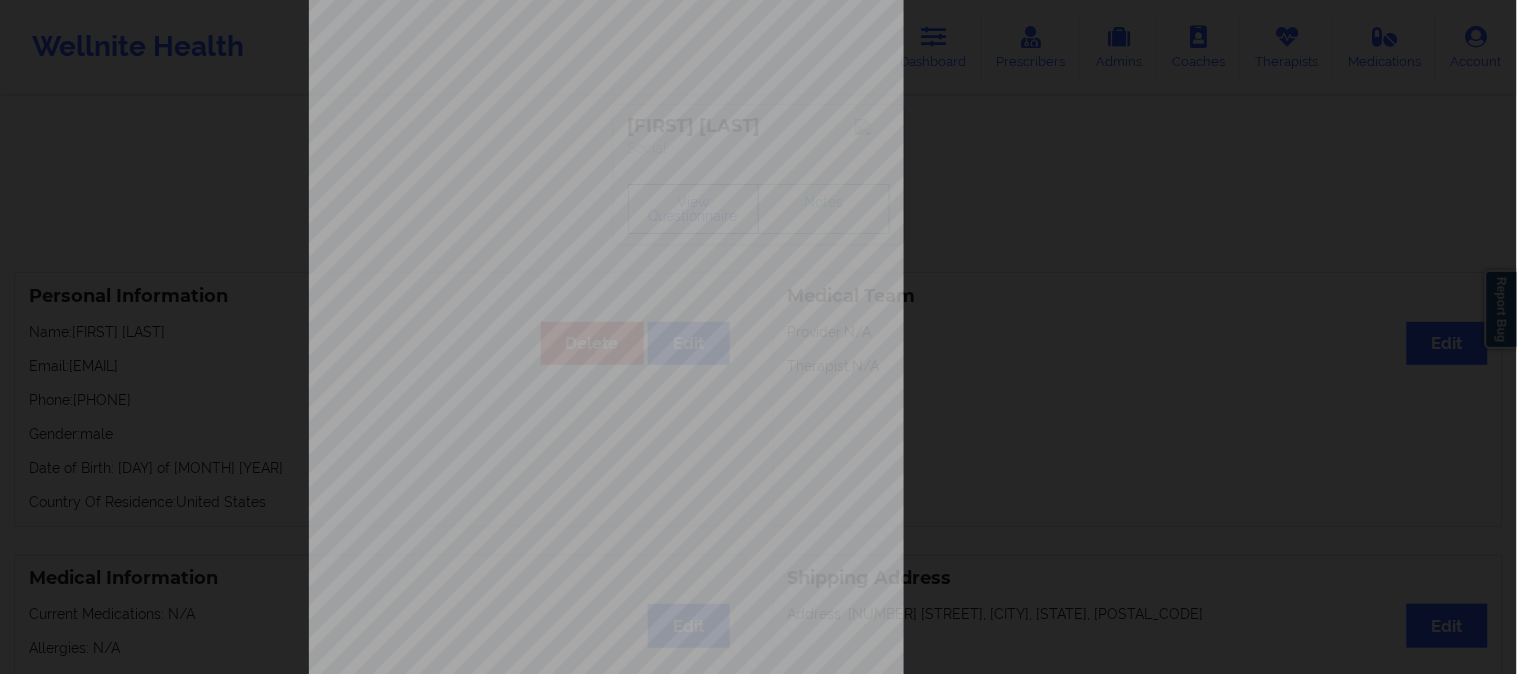 scroll, scrollTop: 280, scrollLeft: 0, axis: vertical 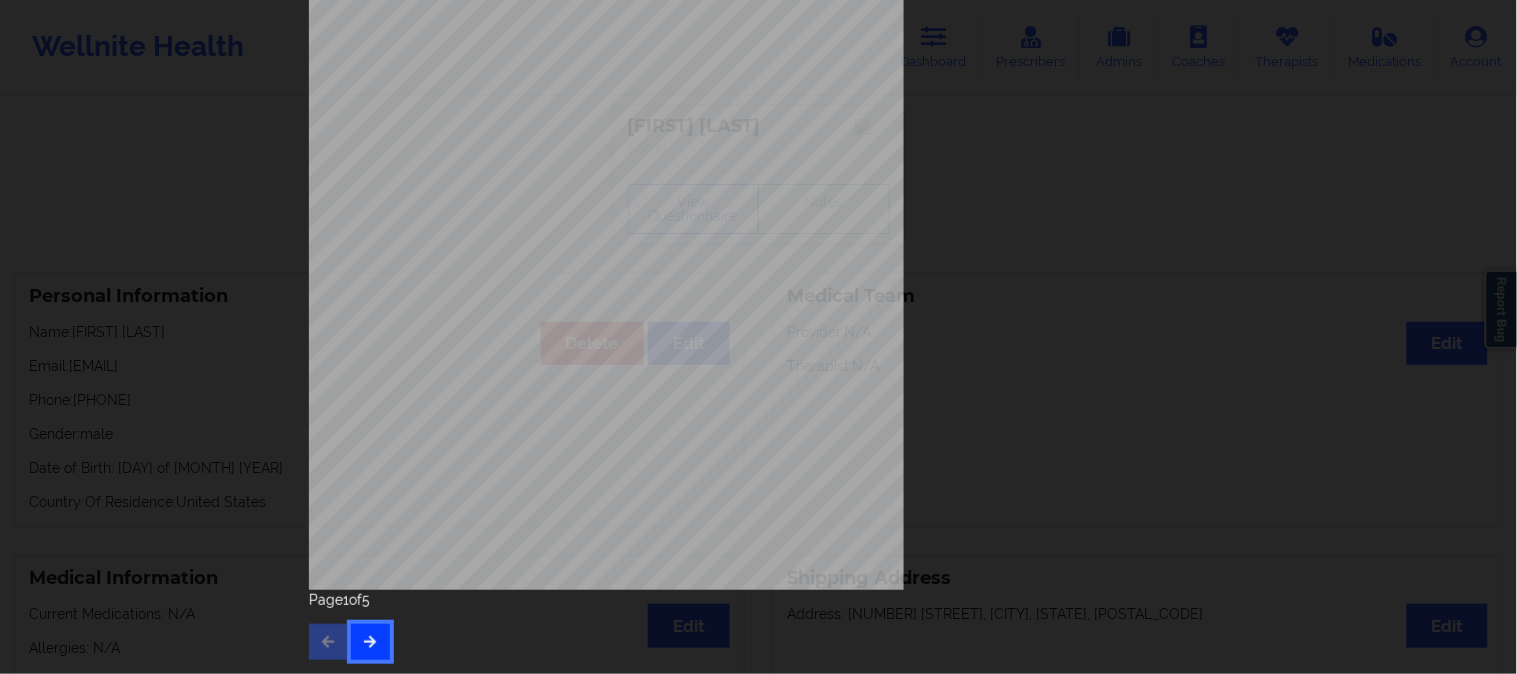 click at bounding box center [370, 642] 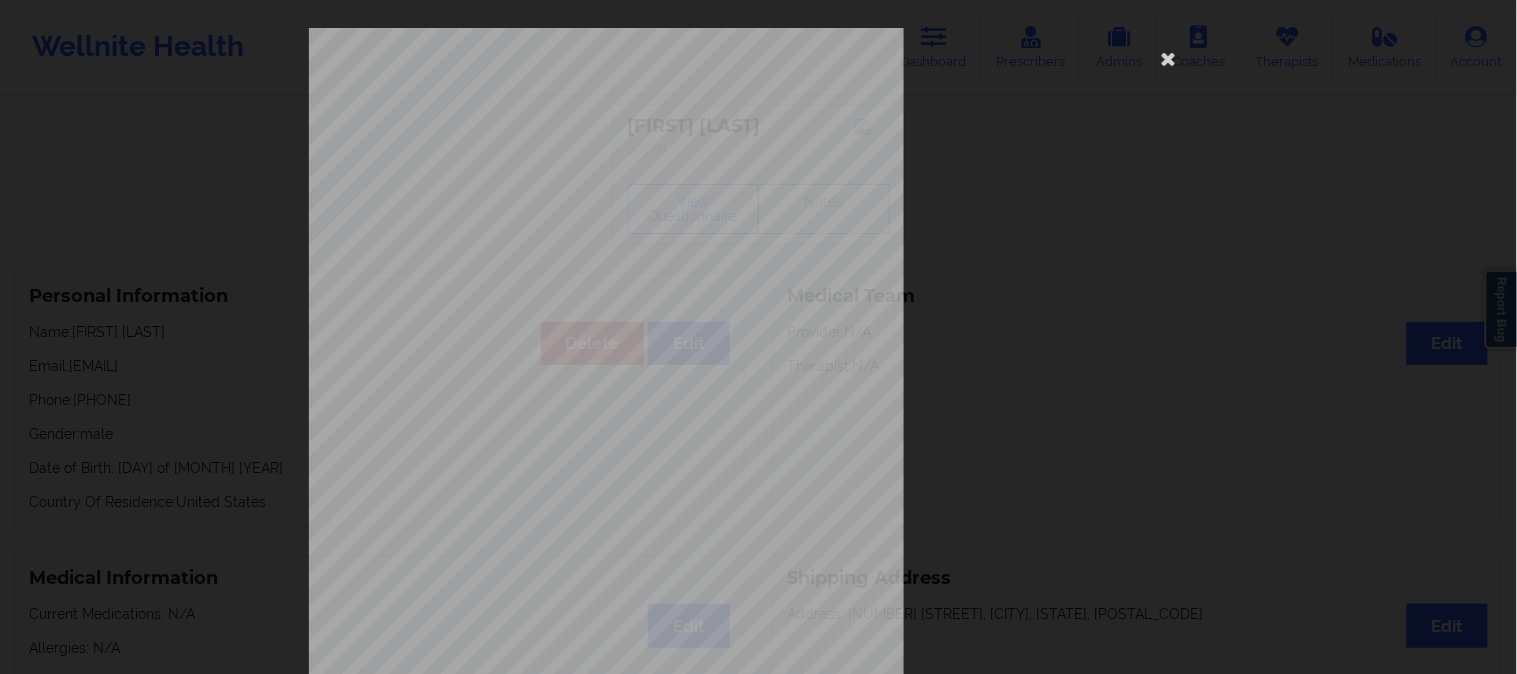 scroll, scrollTop: 280, scrollLeft: 0, axis: vertical 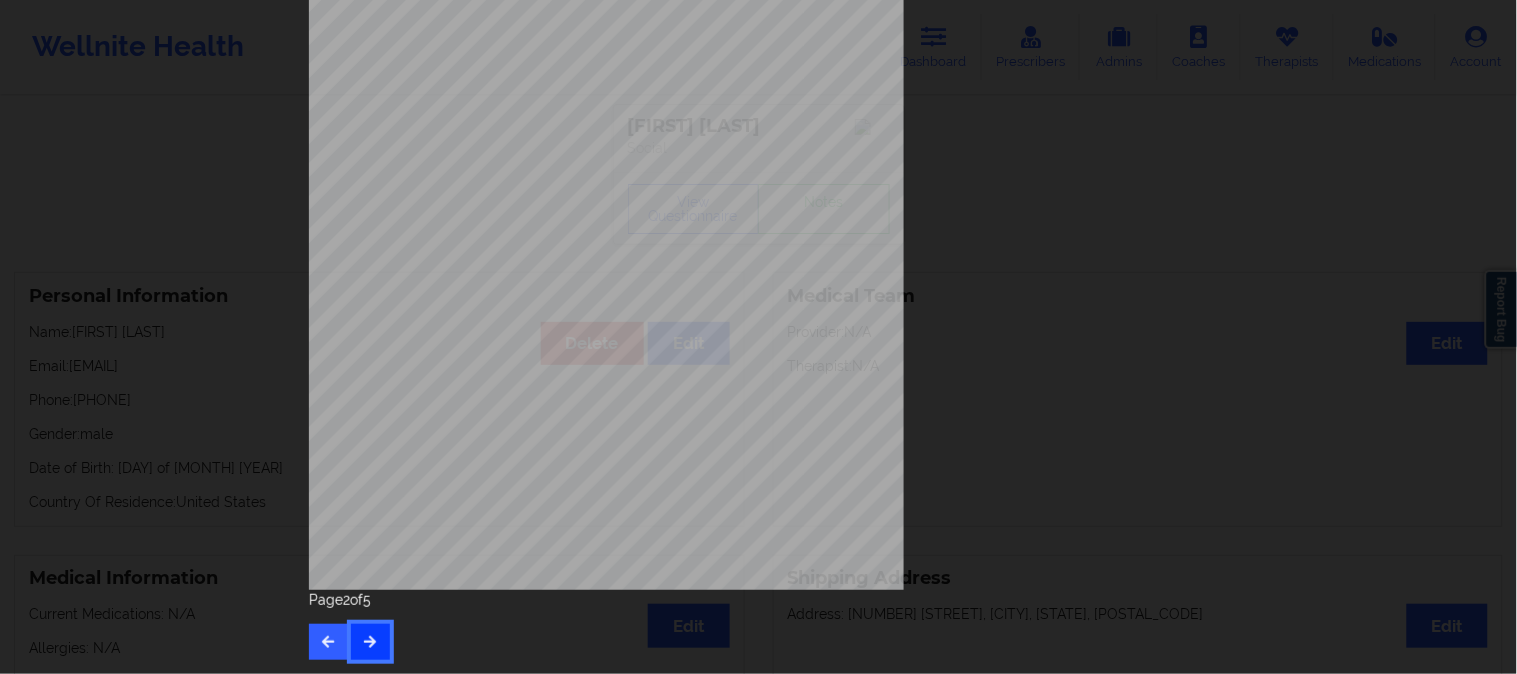 click at bounding box center [370, 641] 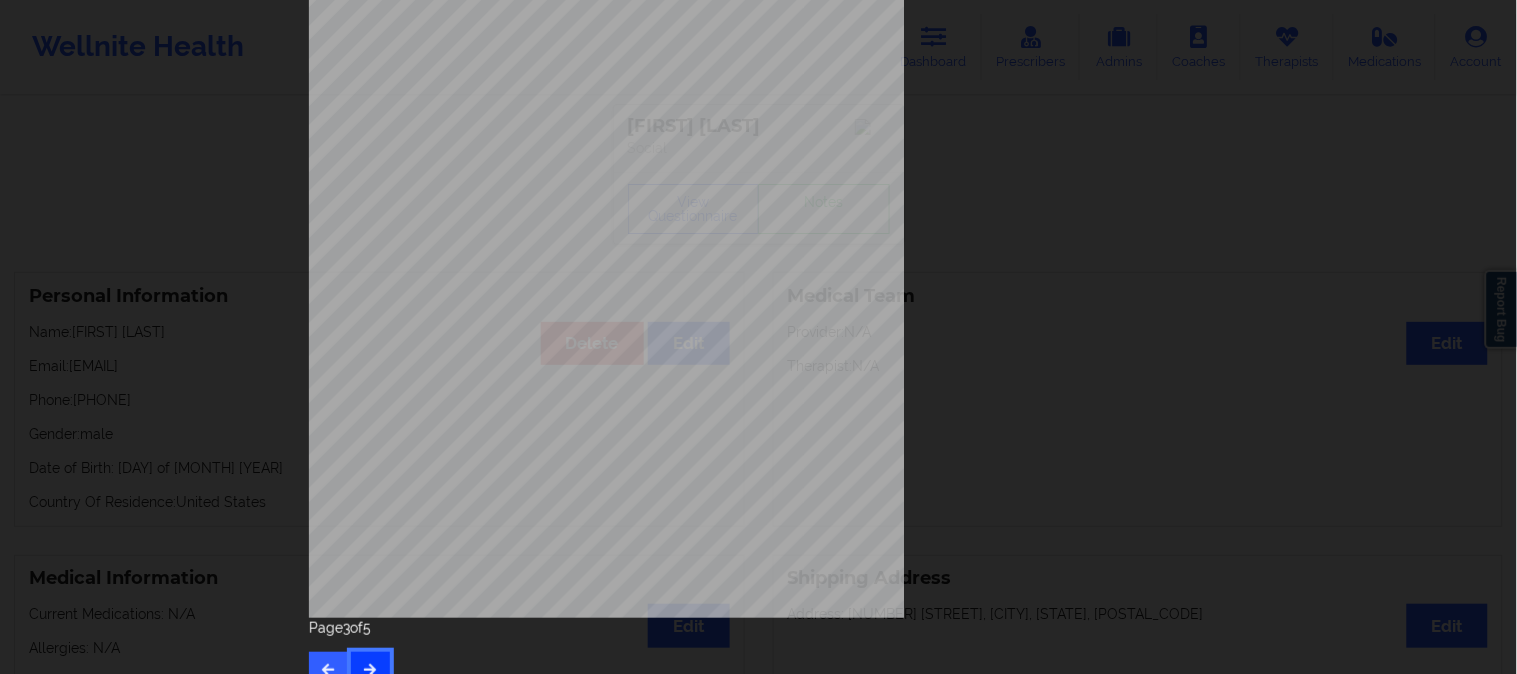 scroll, scrollTop: 280, scrollLeft: 0, axis: vertical 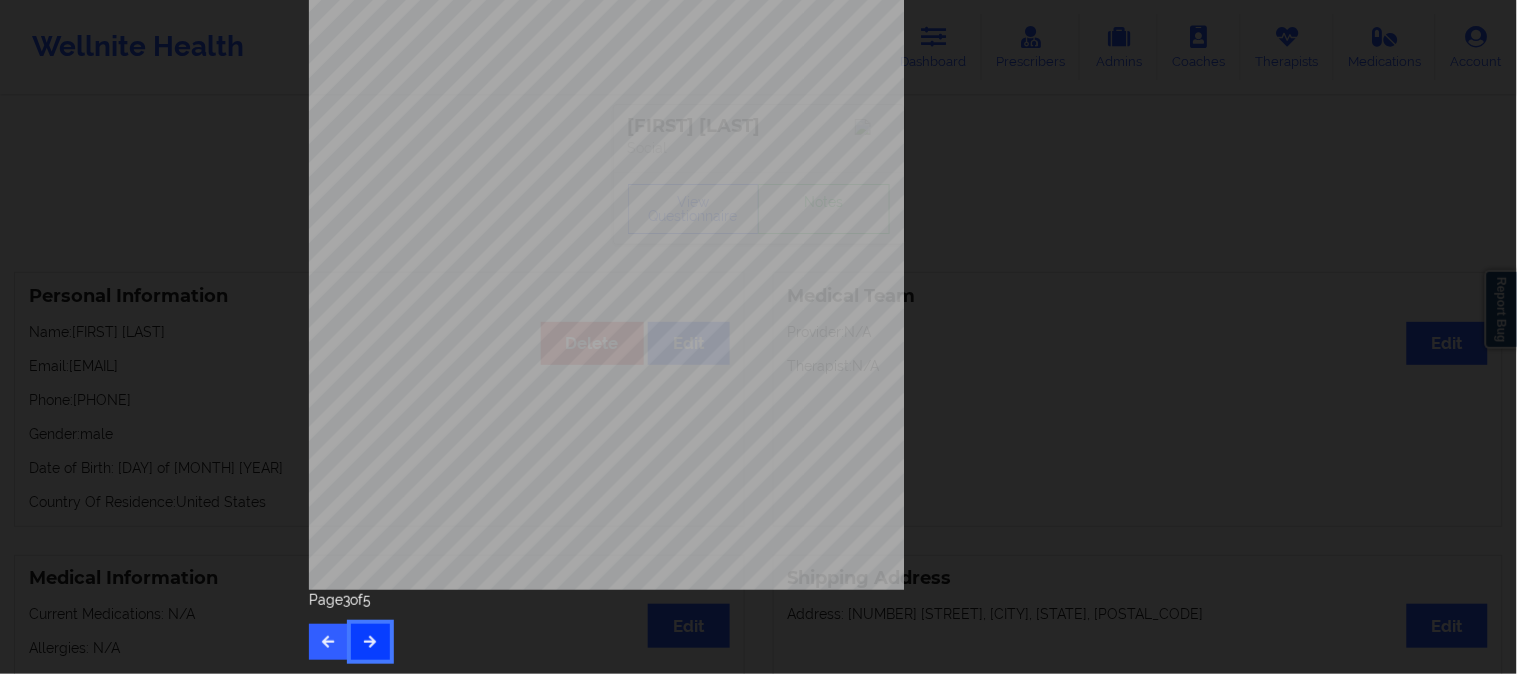 click at bounding box center [370, 642] 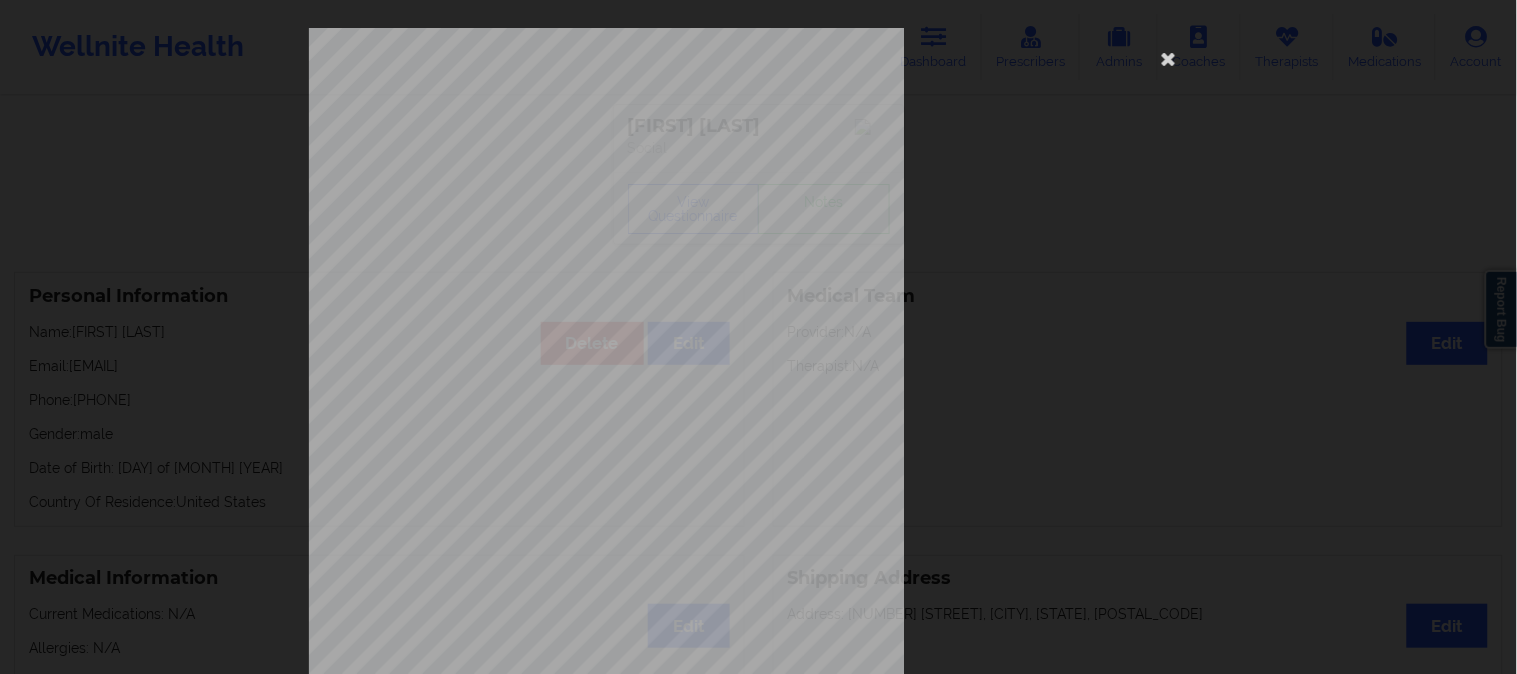 scroll, scrollTop: 280, scrollLeft: 0, axis: vertical 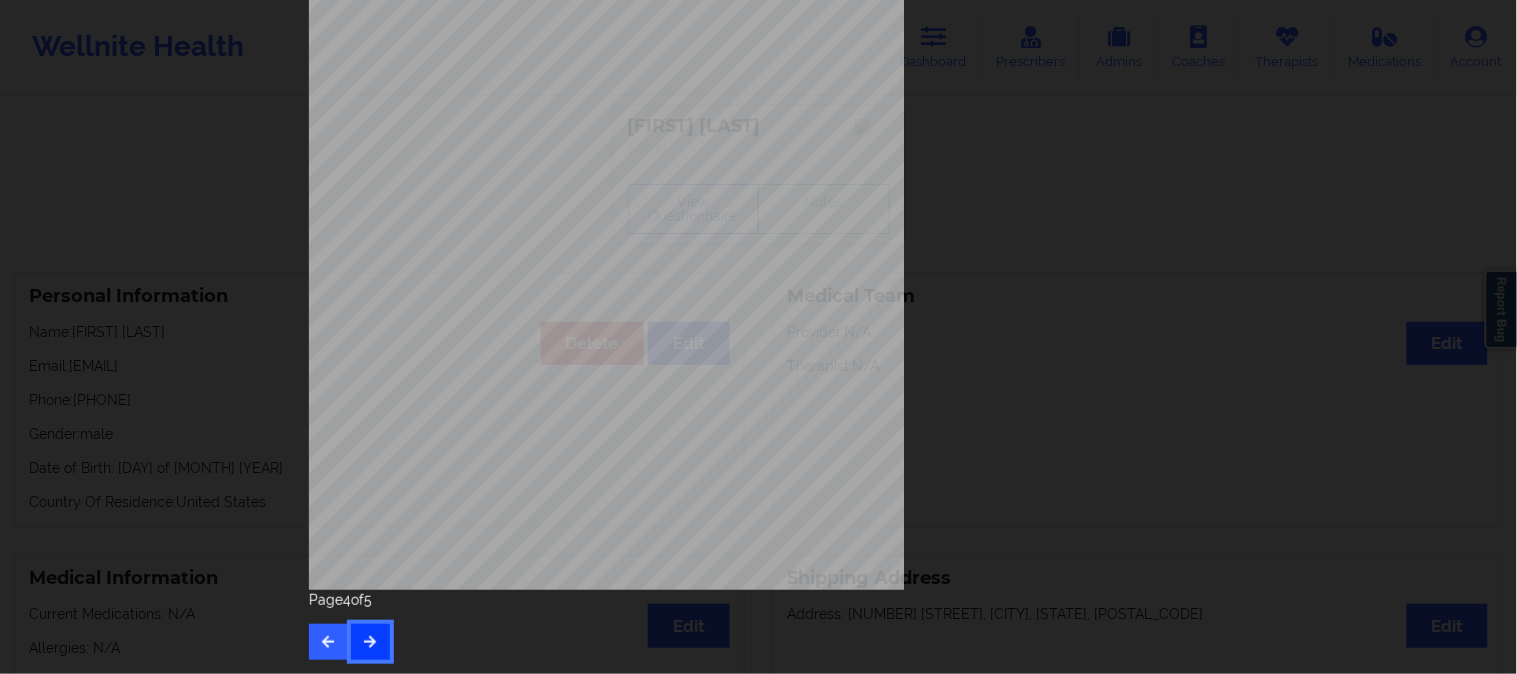 type 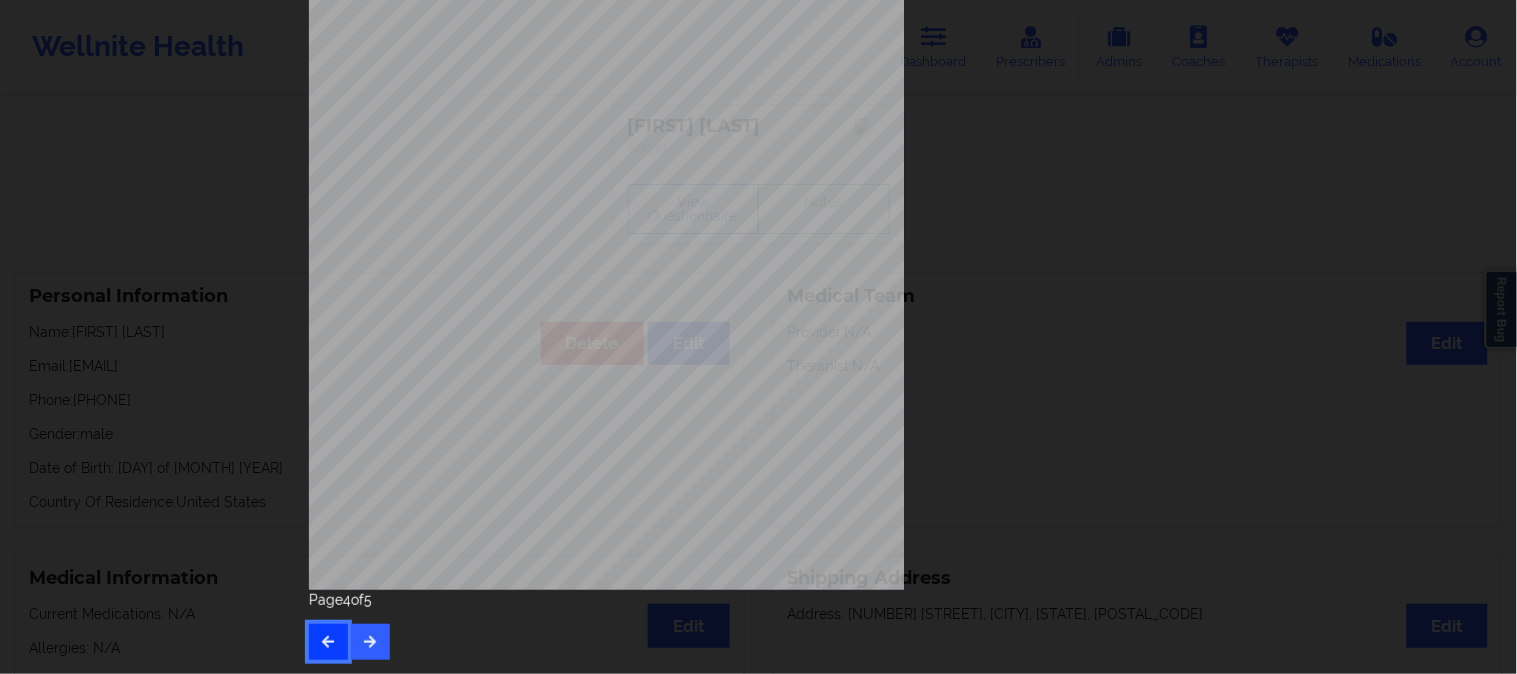 click at bounding box center (328, 641) 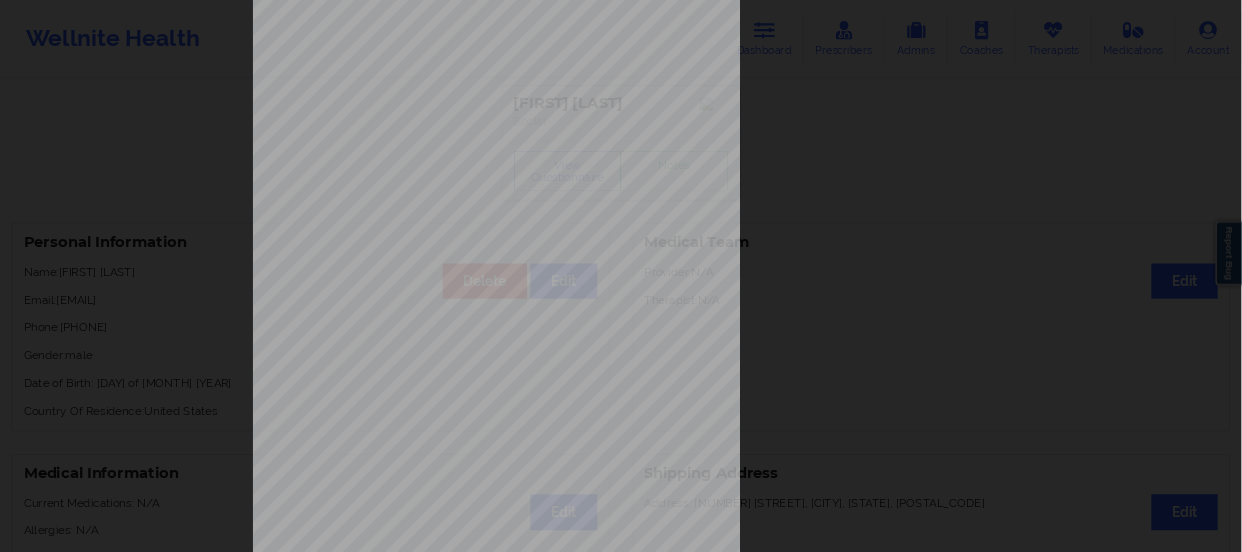 scroll, scrollTop: 280, scrollLeft: 0, axis: vertical 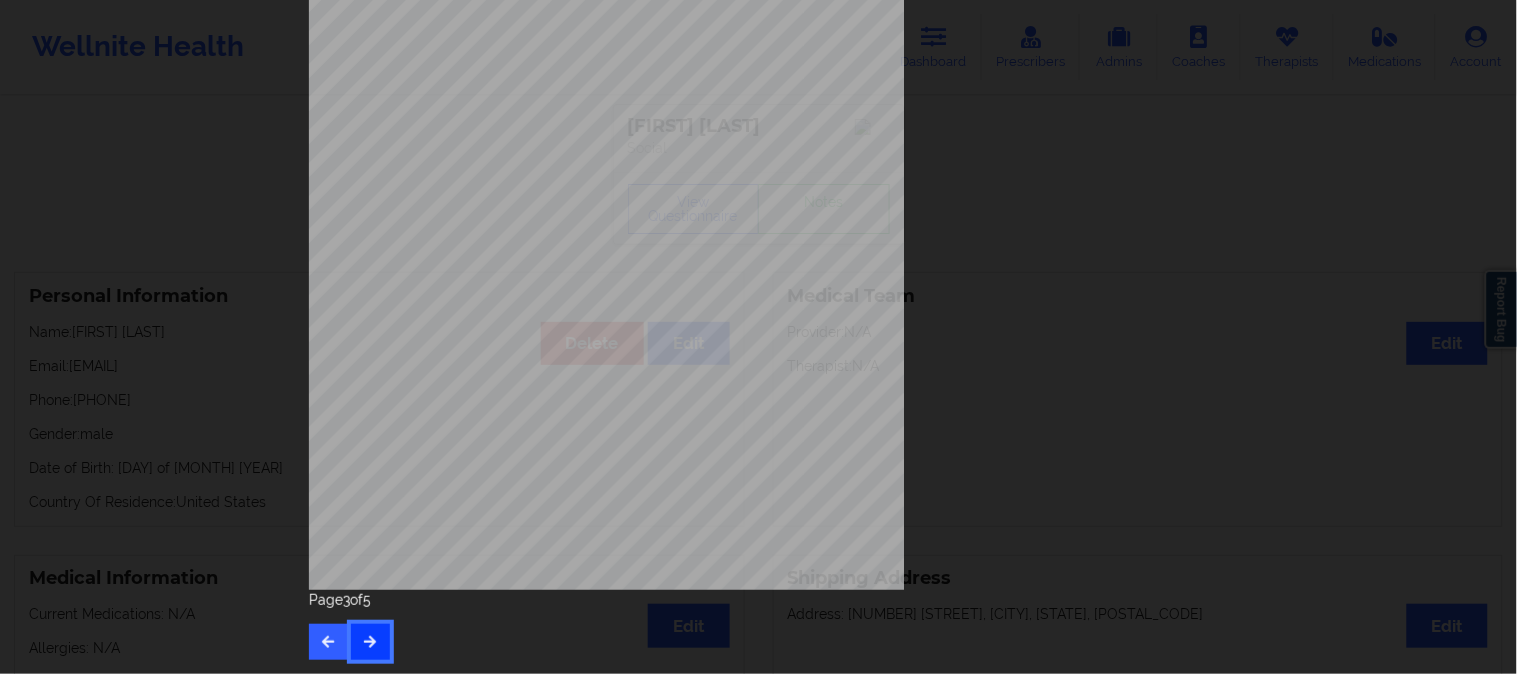 click at bounding box center (370, 641) 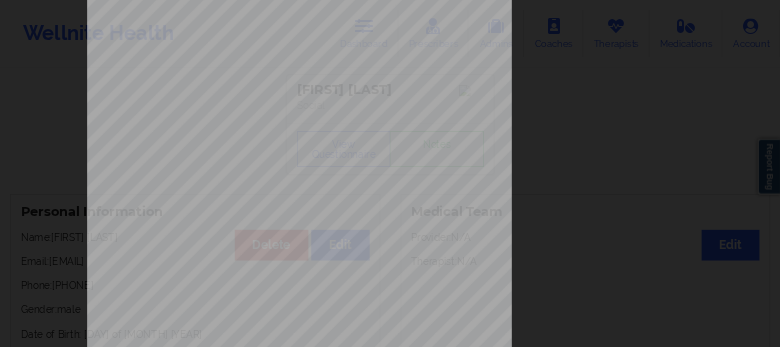 scroll, scrollTop: 280, scrollLeft: 0, axis: vertical 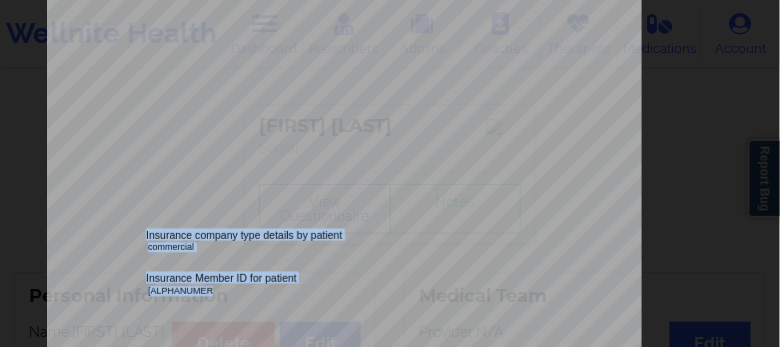 click on "Insurance company type details by patient commercial Insurance Member ID for patient [ALPHANUMERIC] Insurance company name details by patient [COMPANY_NAME] Insurance Company Identity number by patient [COMPANY_NAME] Insurance dependency status details by patient Own coverage Payment plan chosen by patient together Currently Suicidal" at bounding box center [390, 169] 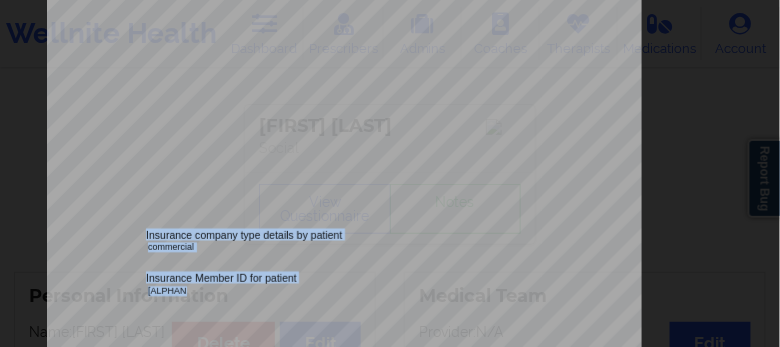 click on "Insurance company type details by patient commercial Insurance Member ID for patient [ALPHANUMERIC] Insurance company name details by patient [COMPANY_NAME] Insurance Company Identity number by patient [COMPANY_NAME] Insurance dependency status details by patient Own coverage Payment plan chosen by patient together Currently Suicidal" at bounding box center [390, 169] 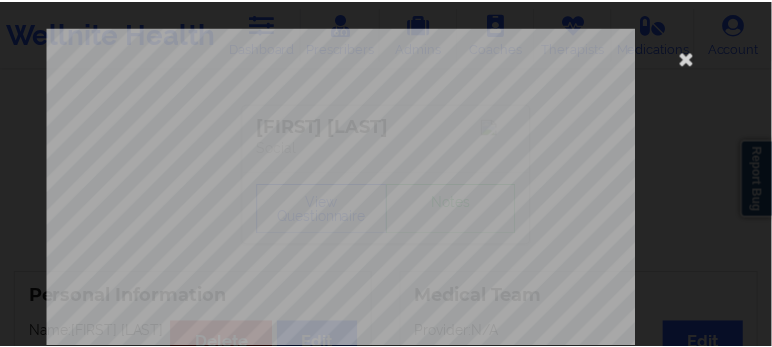 scroll, scrollTop: 0, scrollLeft: 0, axis: both 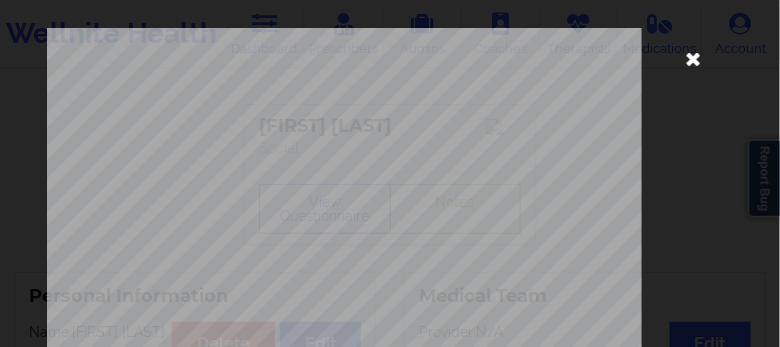 click at bounding box center (693, 58) 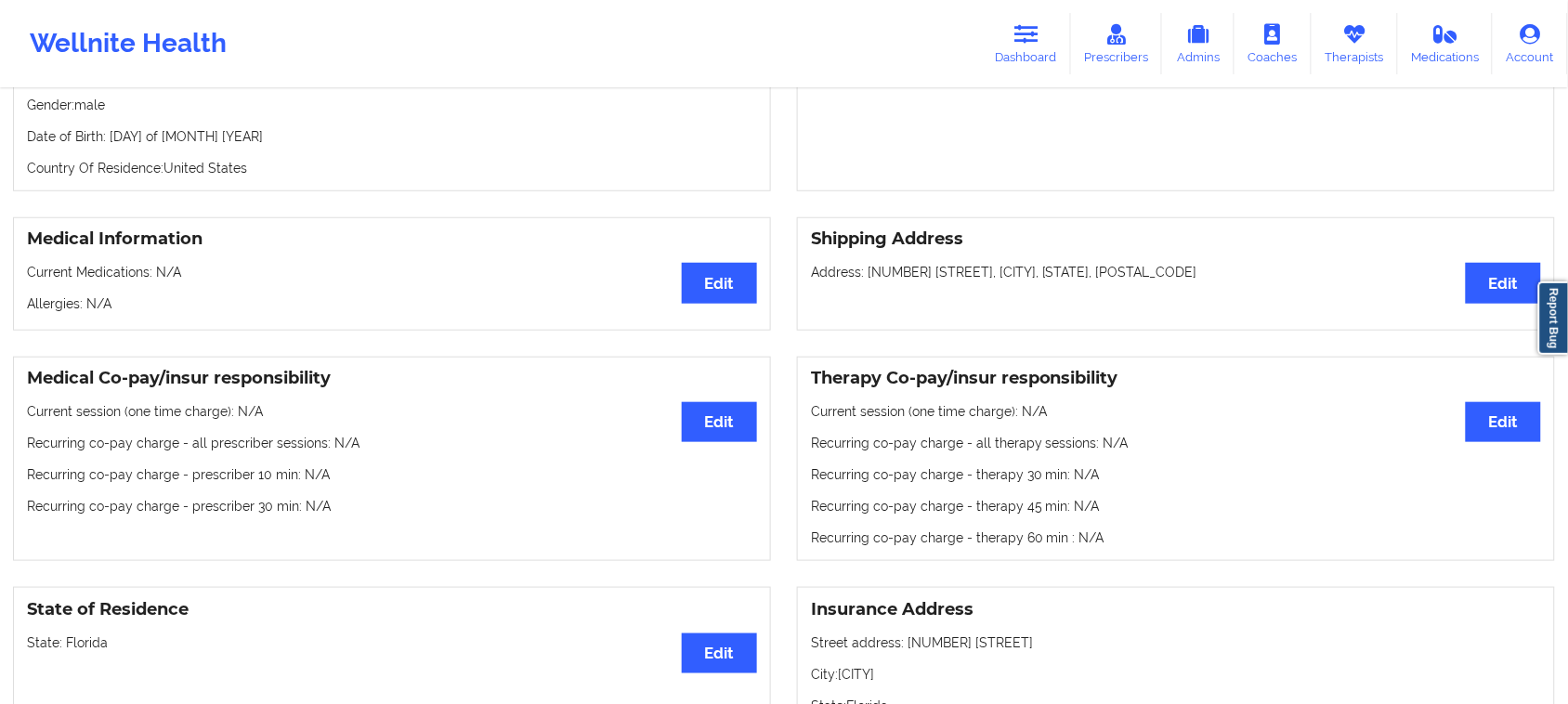 scroll, scrollTop: 191, scrollLeft: 0, axis: vertical 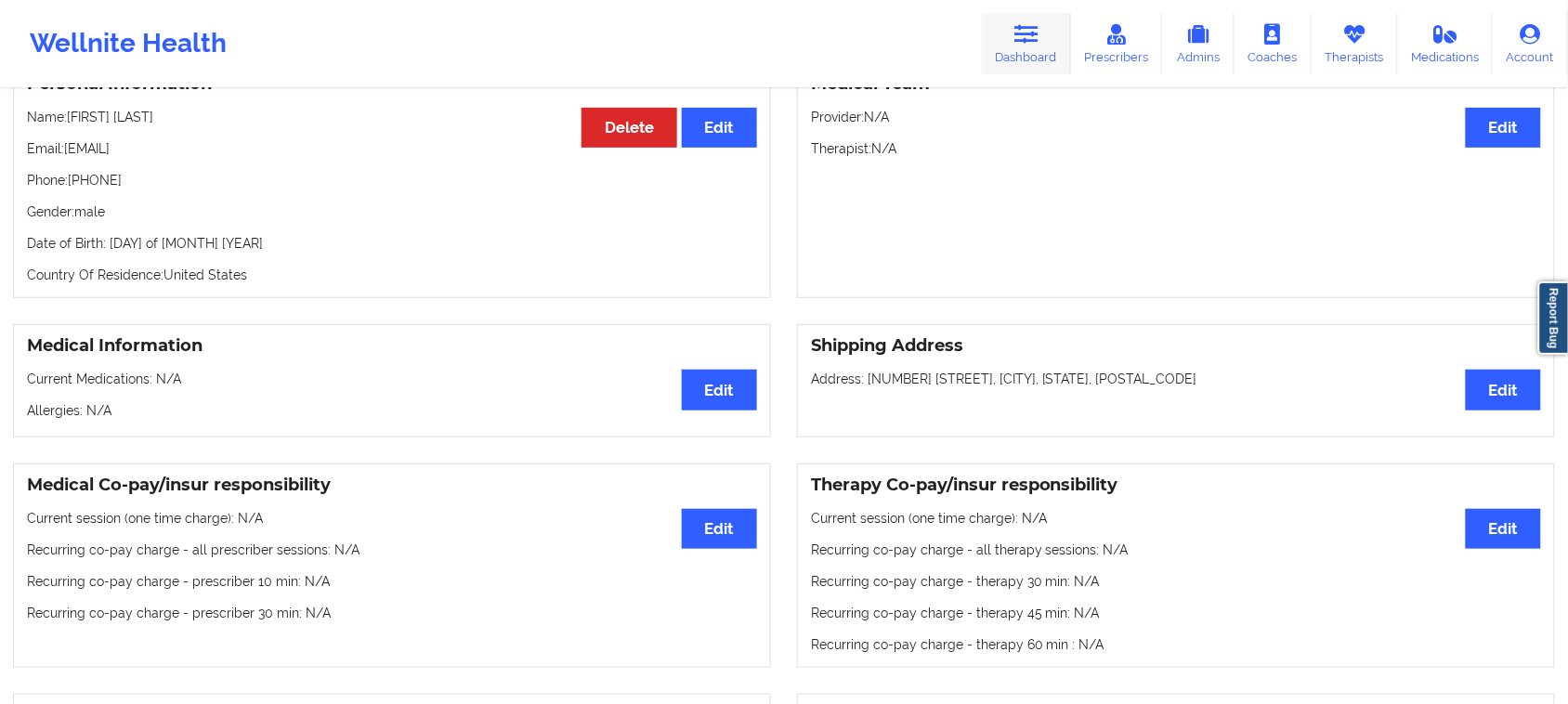 click on "Dashboard" at bounding box center [1026, 44] 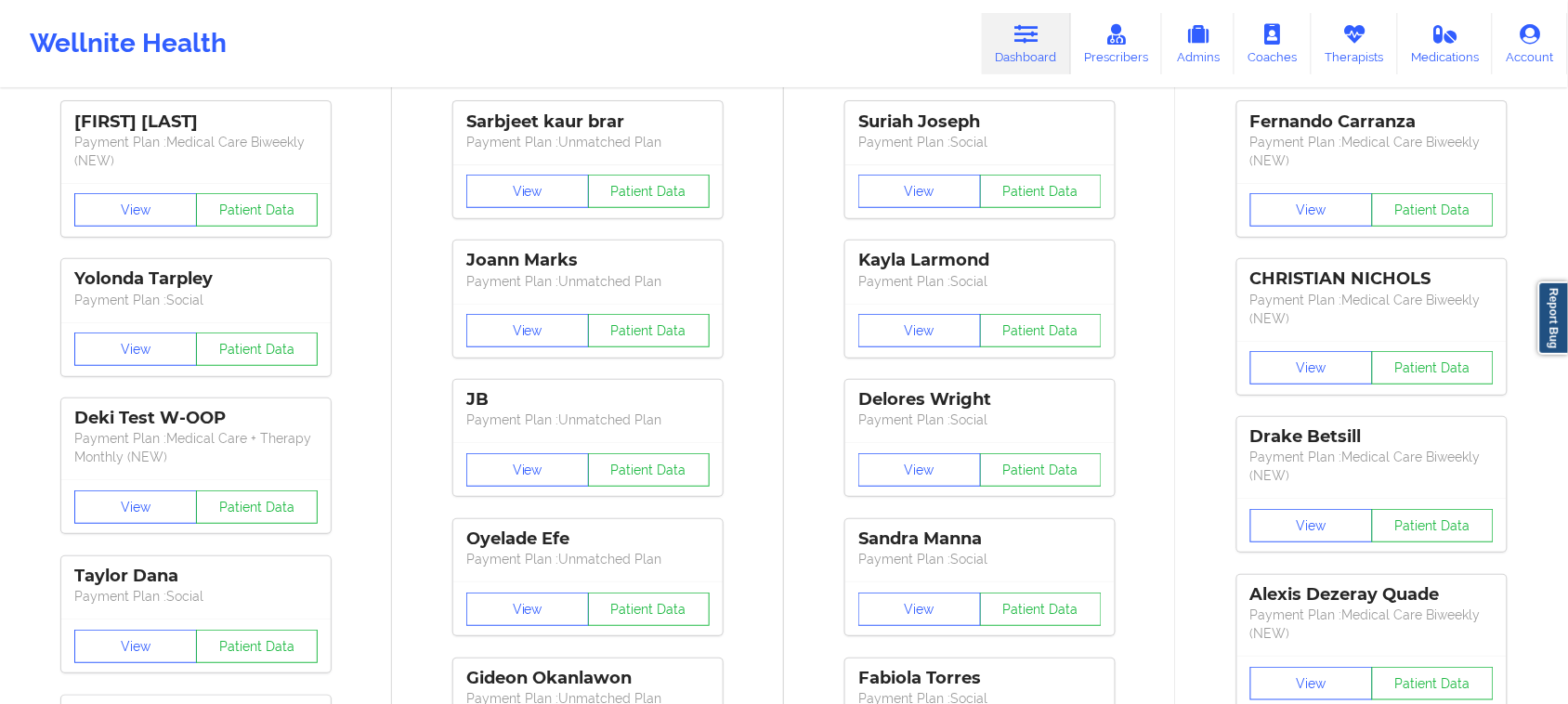scroll, scrollTop: 0, scrollLeft: 0, axis: both 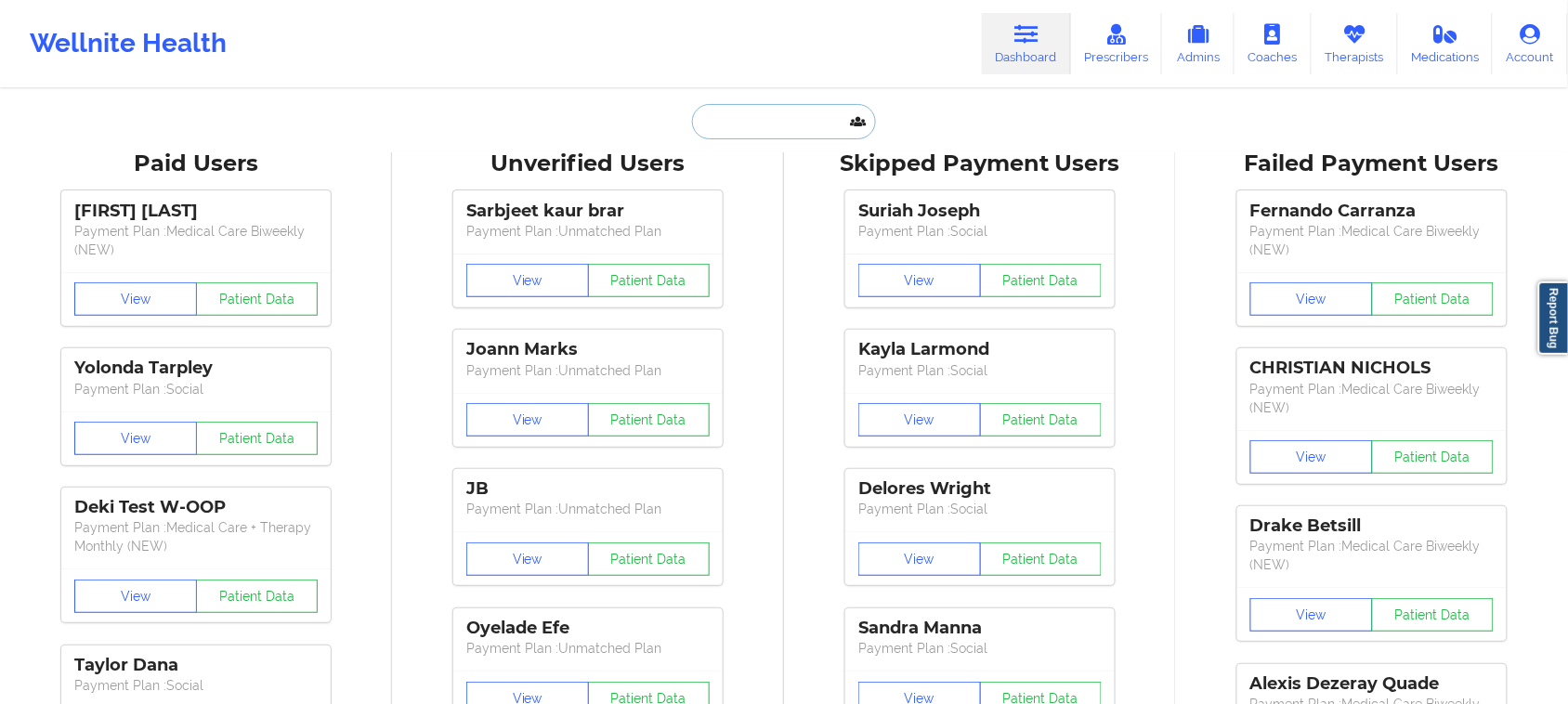 click at bounding box center [784, 122] 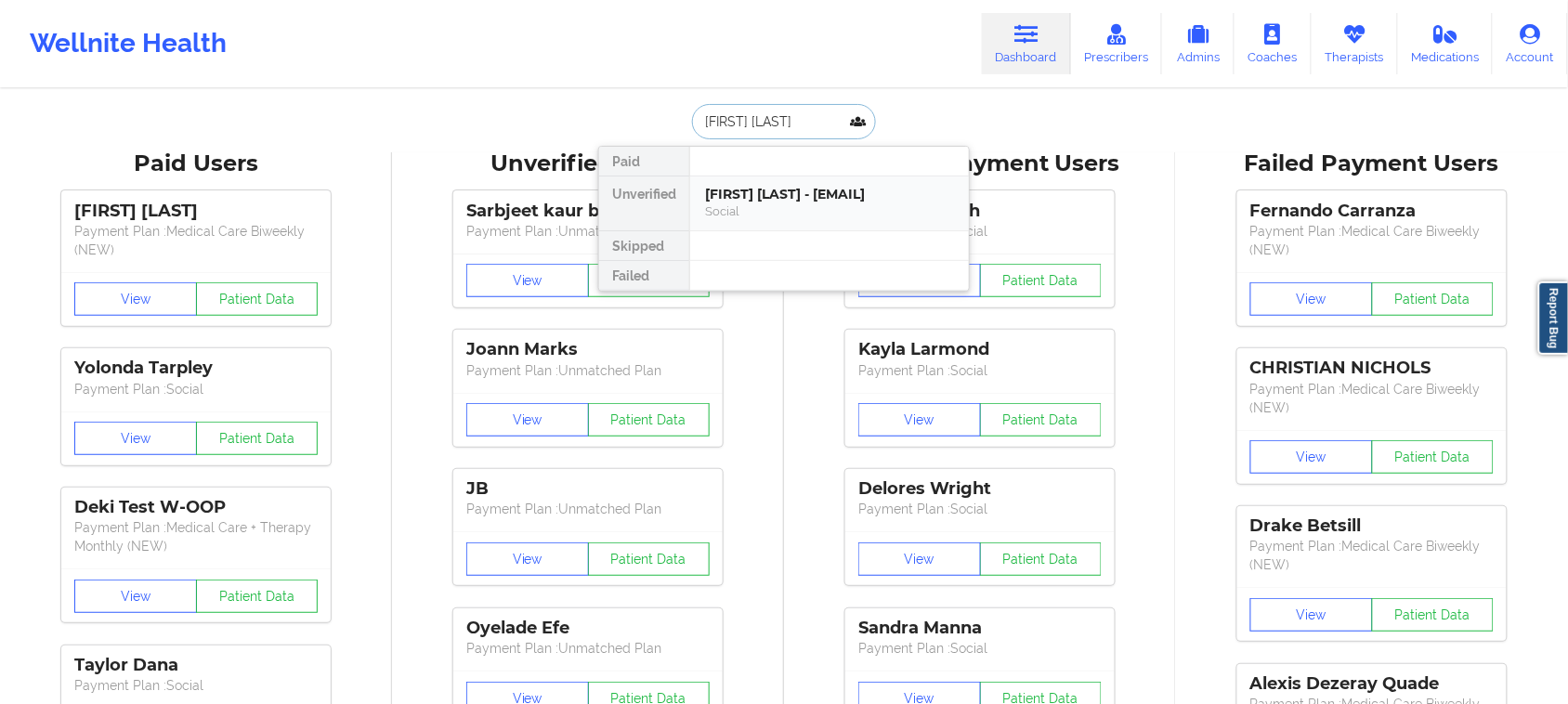 click on "Social" at bounding box center [830, 211] 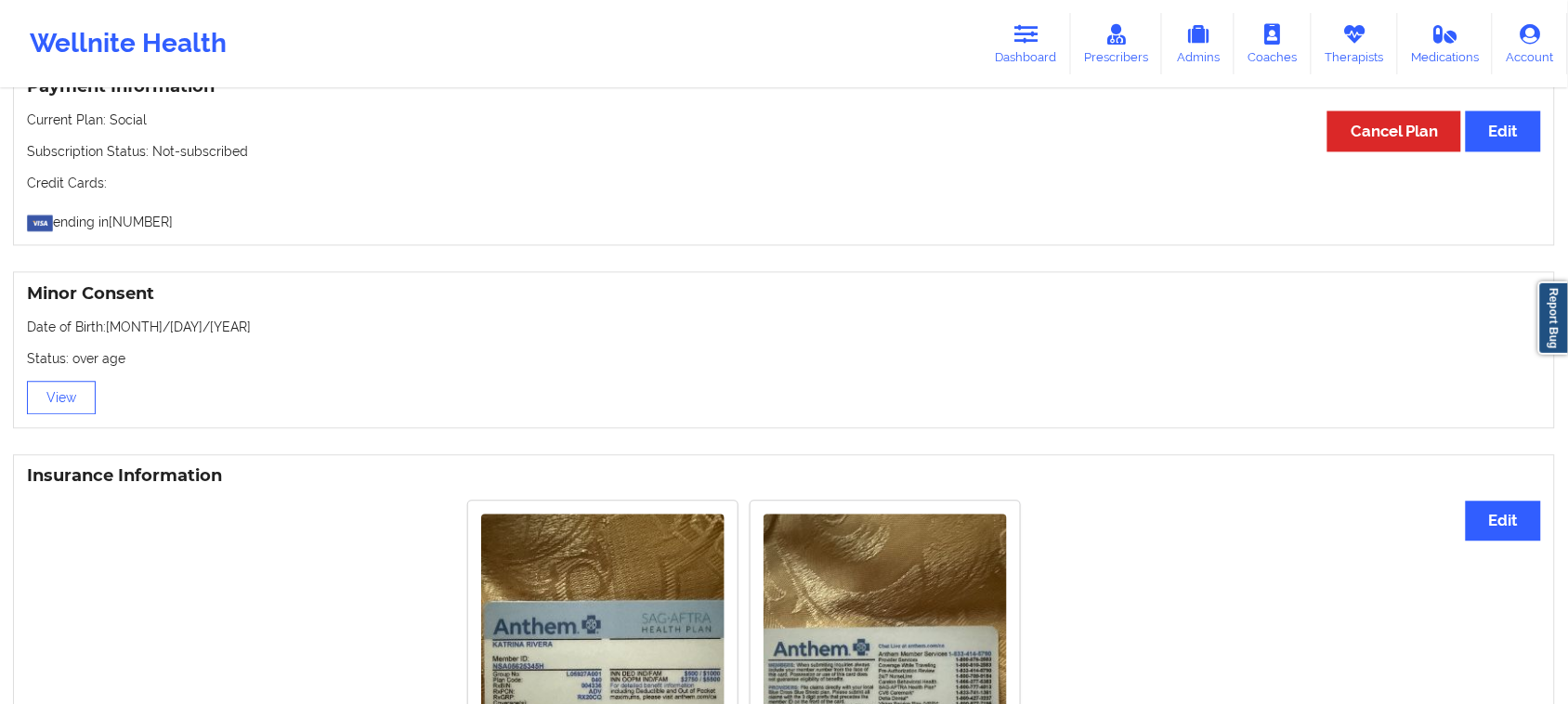 scroll, scrollTop: 1277, scrollLeft: 0, axis: vertical 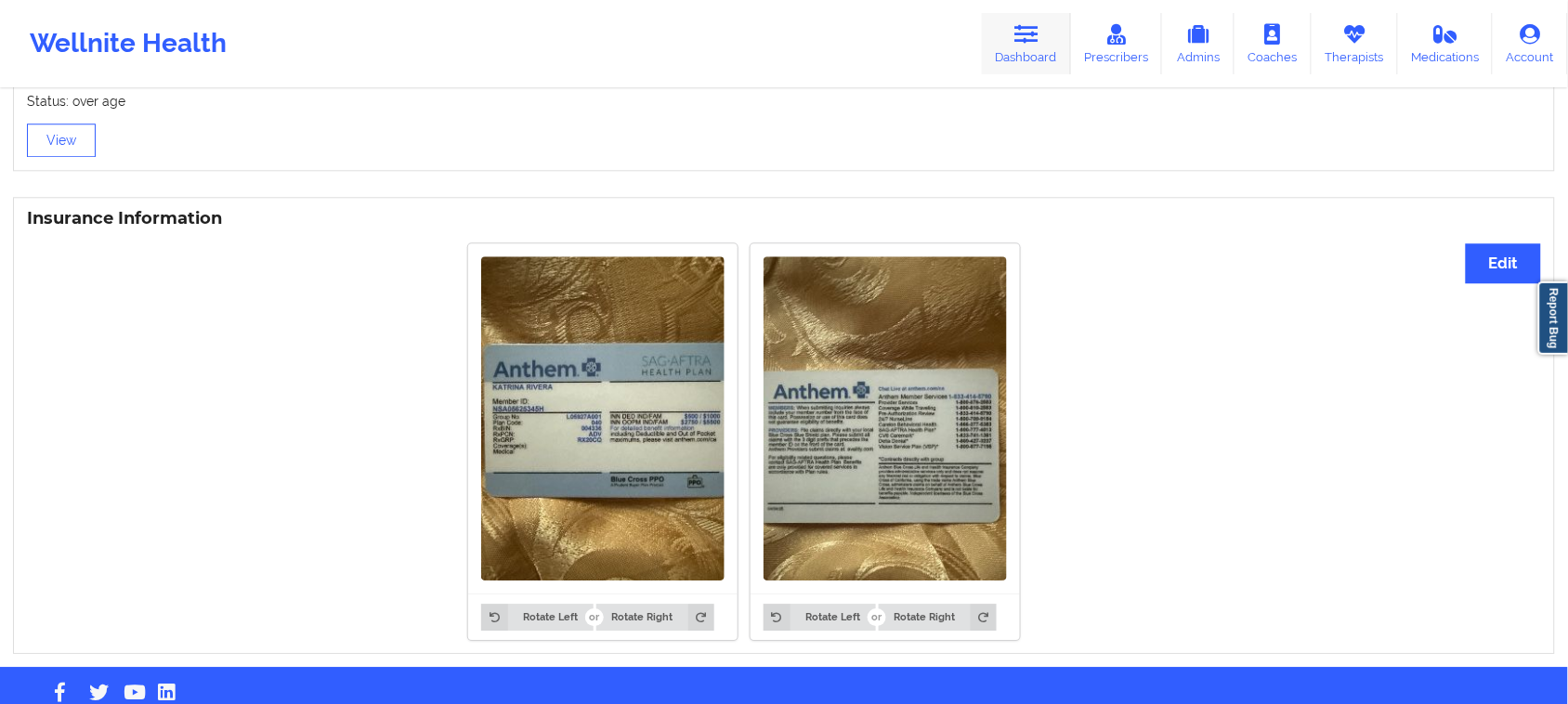 click on "Dashboard" at bounding box center (1026, 44) 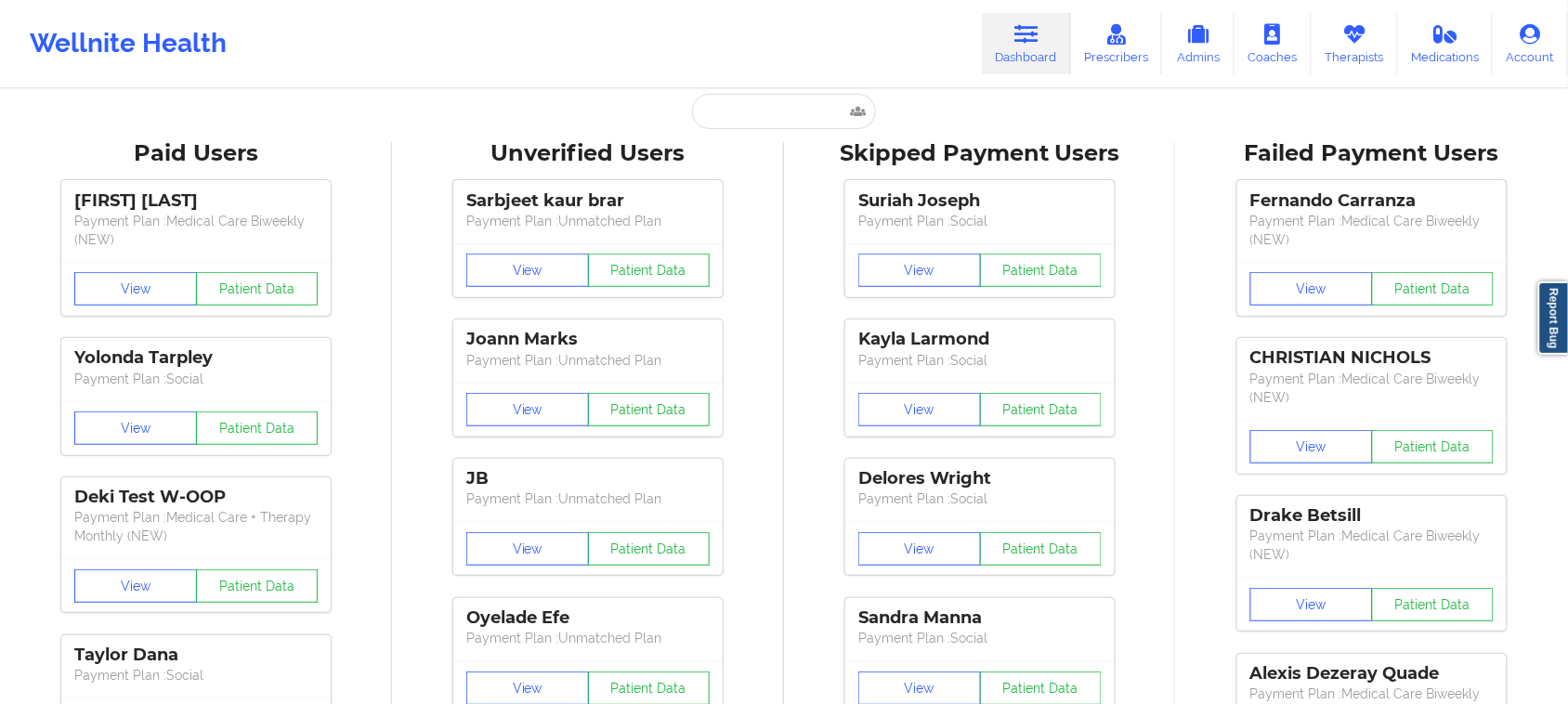 scroll, scrollTop: 0, scrollLeft: 0, axis: both 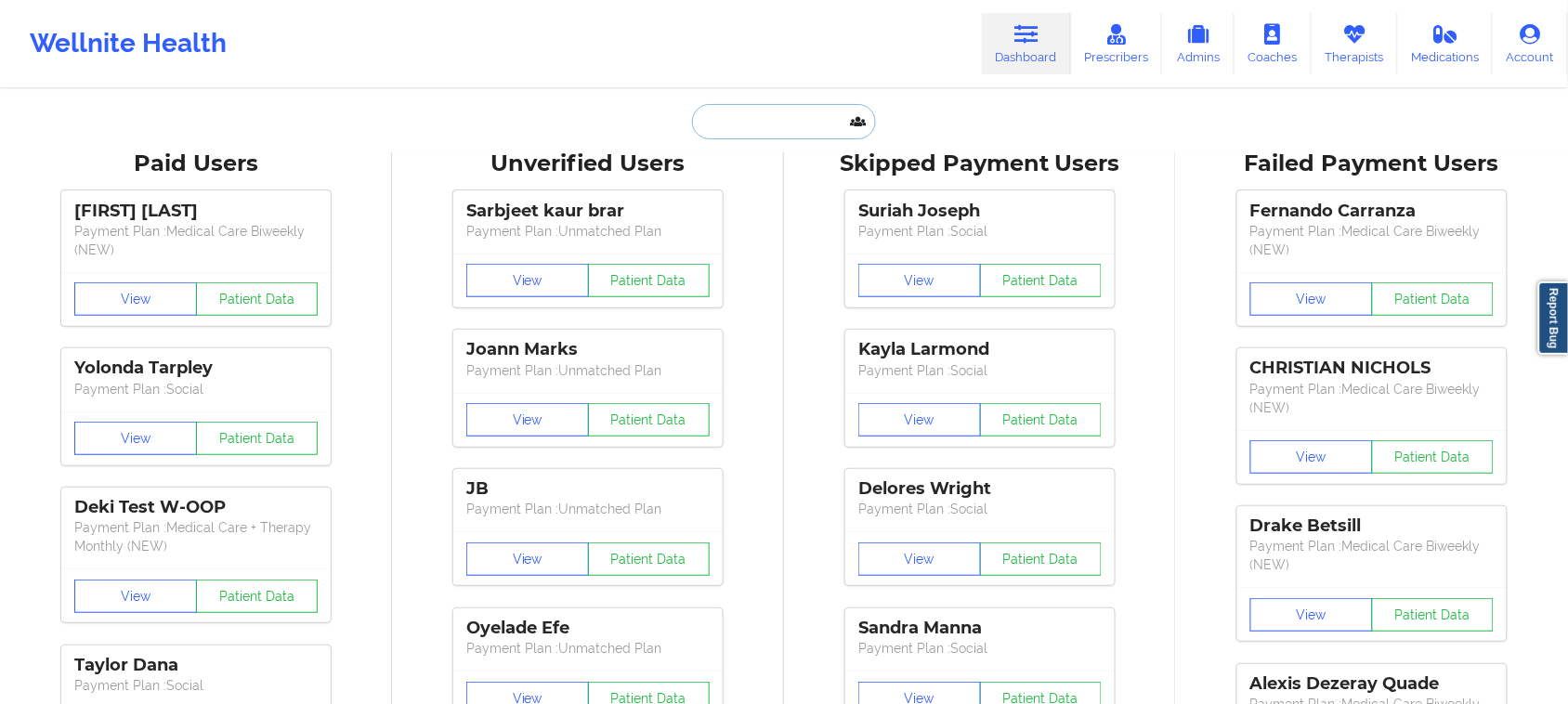 click at bounding box center (784, 122) 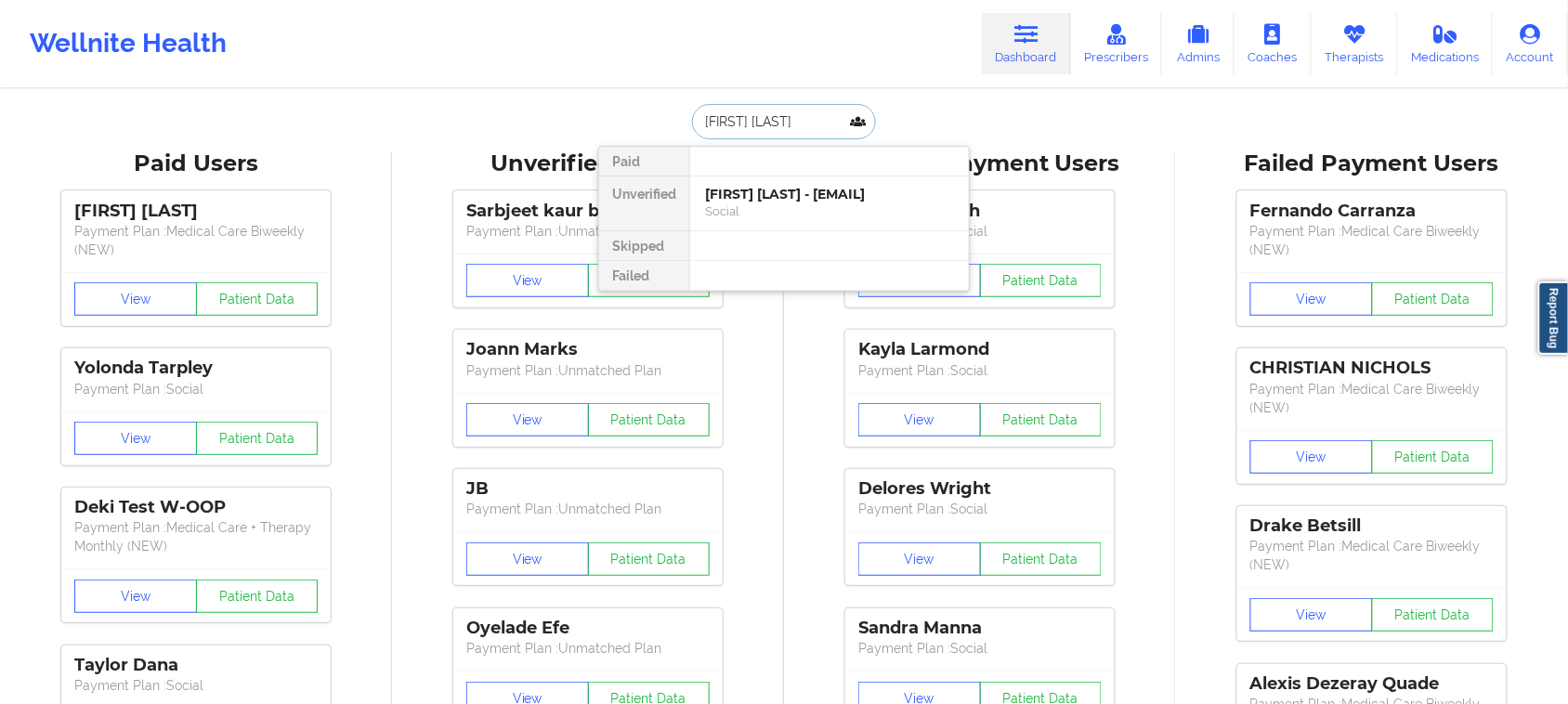 click on "[FIRST] [LAST] - [EMAIL]" at bounding box center (830, 194) 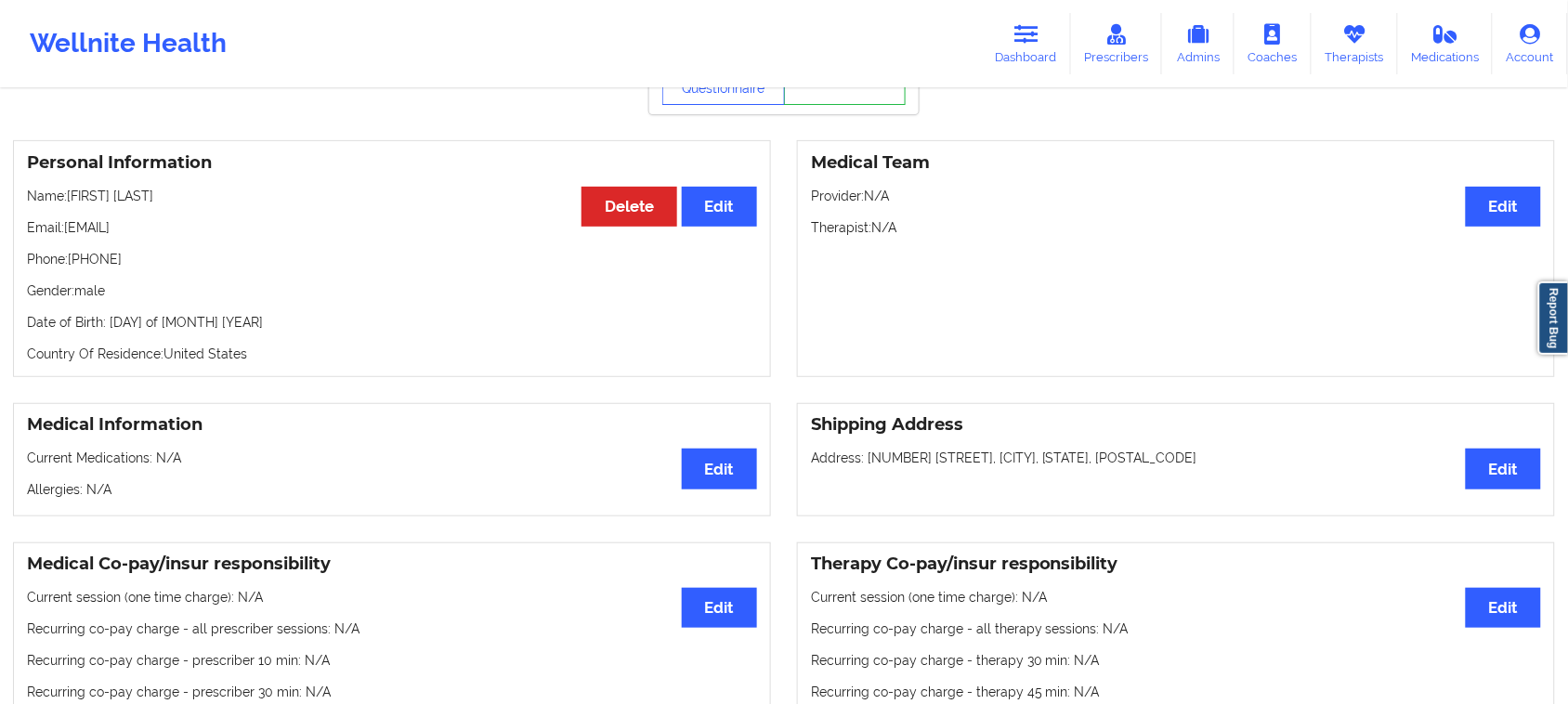 scroll, scrollTop: 0, scrollLeft: 0, axis: both 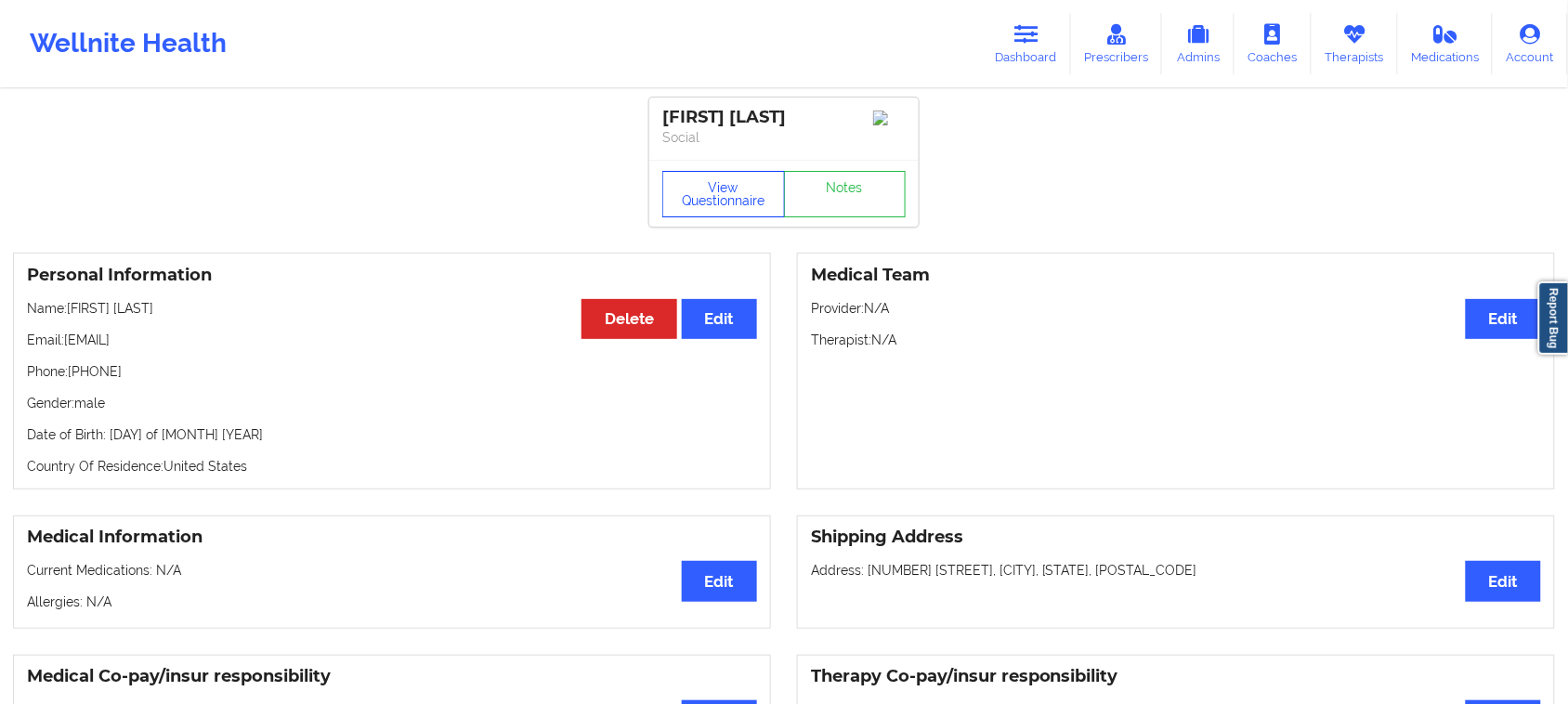click on "View Questionnaire" at bounding box center (724, 194) 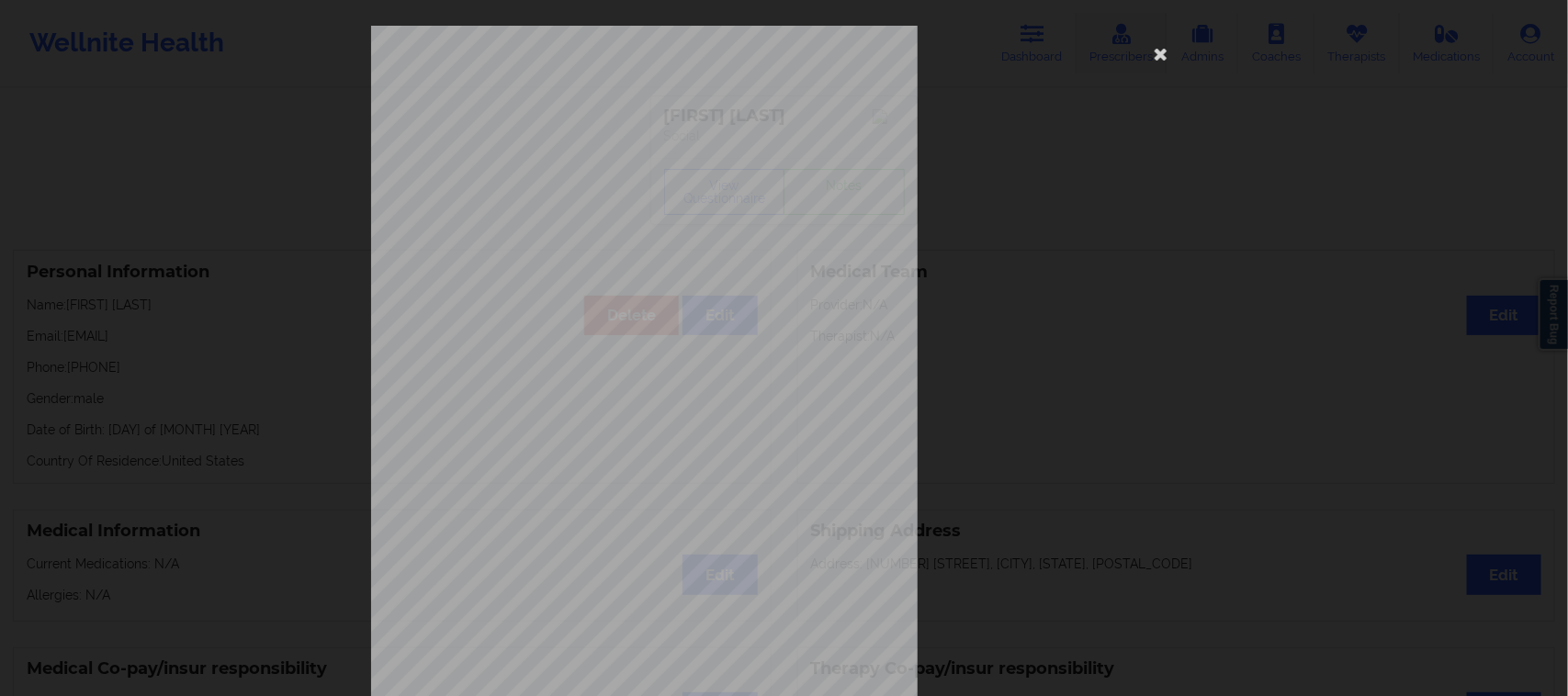 click at bounding box center [1161, 53] 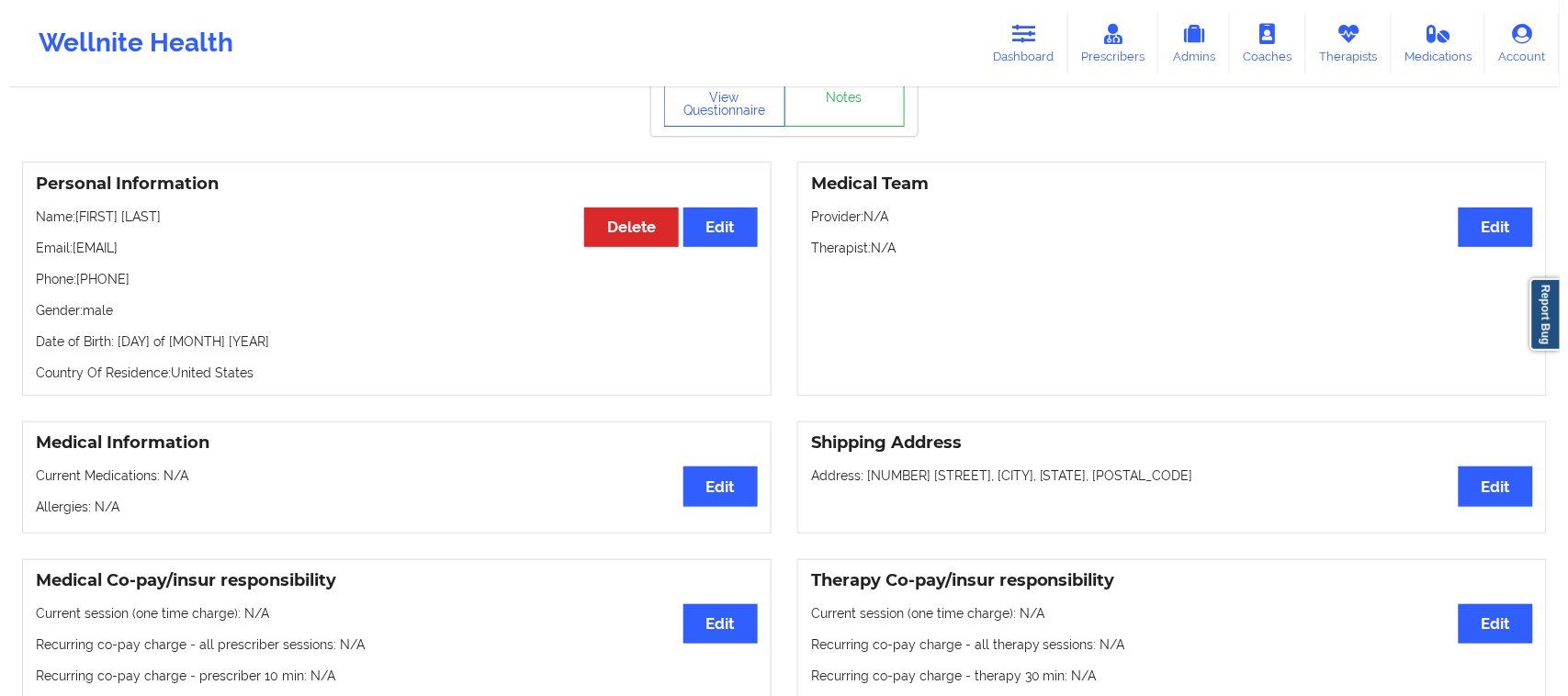scroll, scrollTop: 0, scrollLeft: 0, axis: both 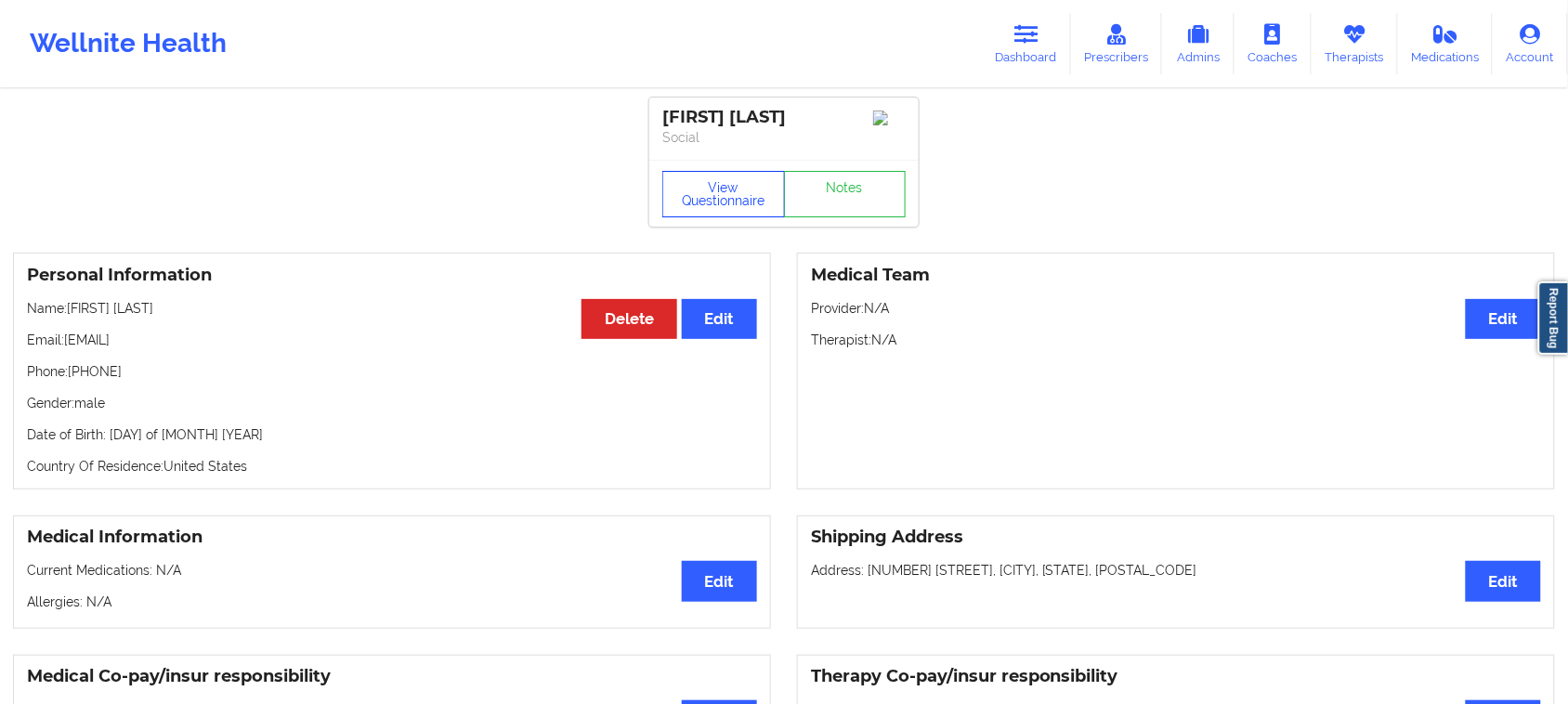 click on "View Questionnaire" at bounding box center (724, 194) 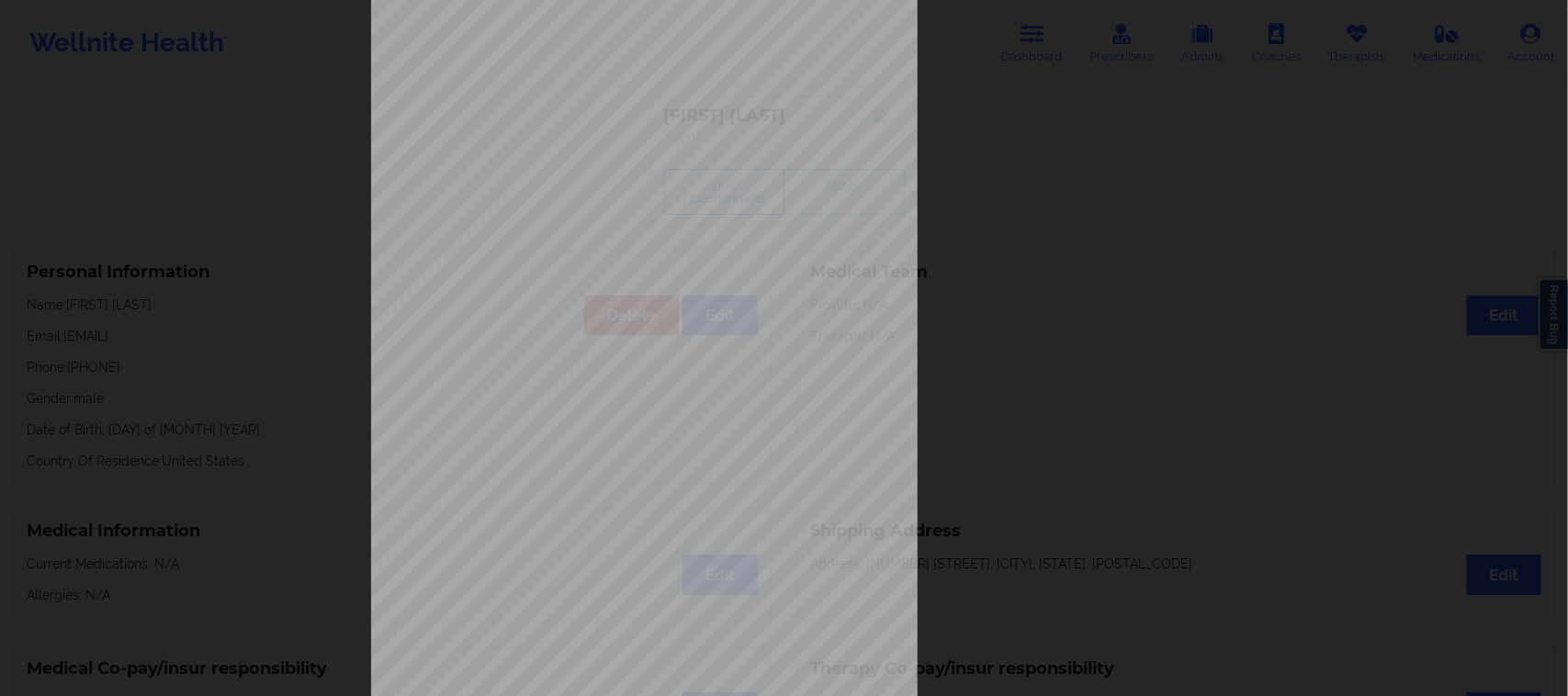 scroll, scrollTop: 179, scrollLeft: 0, axis: vertical 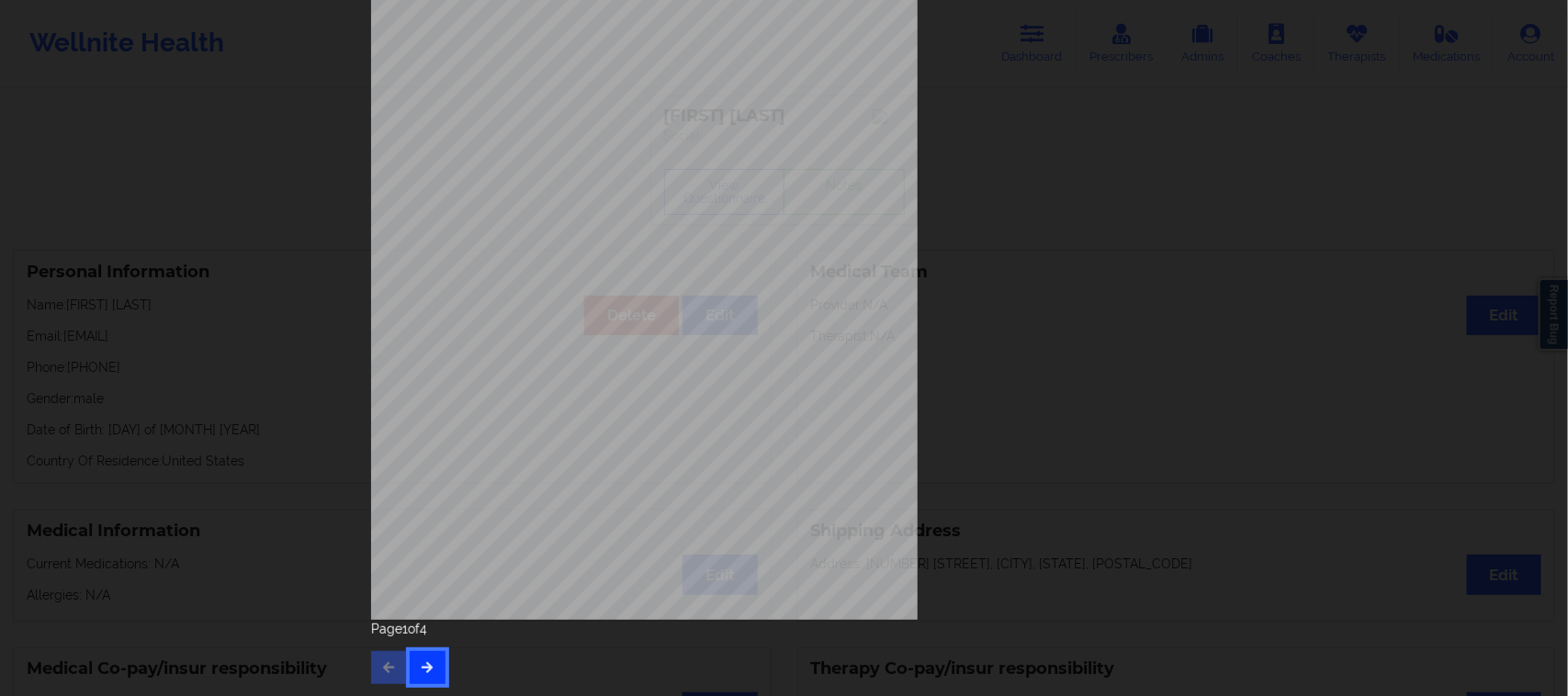 click at bounding box center [427, 668] 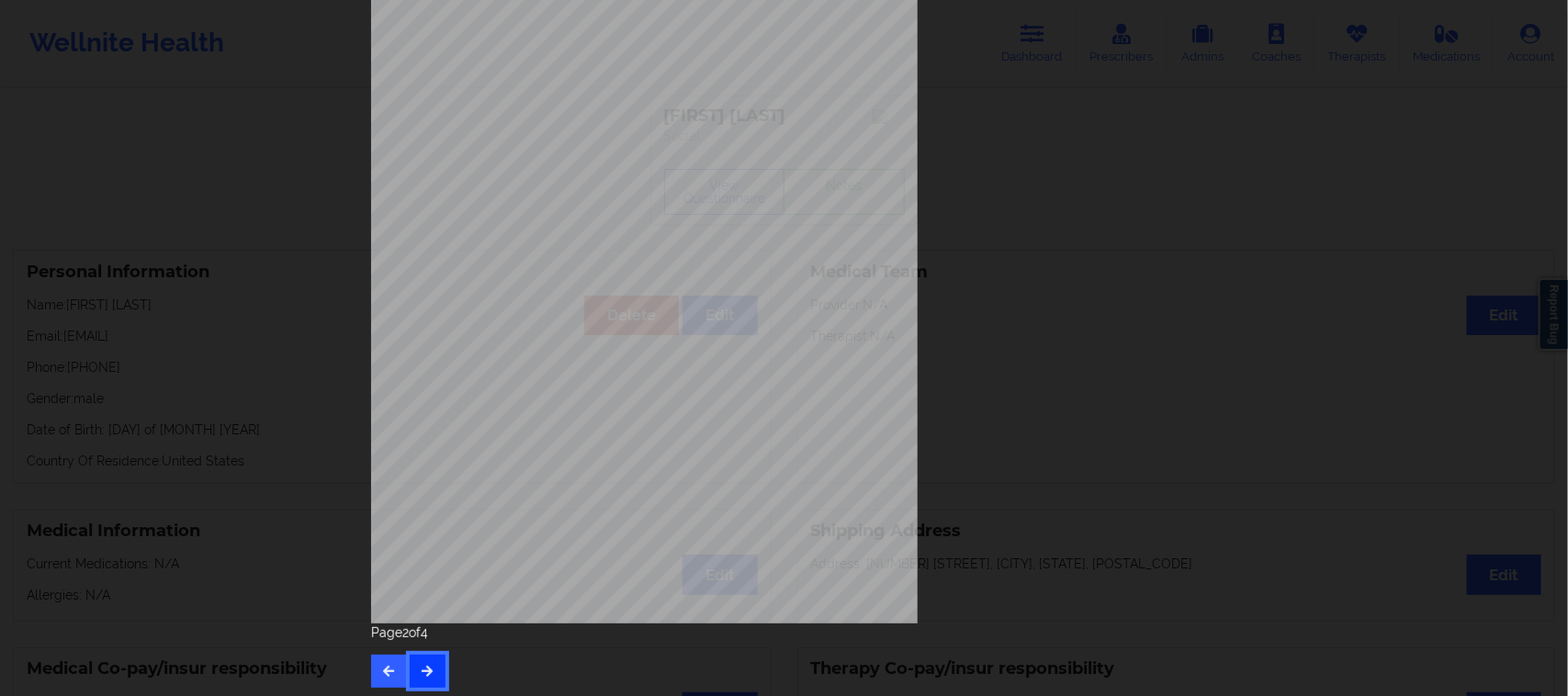 scroll, scrollTop: 179, scrollLeft: 0, axis: vertical 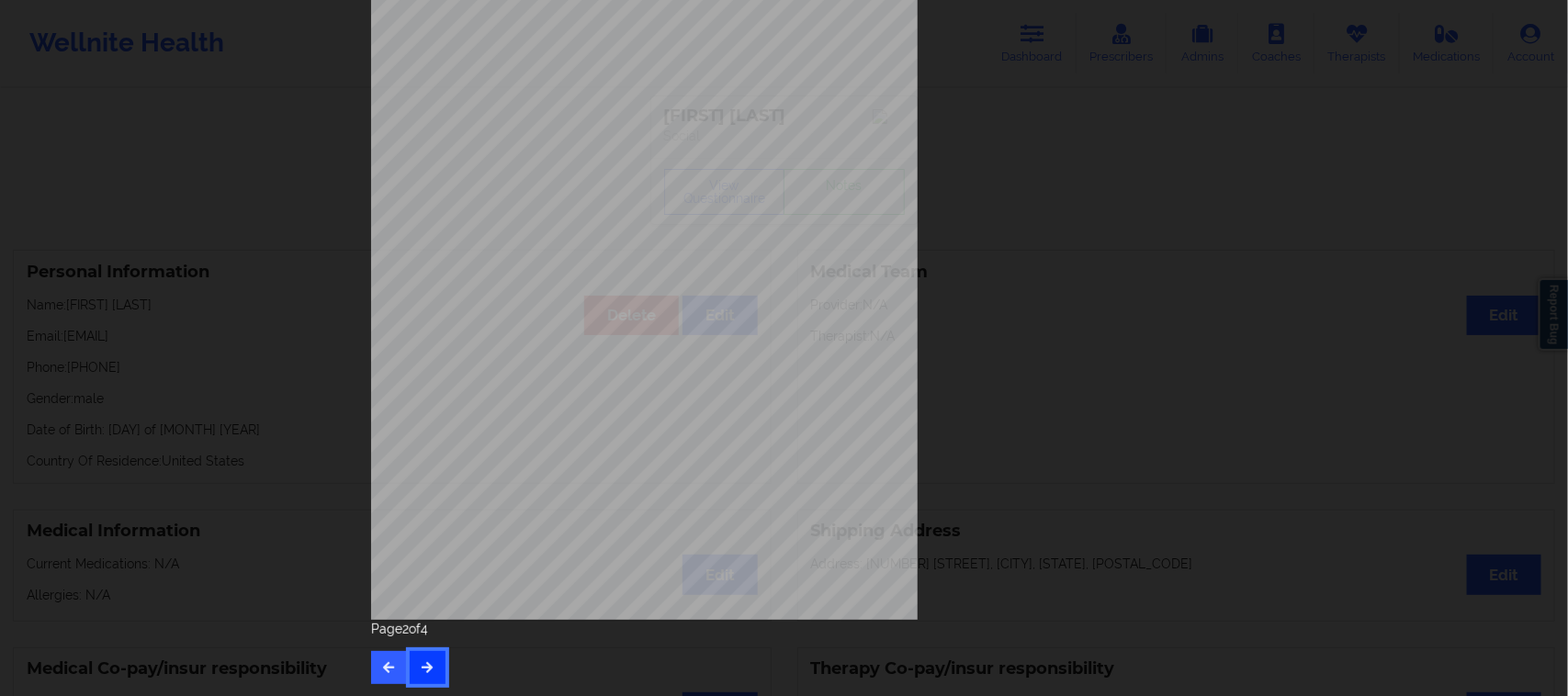 click at bounding box center (427, 668) 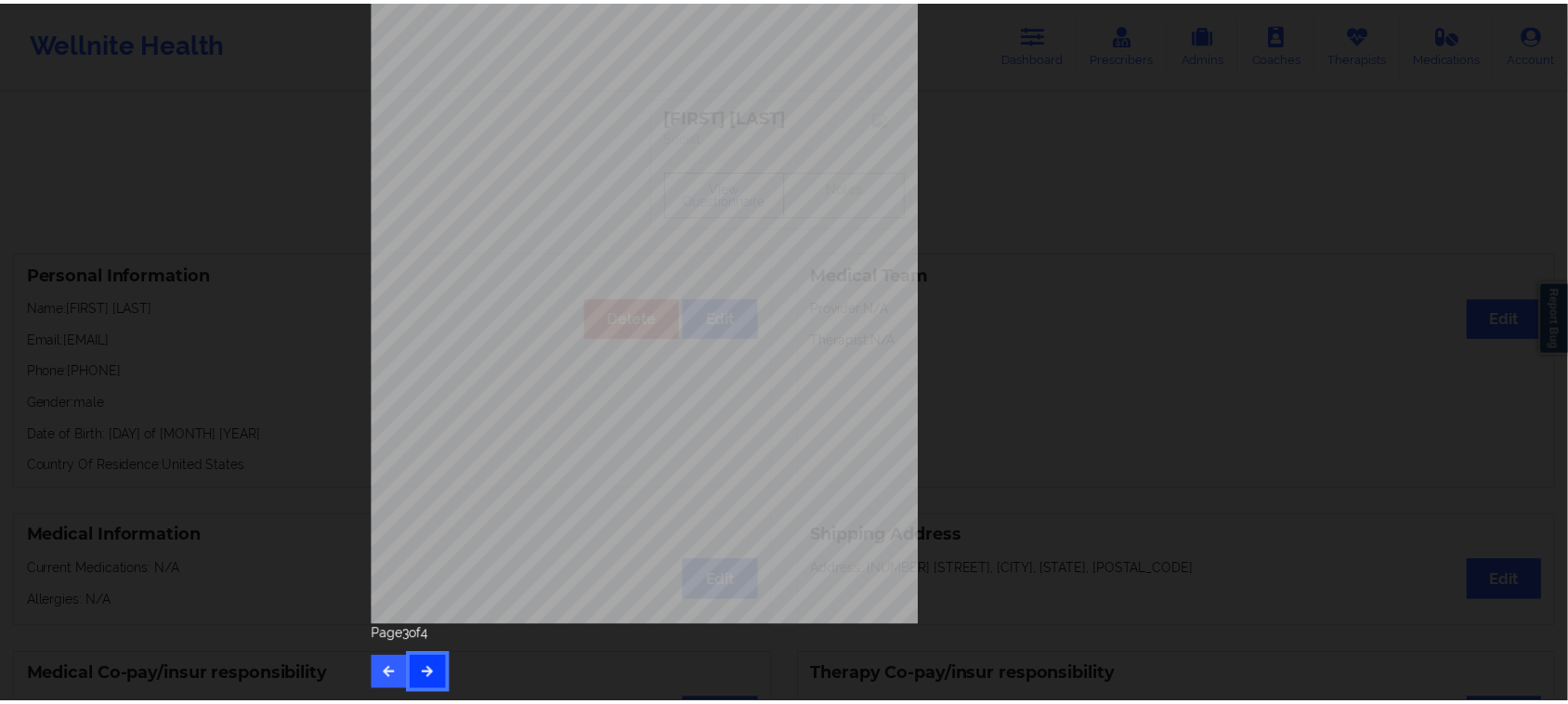 scroll, scrollTop: 0, scrollLeft: 0, axis: both 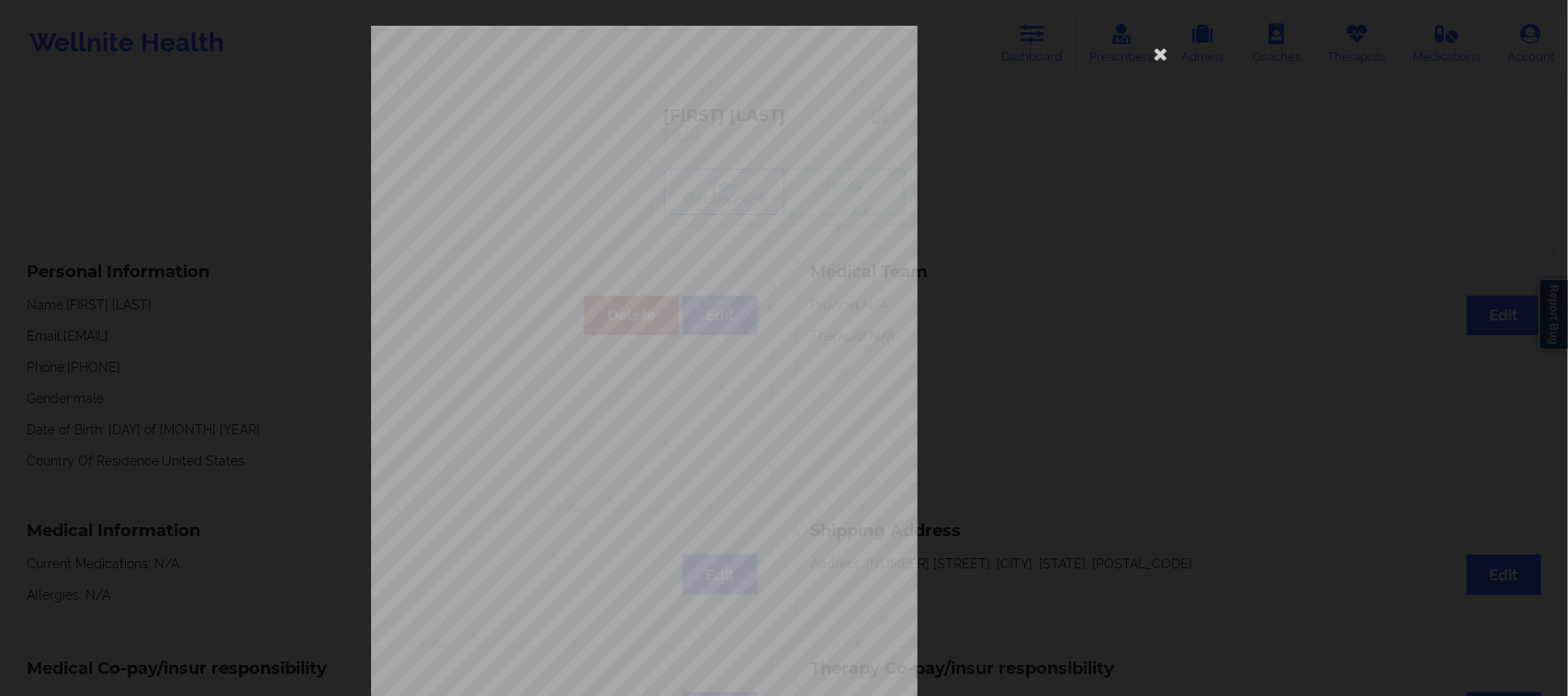 type 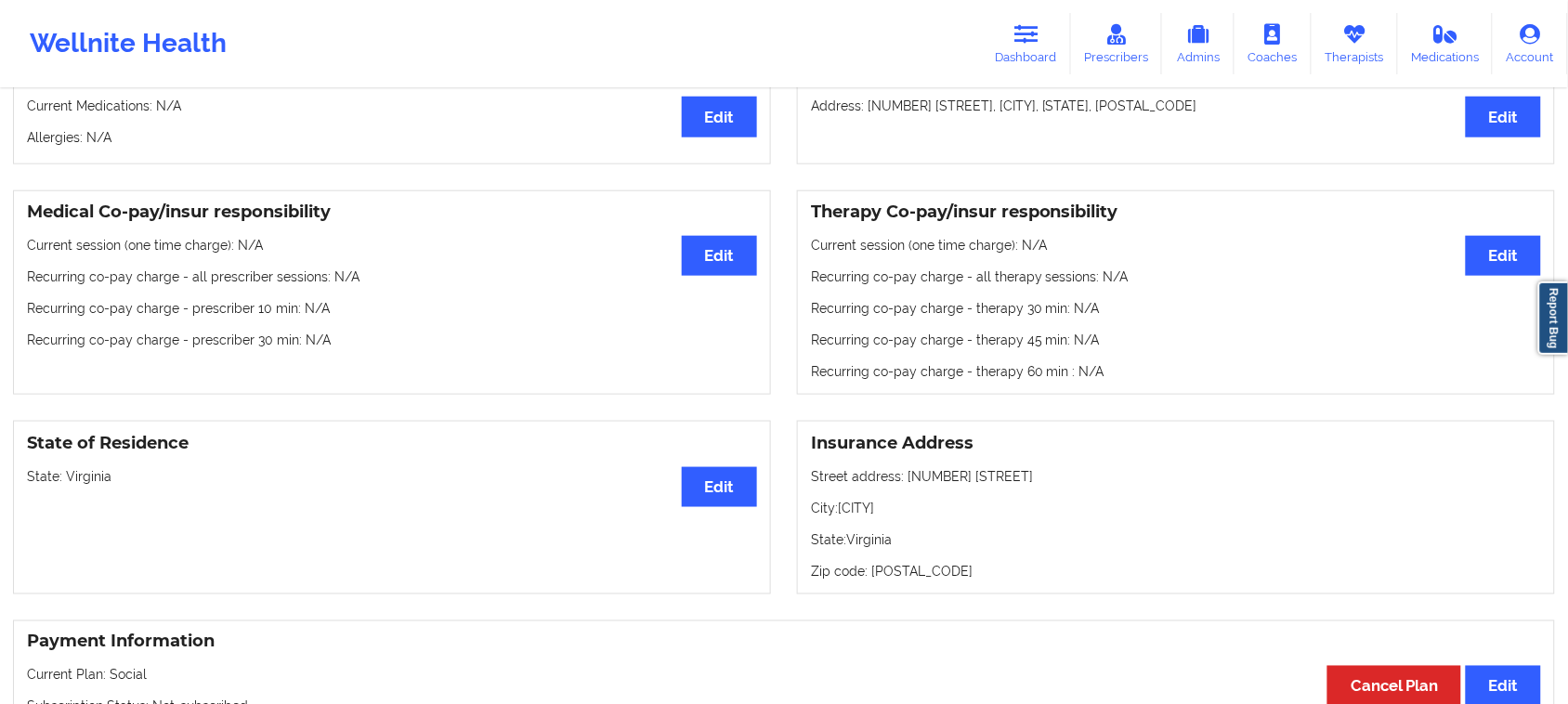 scroll, scrollTop: 0, scrollLeft: 0, axis: both 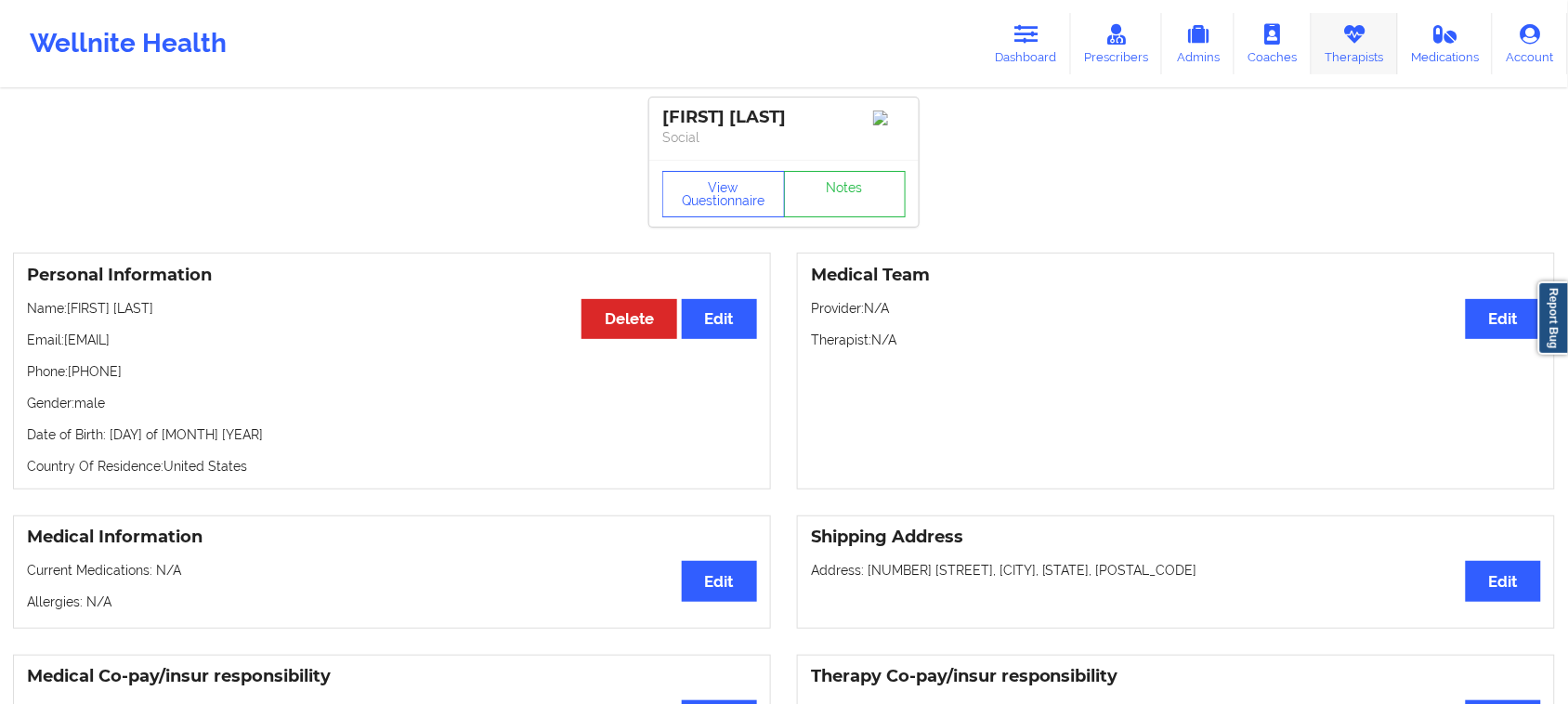 click on "Therapists" at bounding box center [1354, 44] 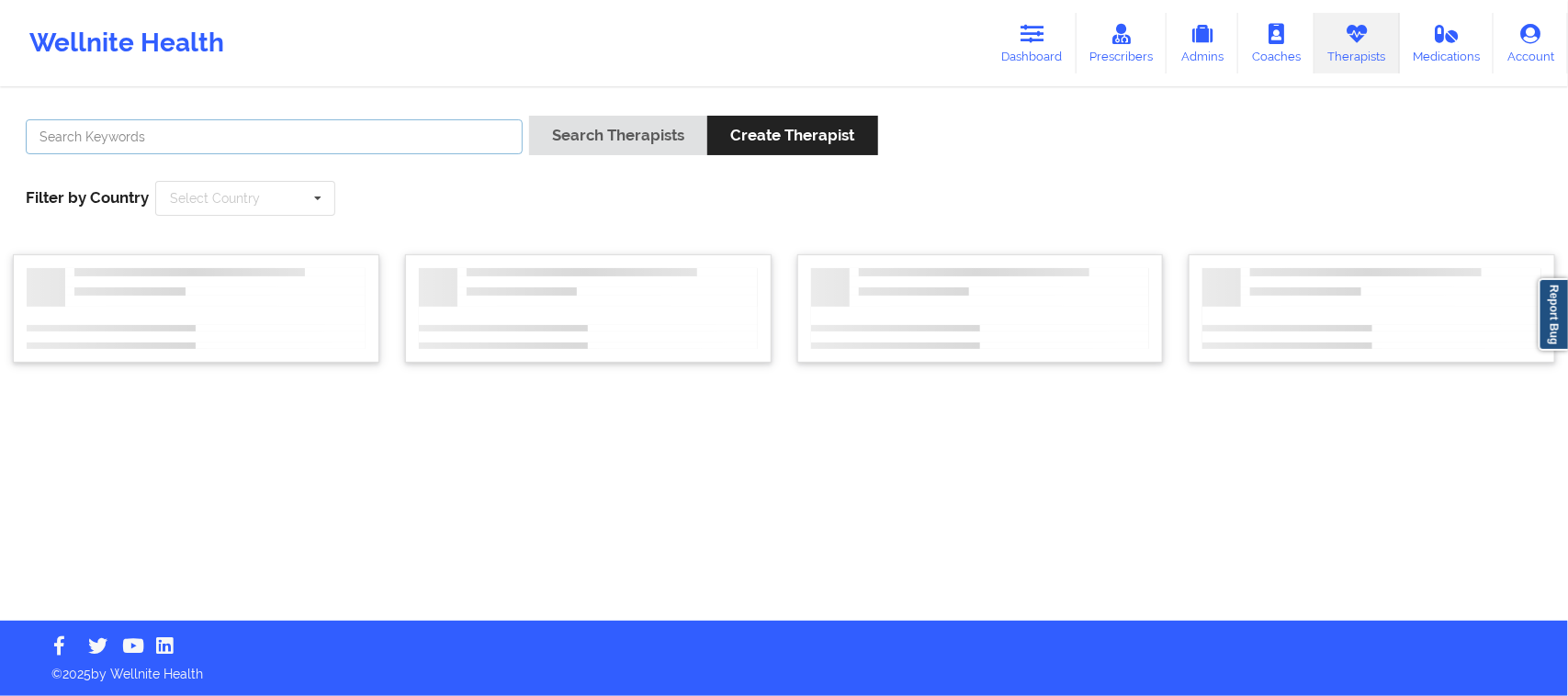 click at bounding box center [274, 137] 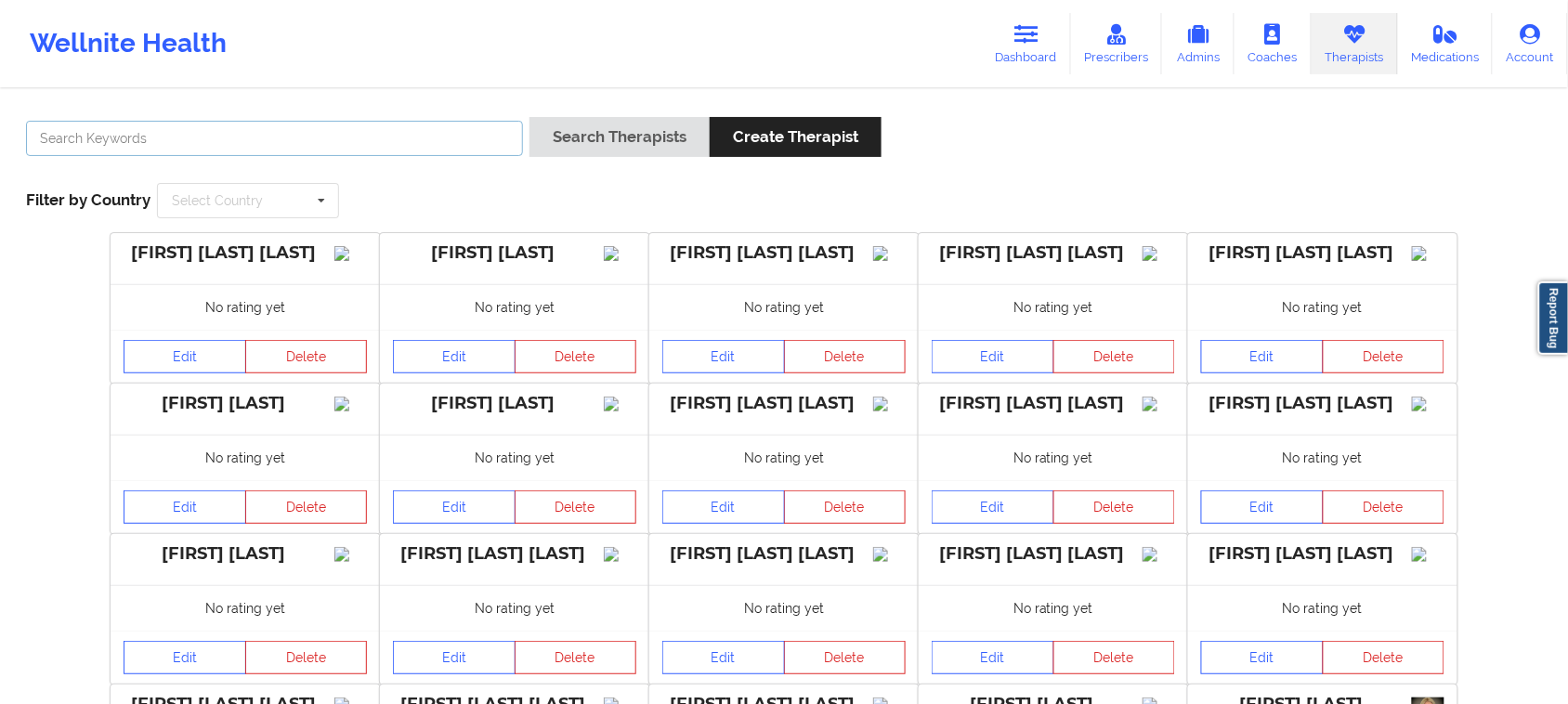 click at bounding box center [274, 138] 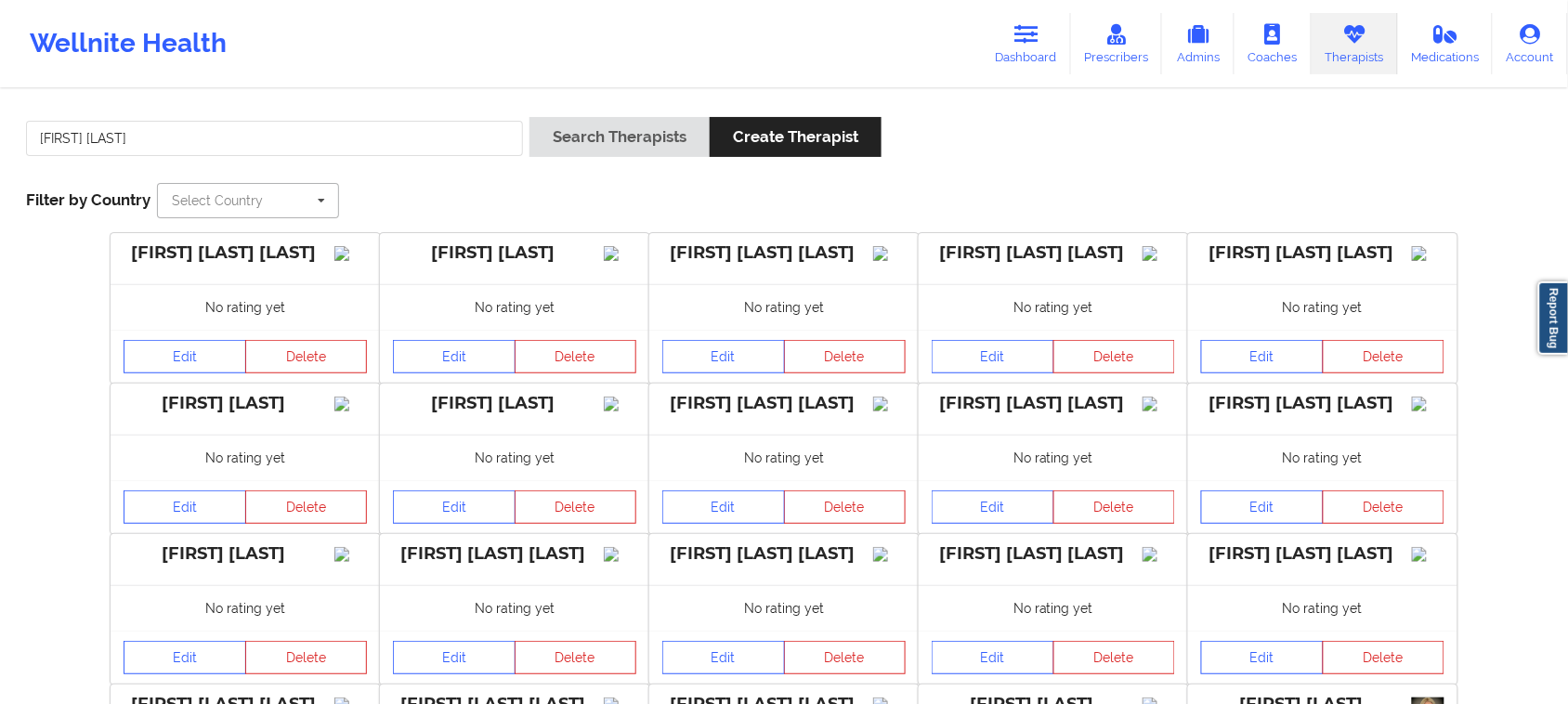 click at bounding box center [249, 201] 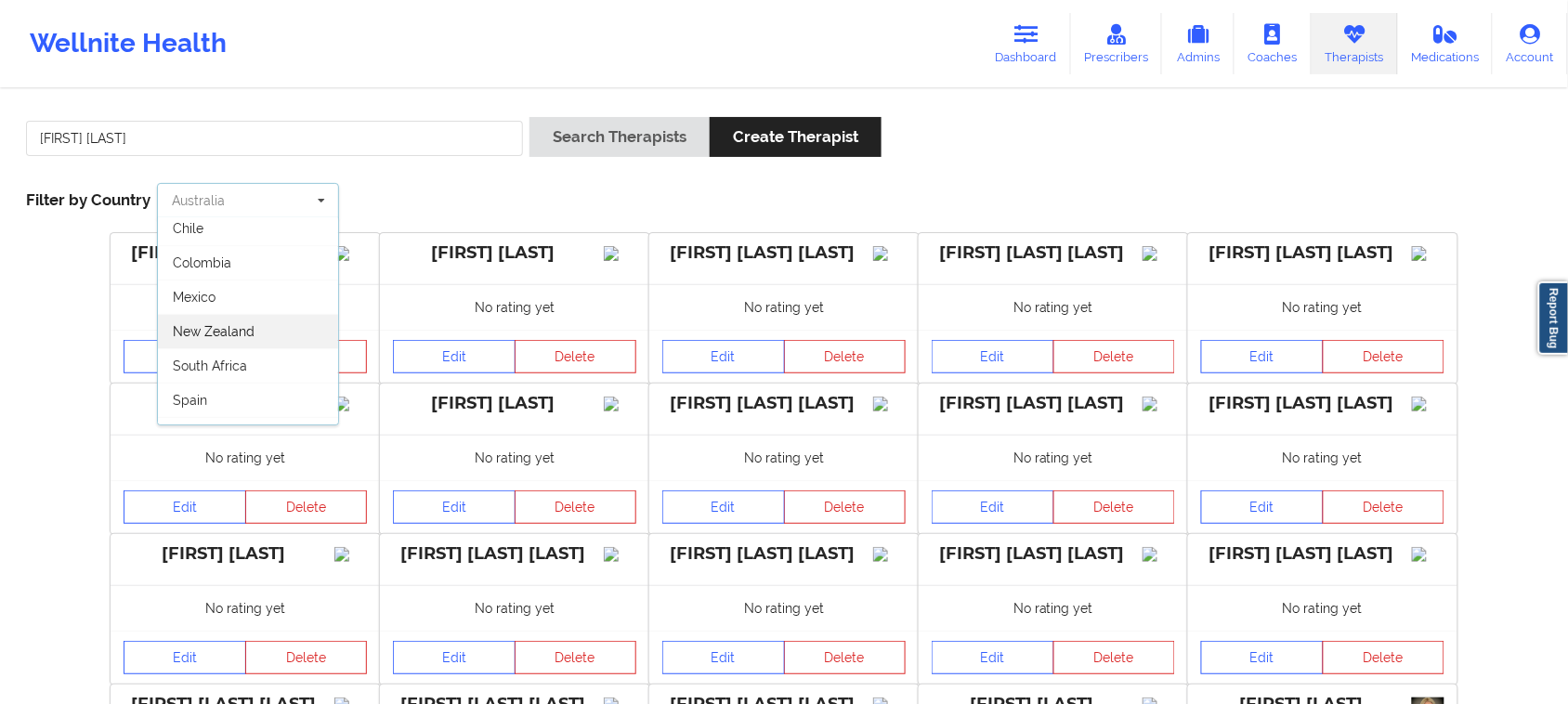 scroll, scrollTop: 103, scrollLeft: 0, axis: vertical 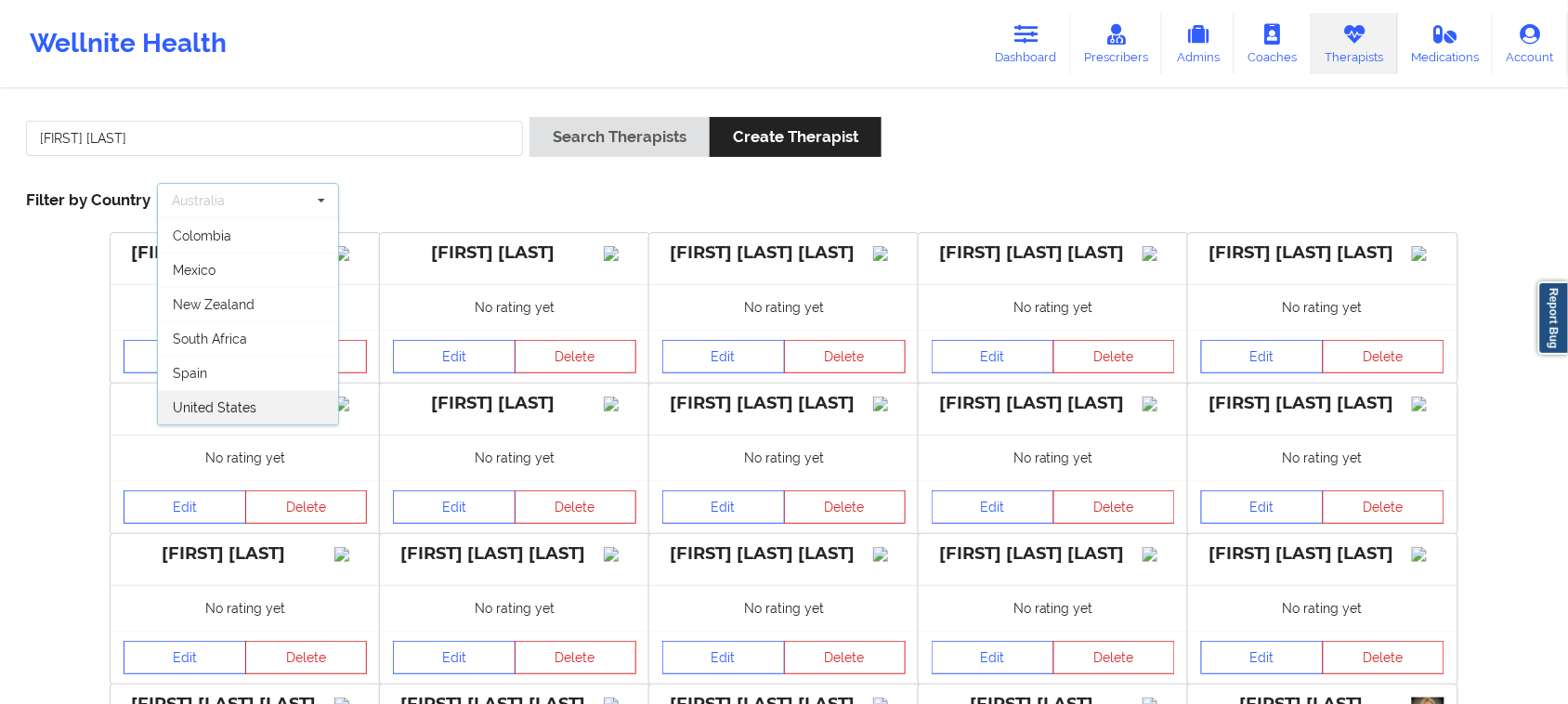 click on "United States" at bounding box center (248, 407) 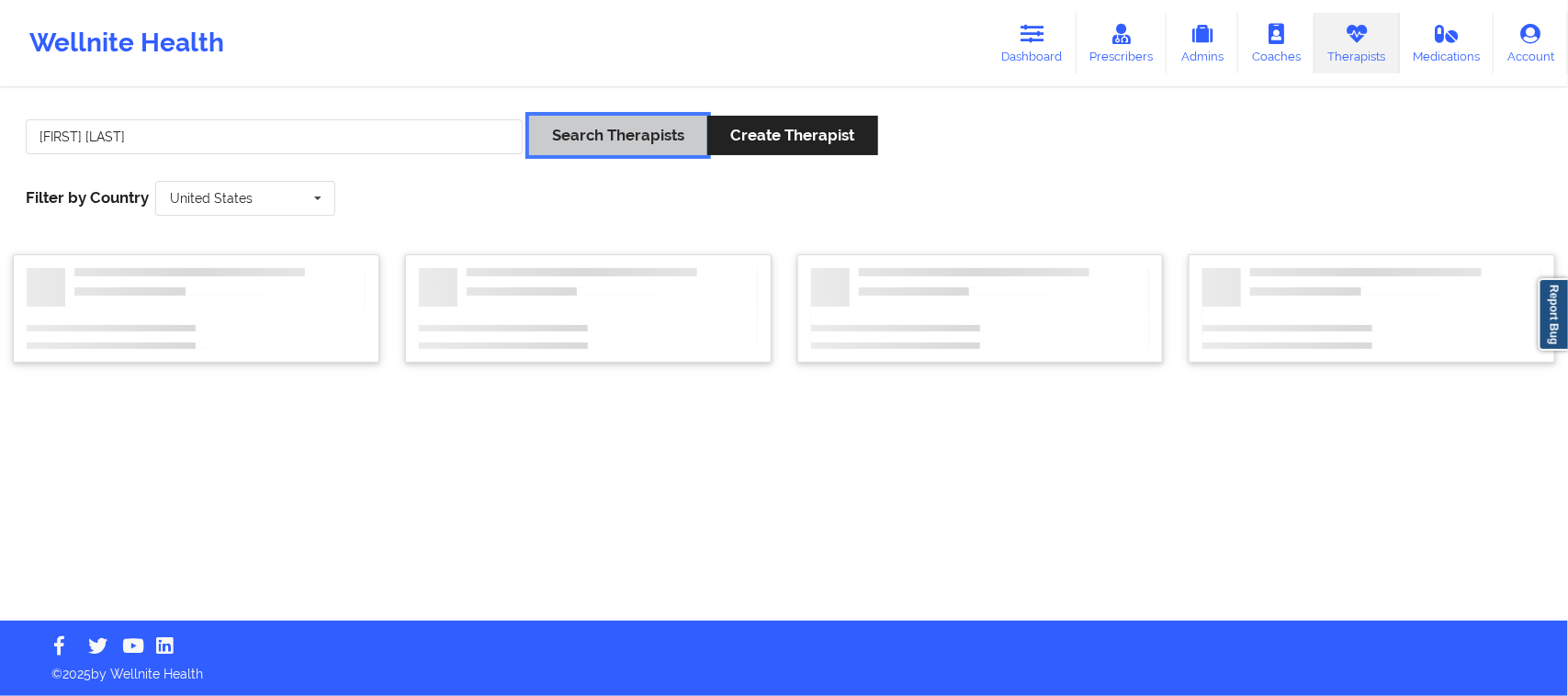 click on "Search Therapists" at bounding box center [618, 135] 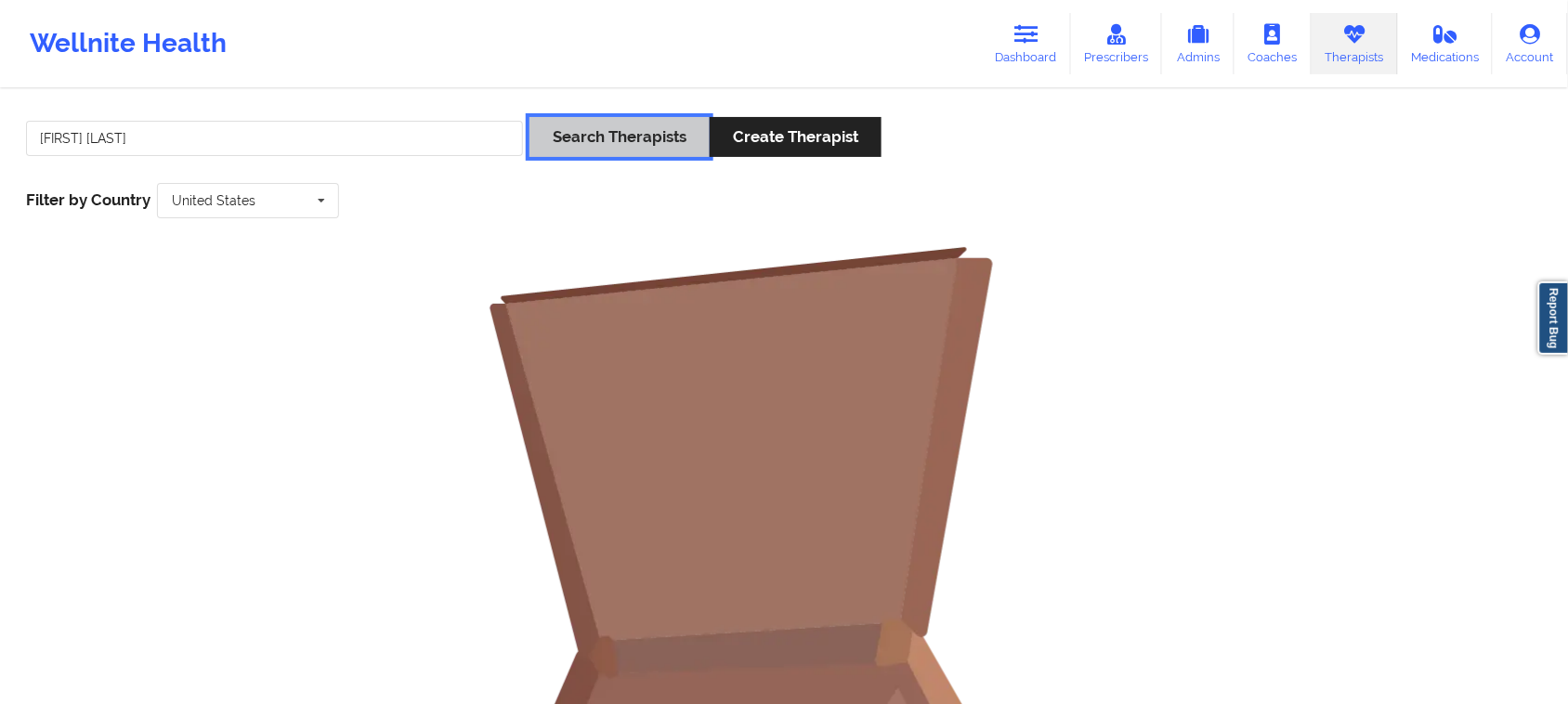 click on "Search Therapists" at bounding box center [620, 137] 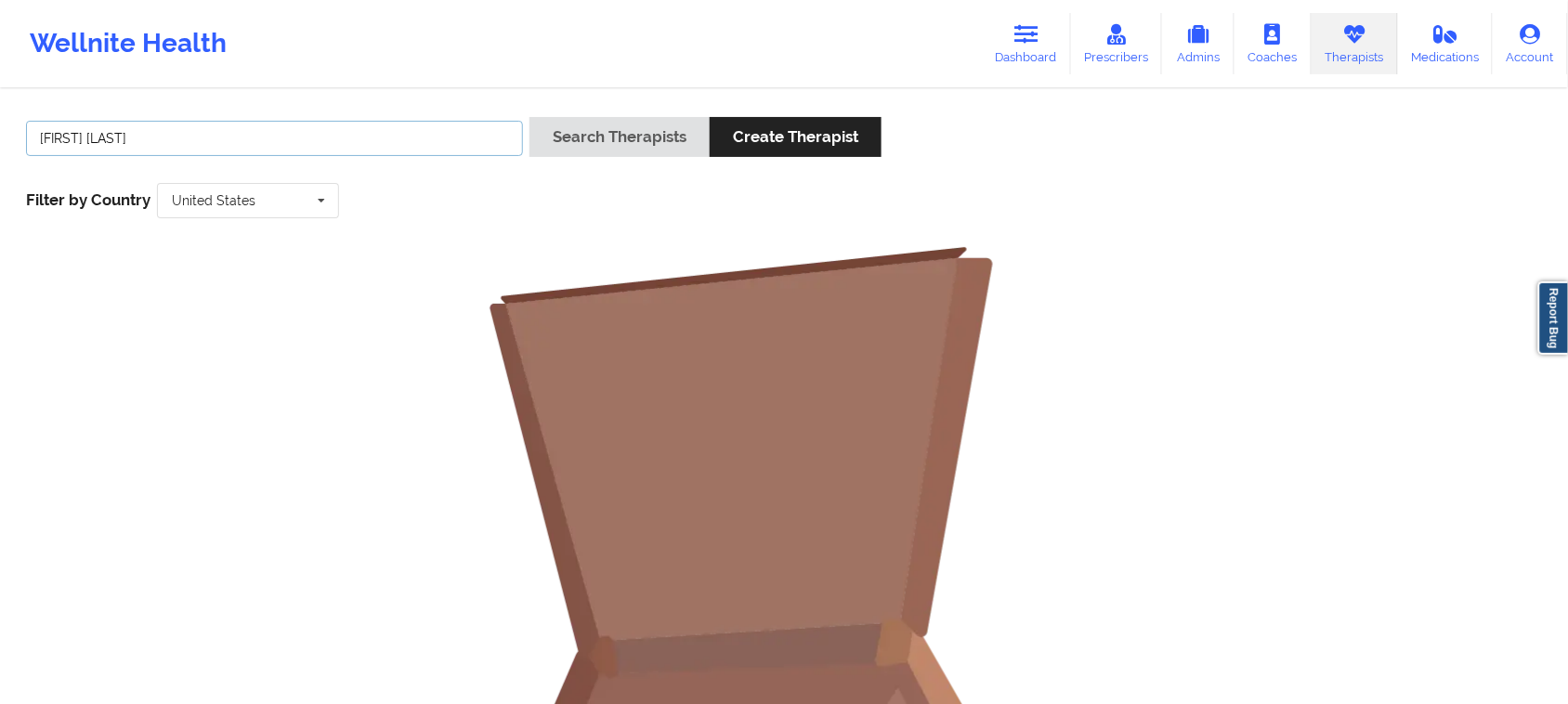 click on "[FIRST] [LAST]" at bounding box center [274, 138] 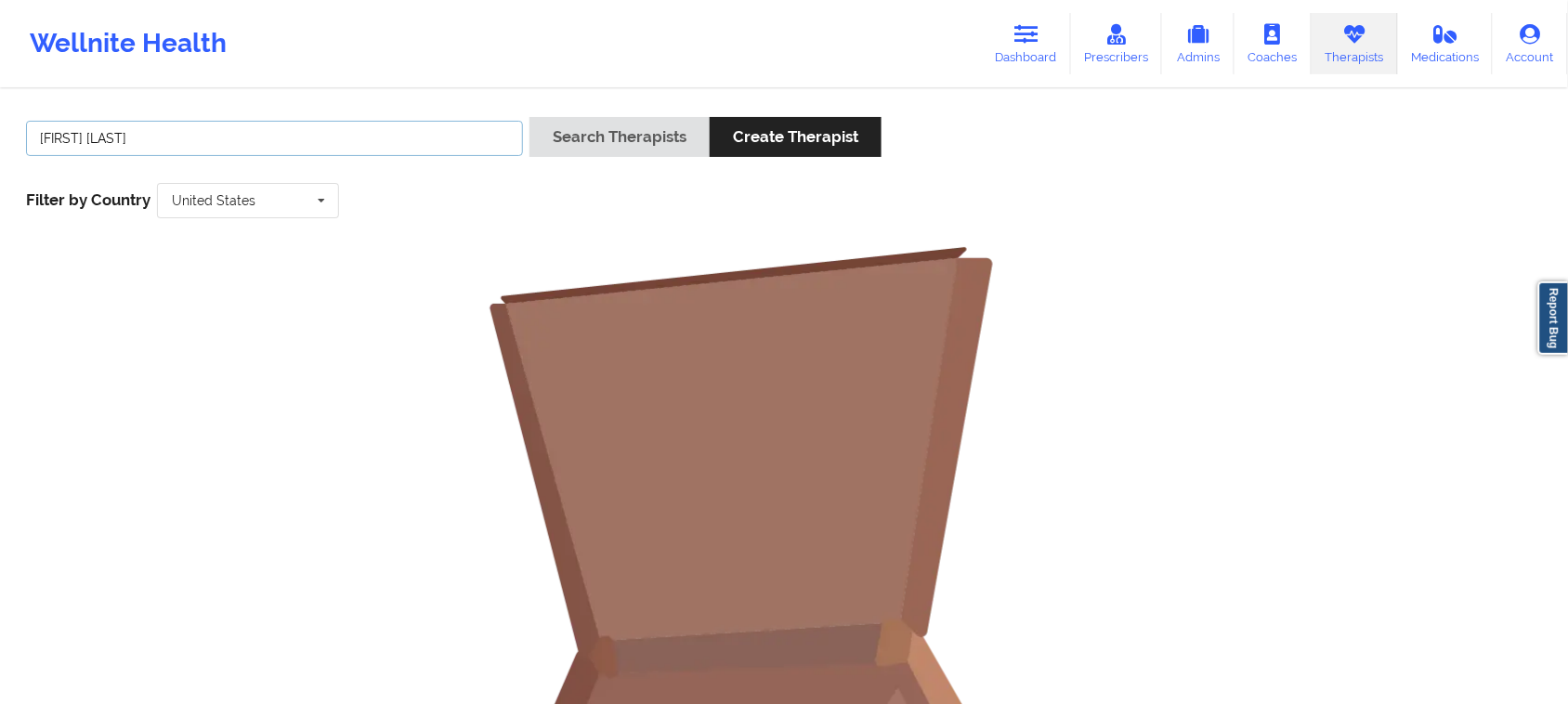 click on "[FIRST] [LAST]" at bounding box center (274, 138) 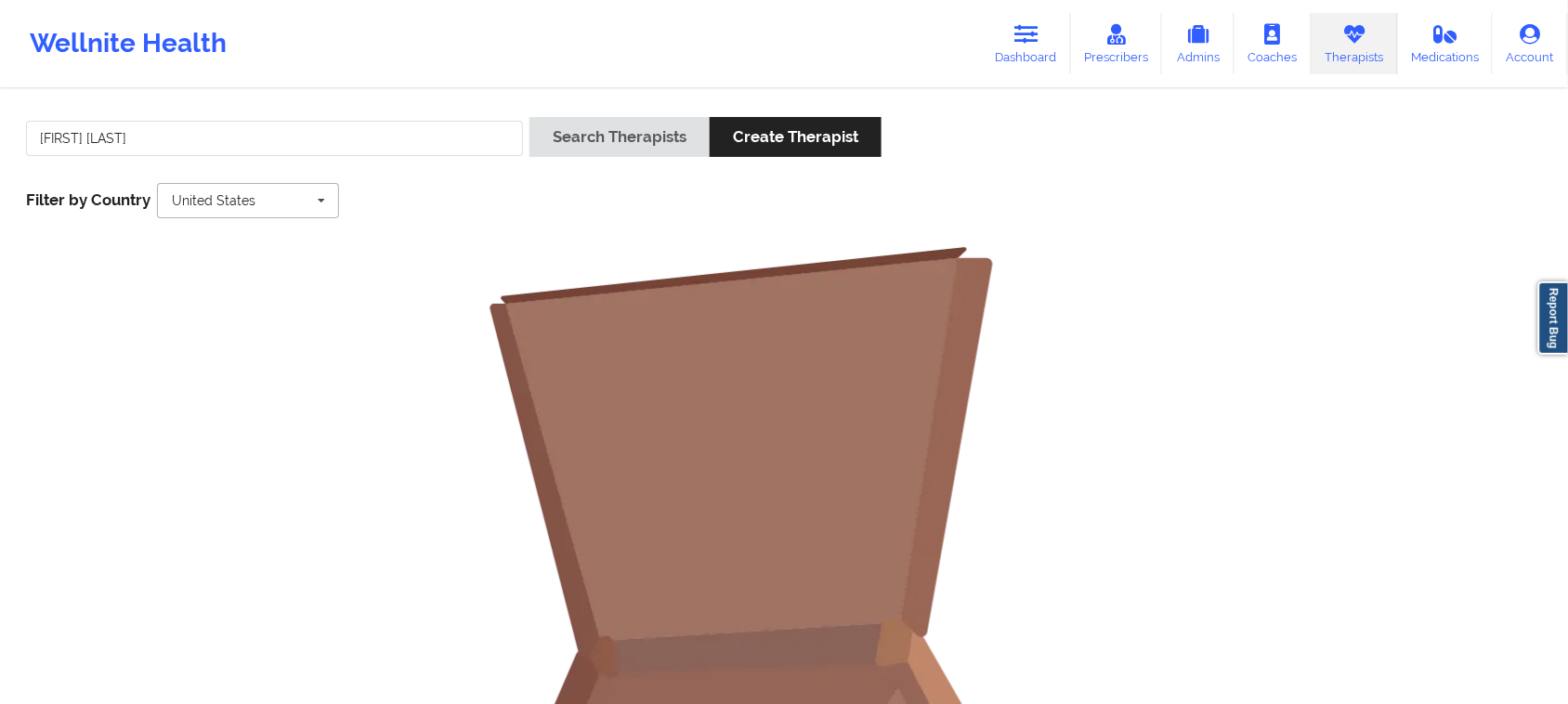 click at bounding box center (249, 201) 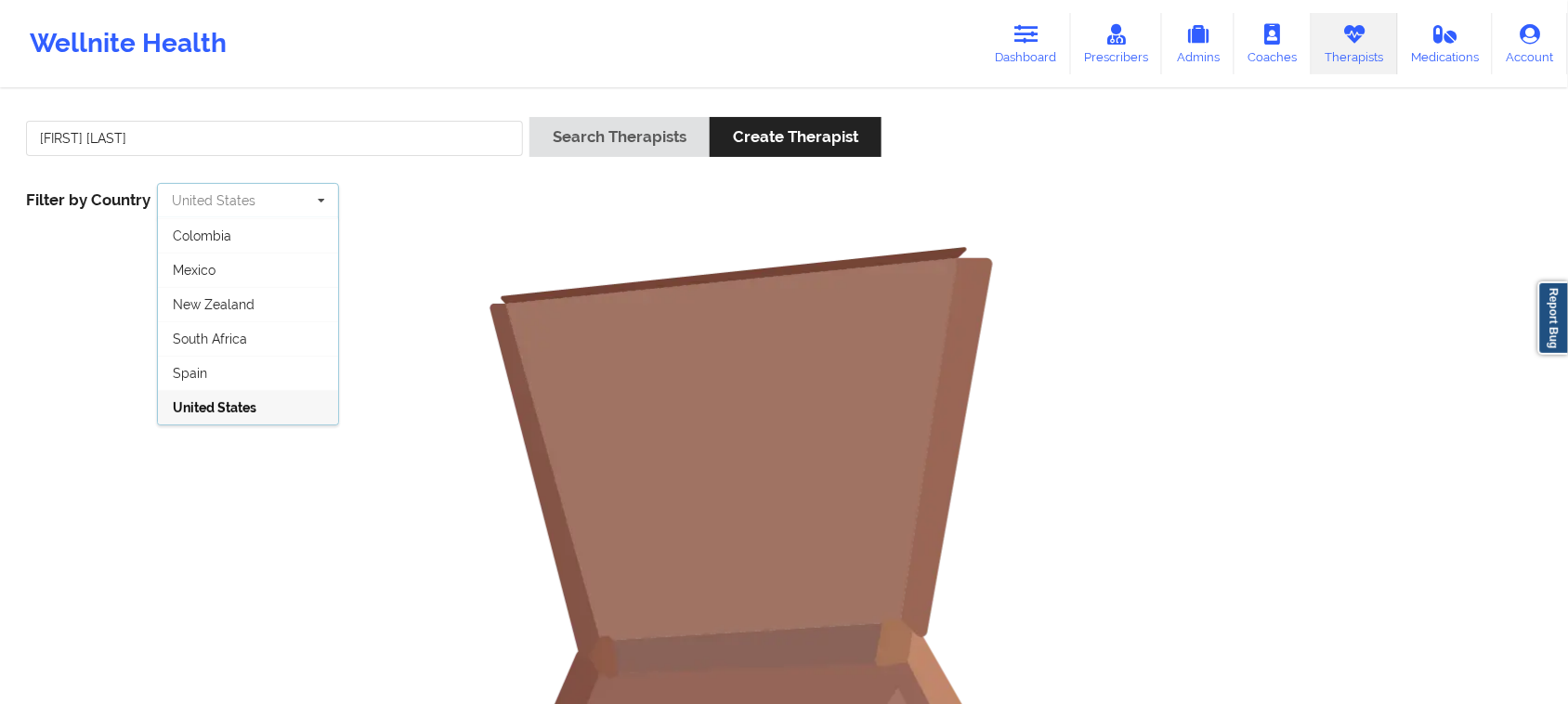 click at bounding box center [249, 201] 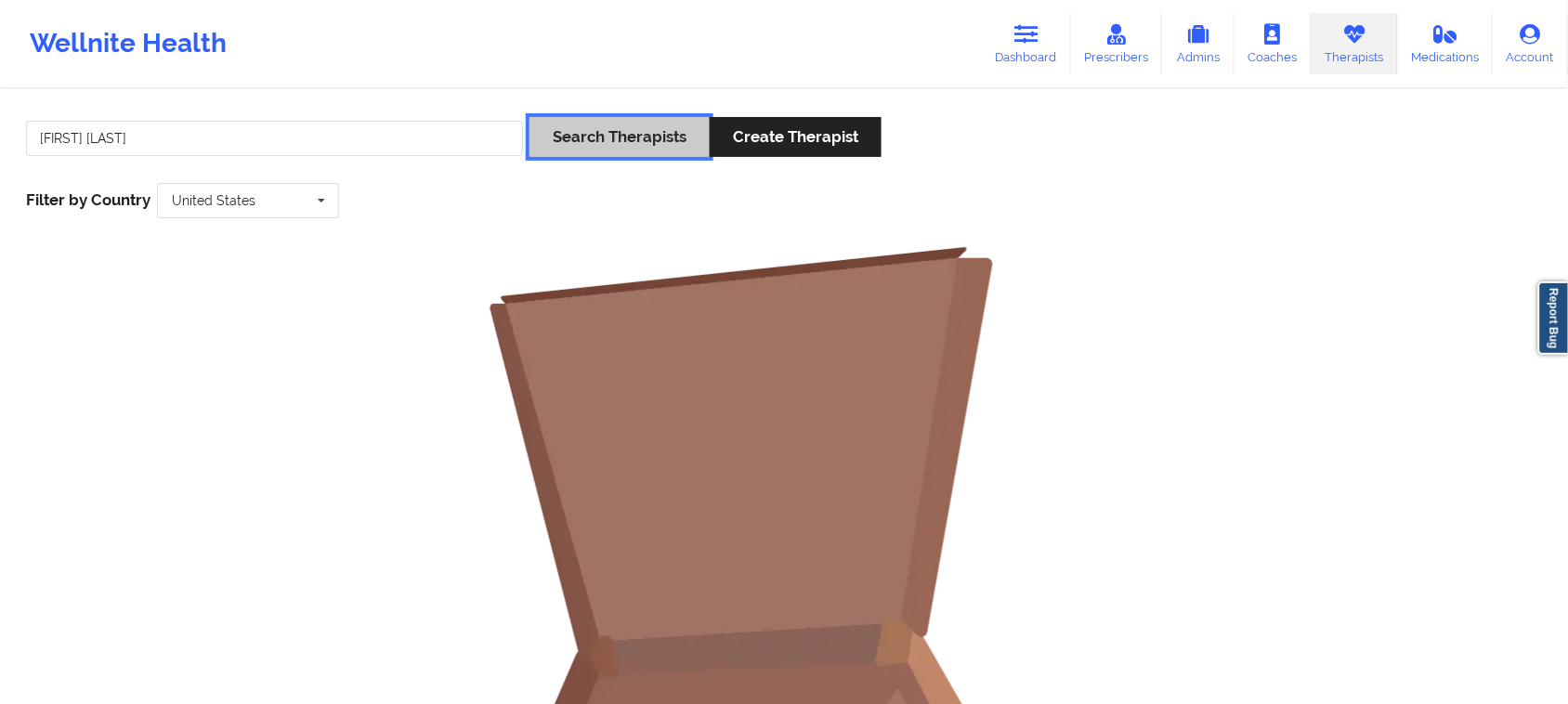click on "Search Therapists" at bounding box center [620, 137] 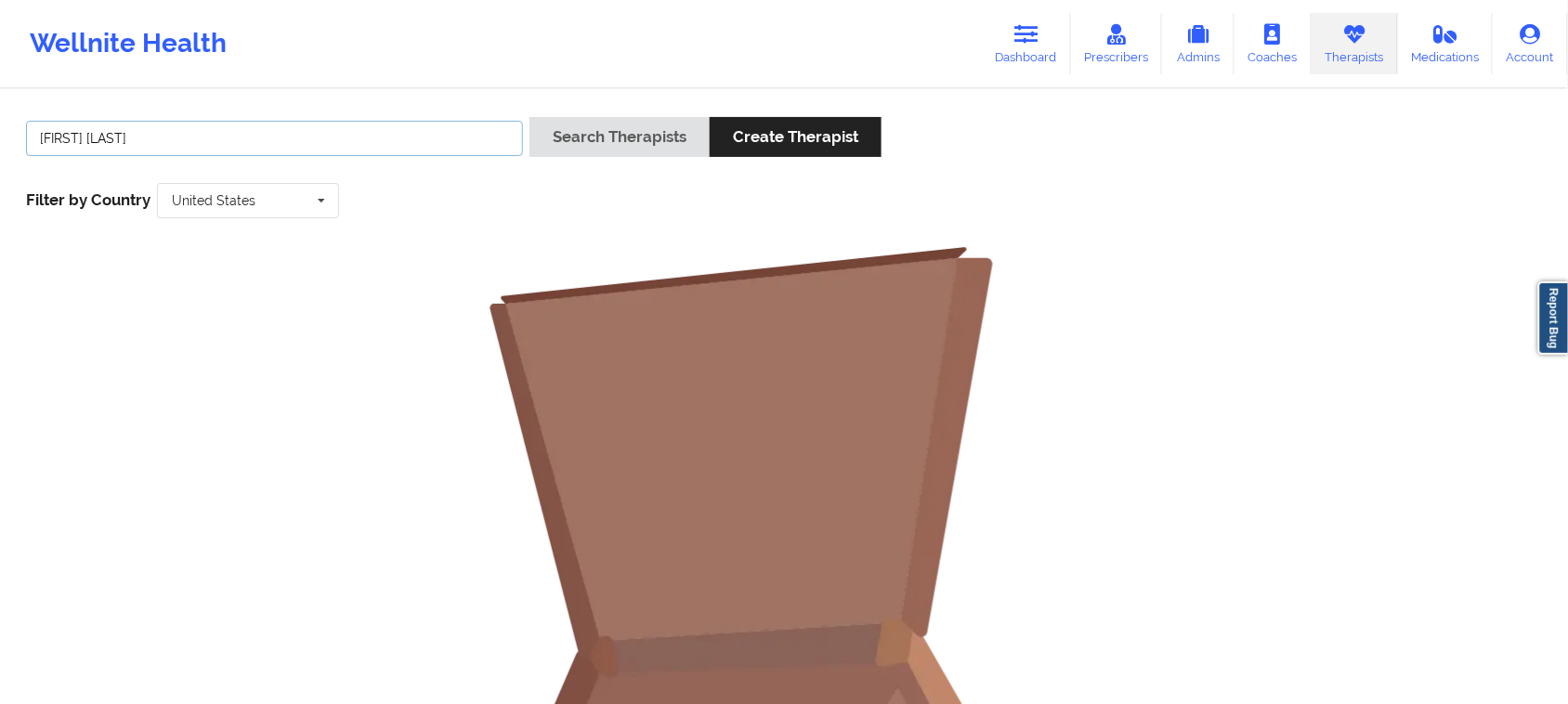 click on "[FIRST] [LAST]" at bounding box center (274, 138) 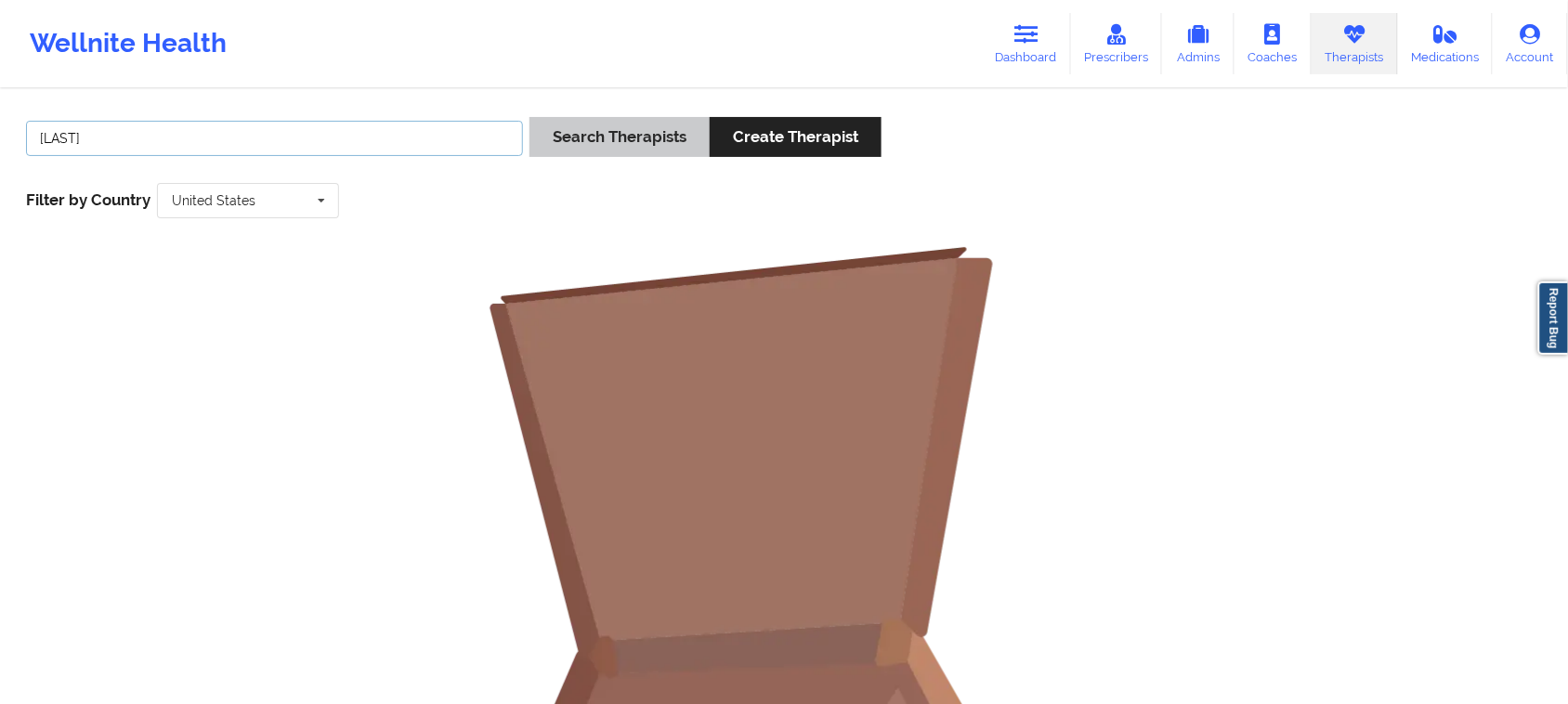 type on "[LAST]" 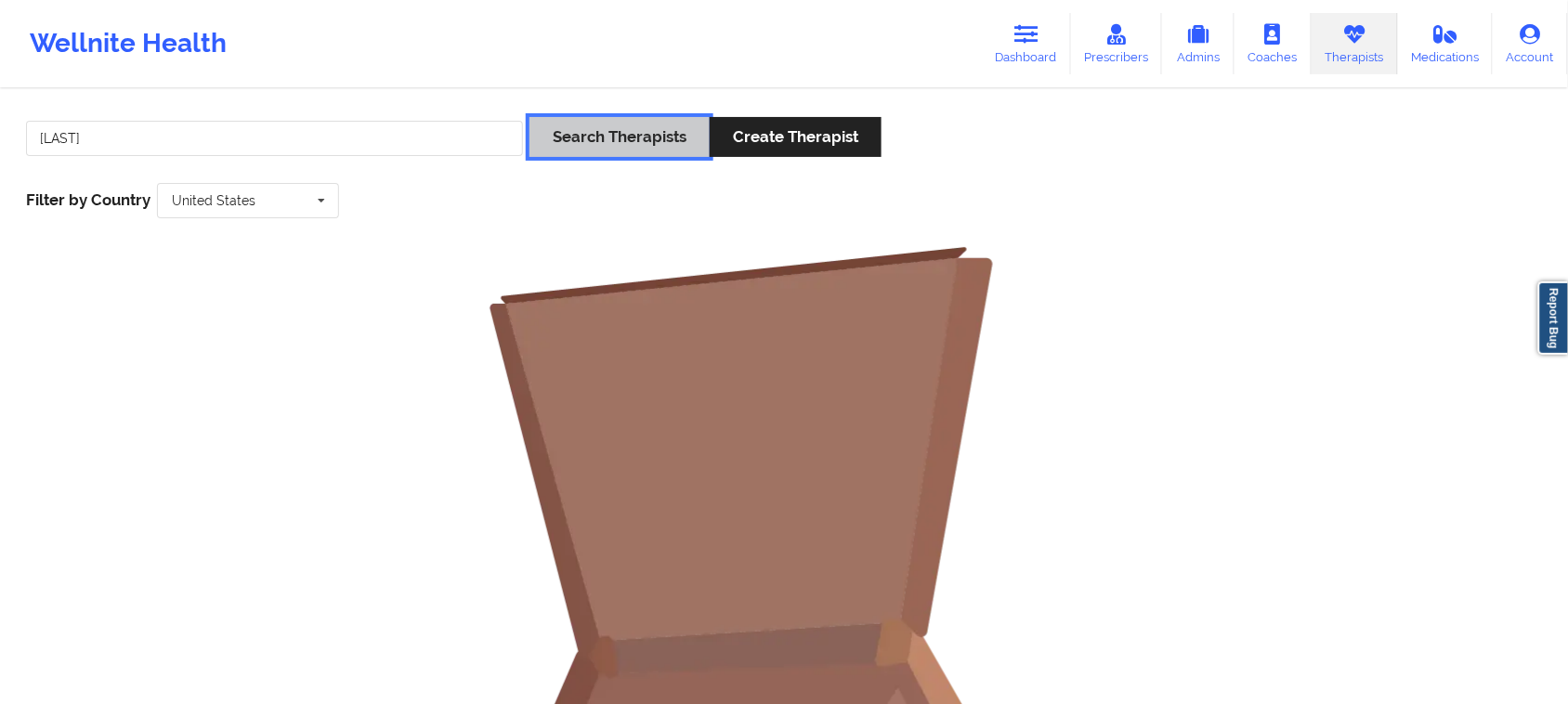 click on "Search Therapists" at bounding box center [620, 137] 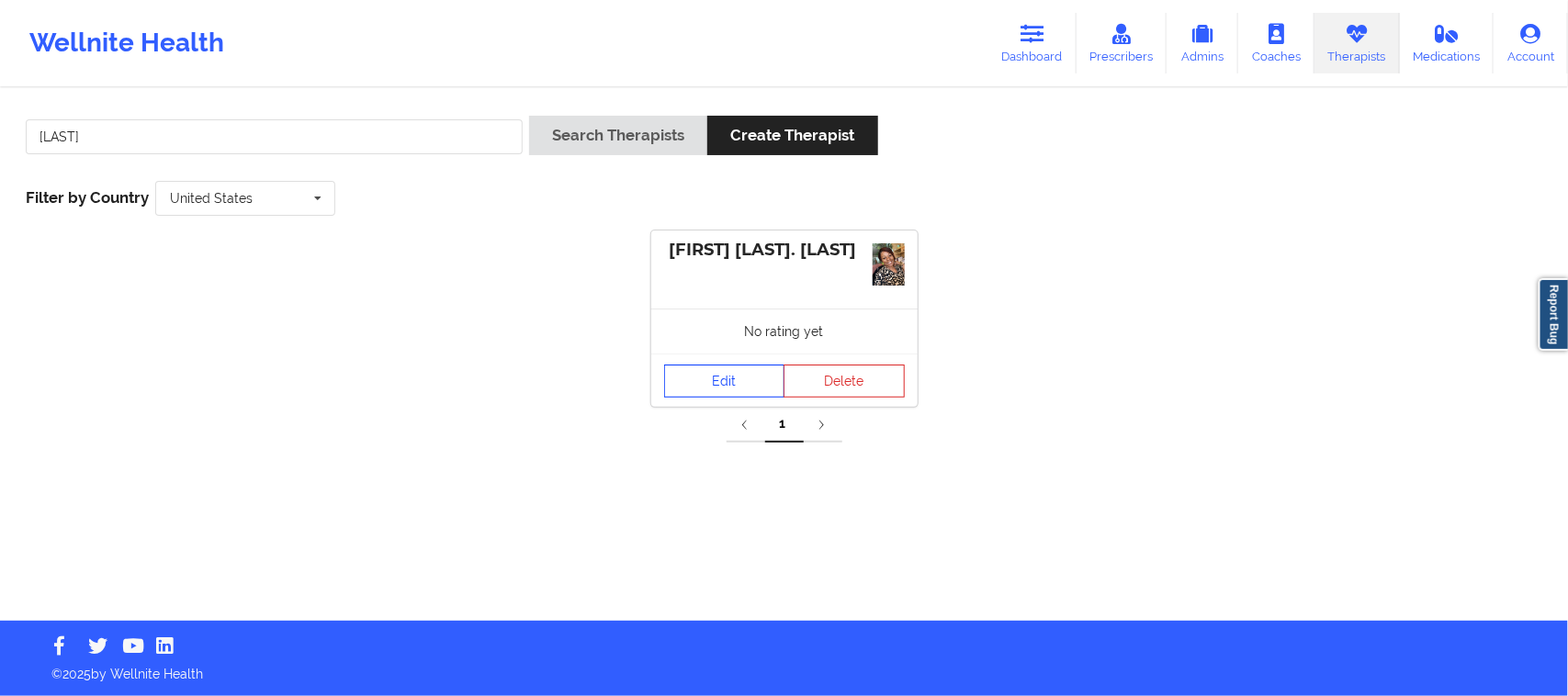 click on "Edit" at bounding box center (725, 381) 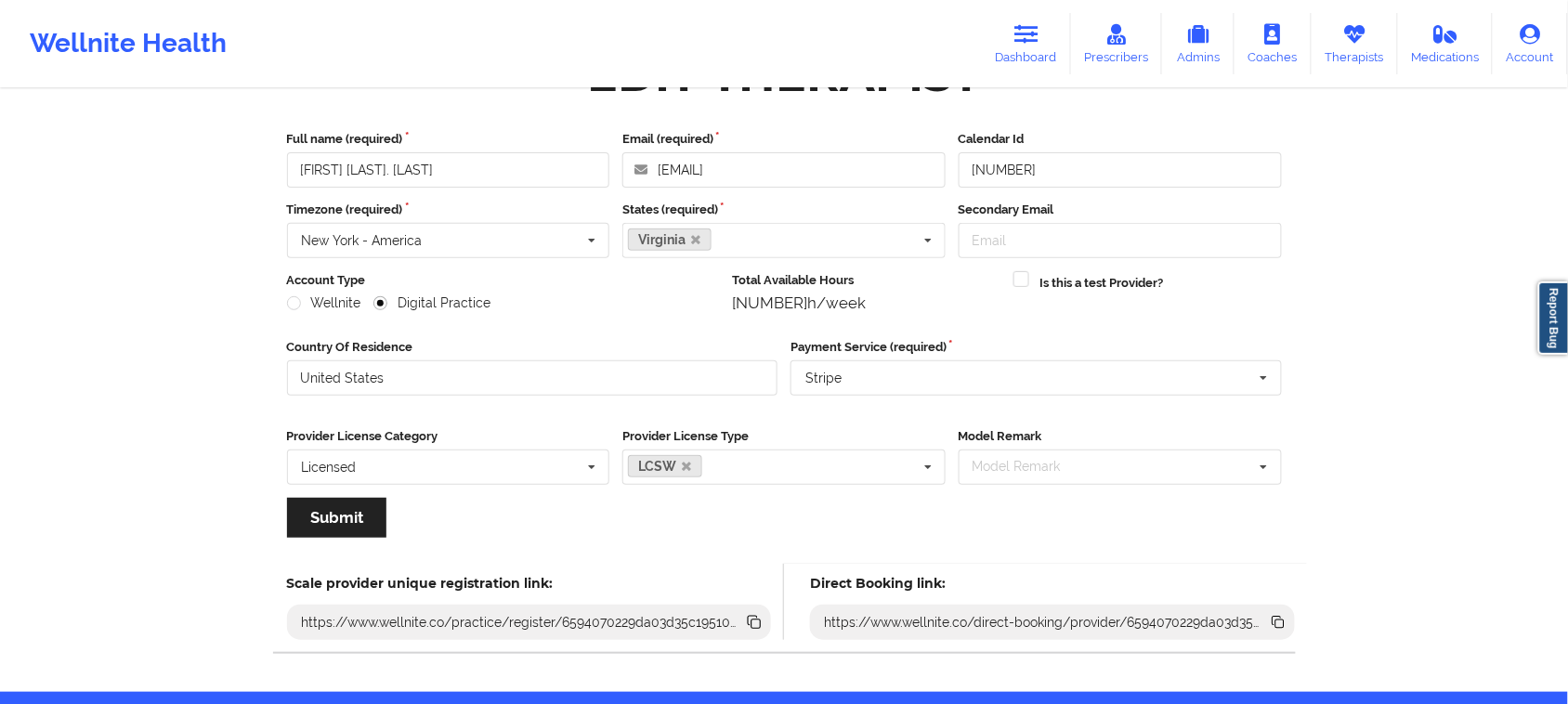 scroll, scrollTop: 130, scrollLeft: 0, axis: vertical 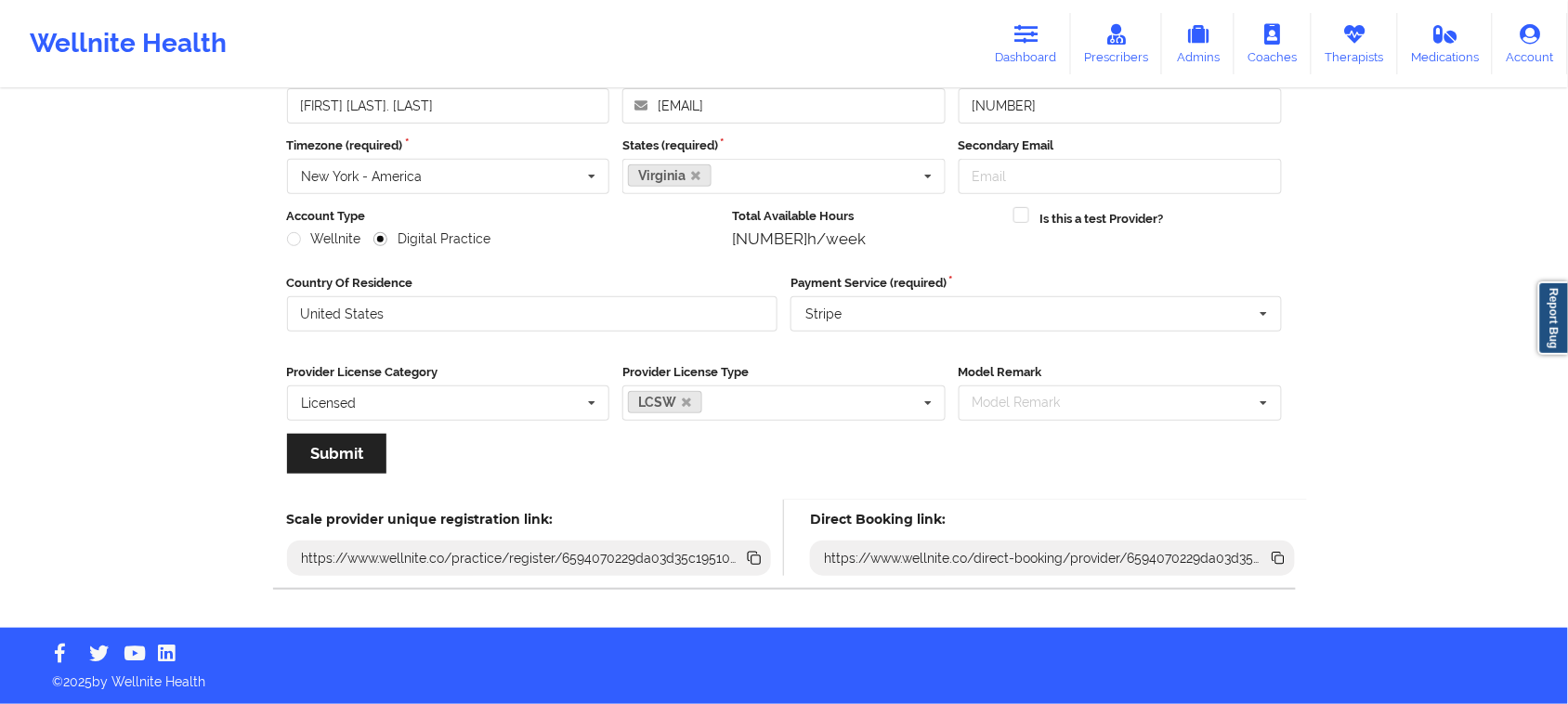 click 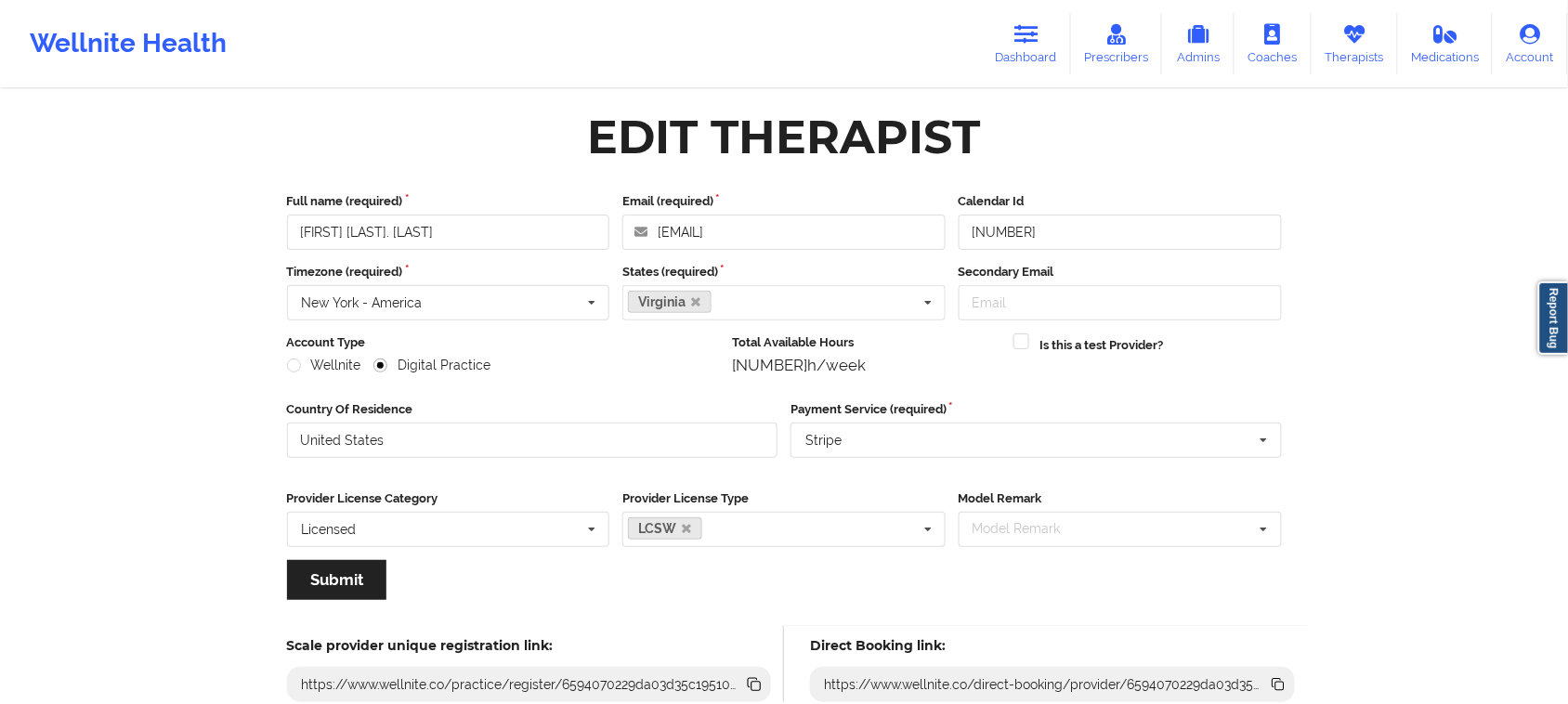 scroll, scrollTop: 0, scrollLeft: 0, axis: both 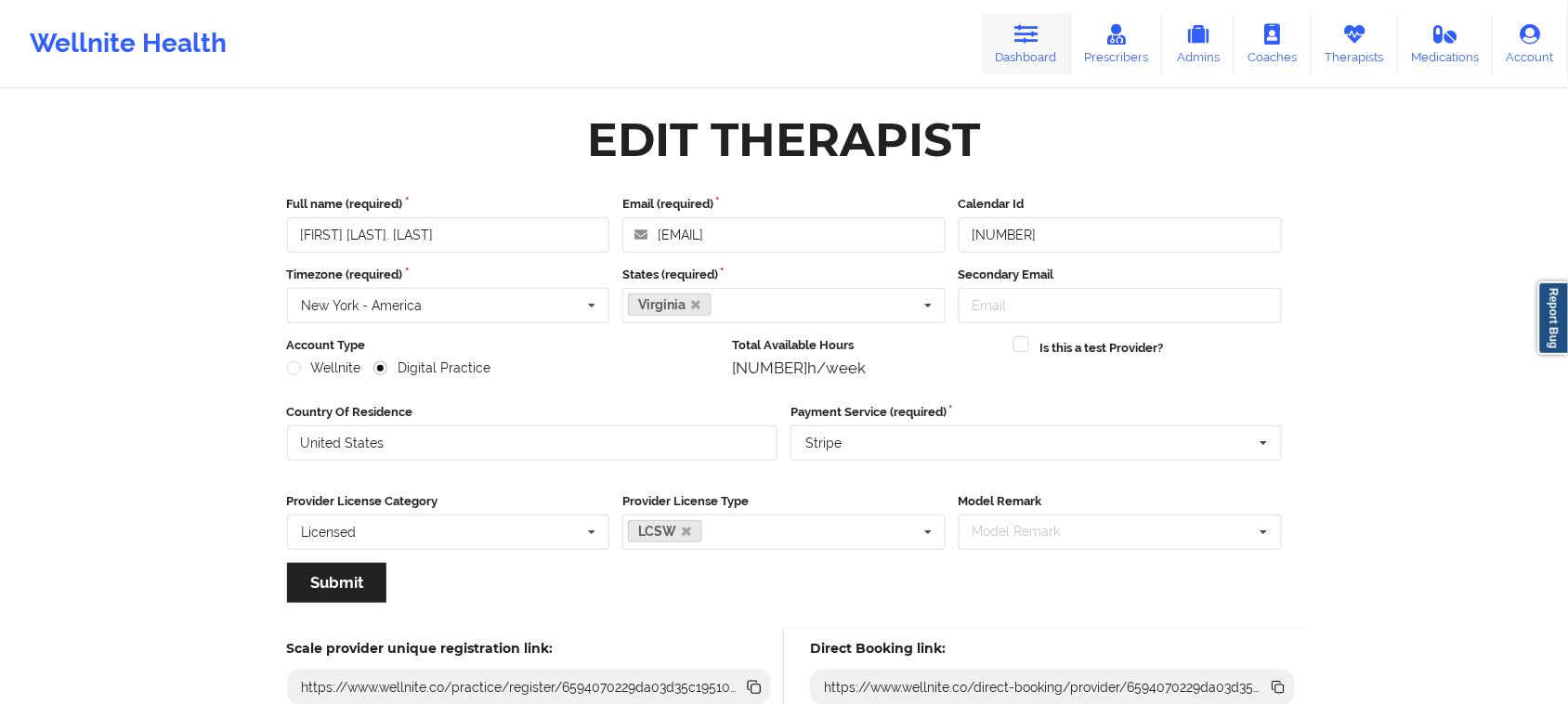 click on "Dashboard" at bounding box center [1026, 44] 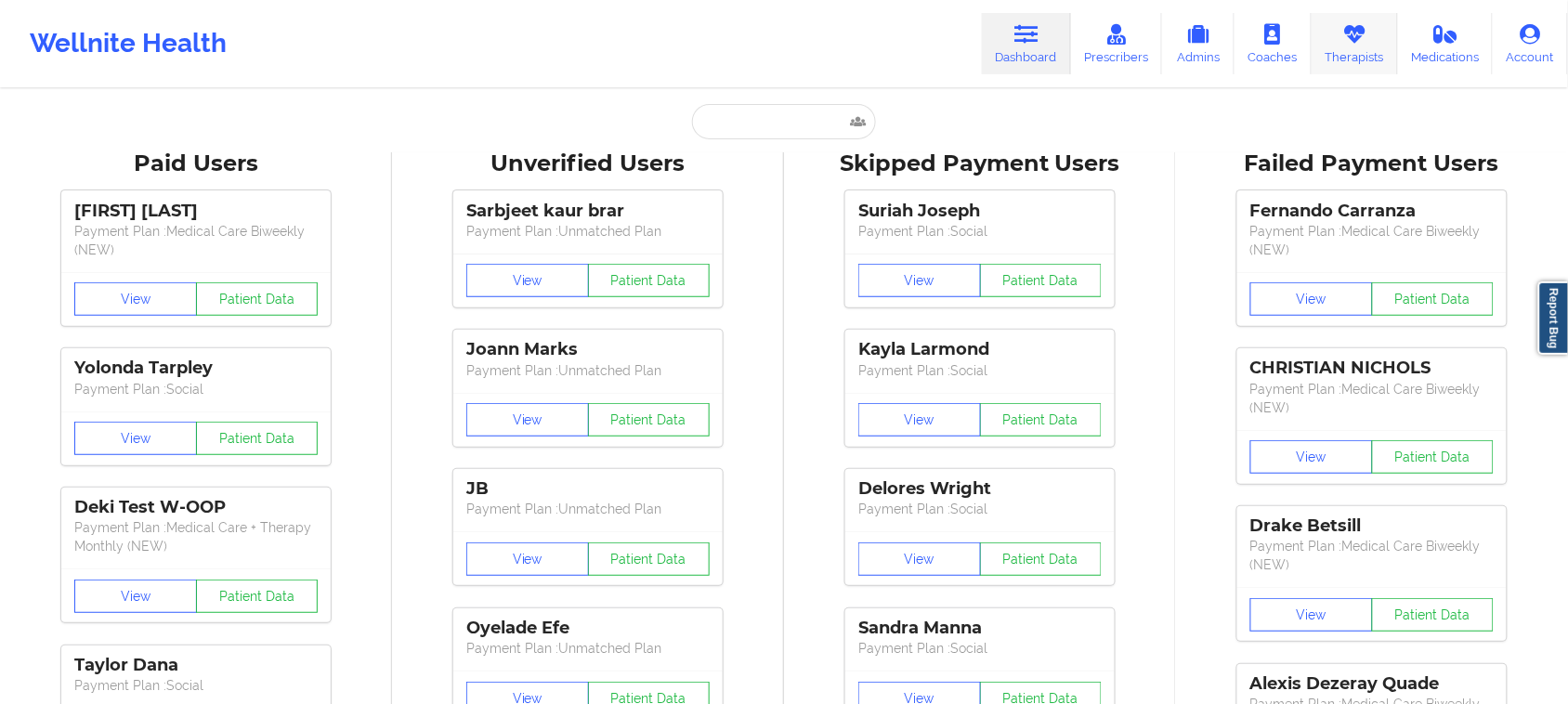 click on "Therapists" at bounding box center [1354, 44] 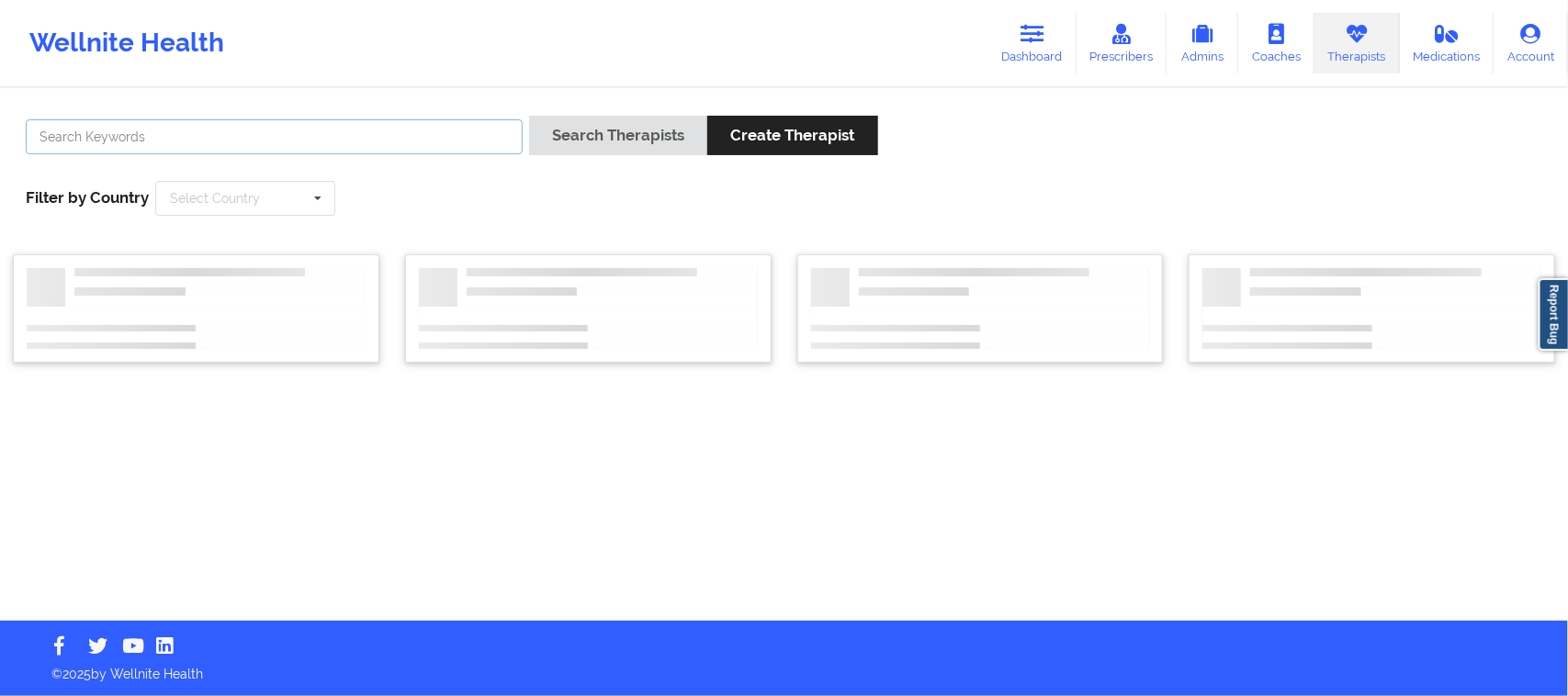 click at bounding box center (274, 137) 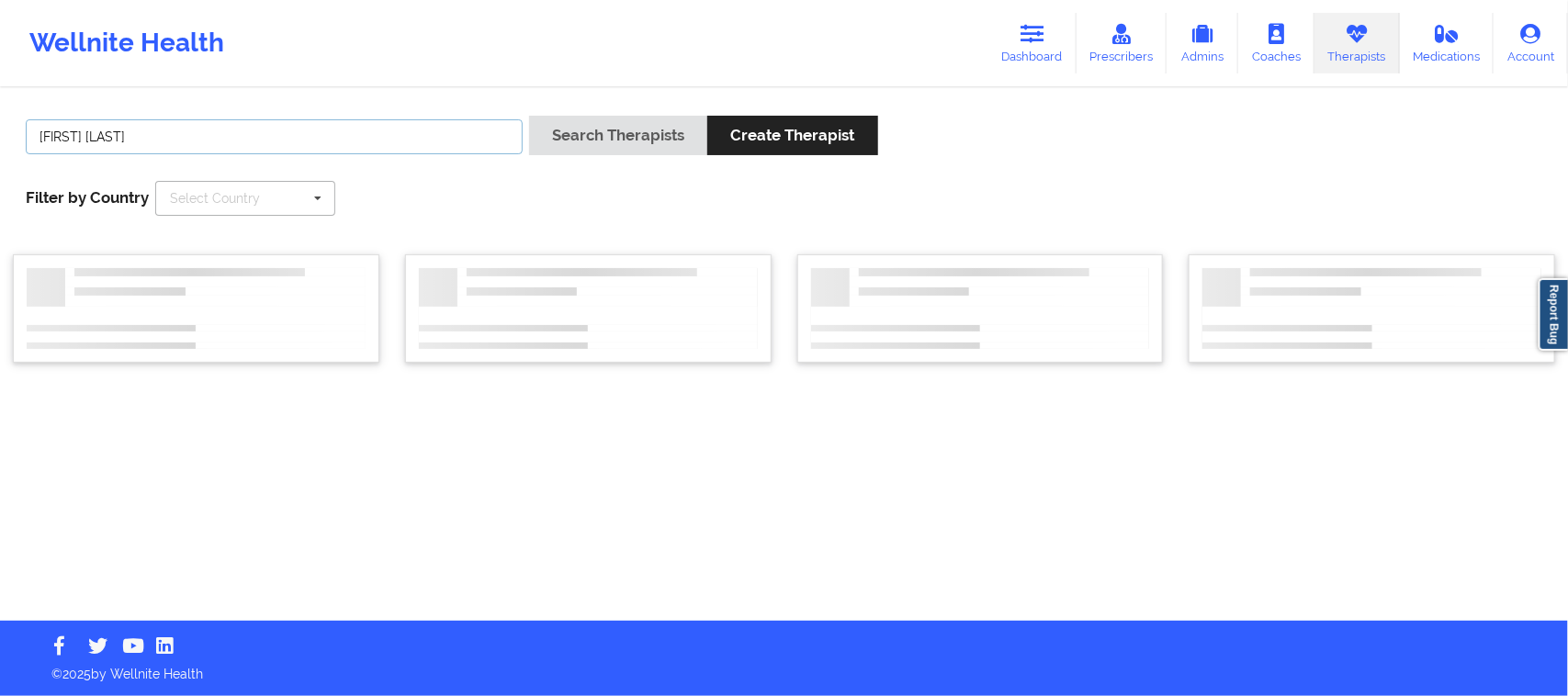 type on "[FIRST] [LAST]" 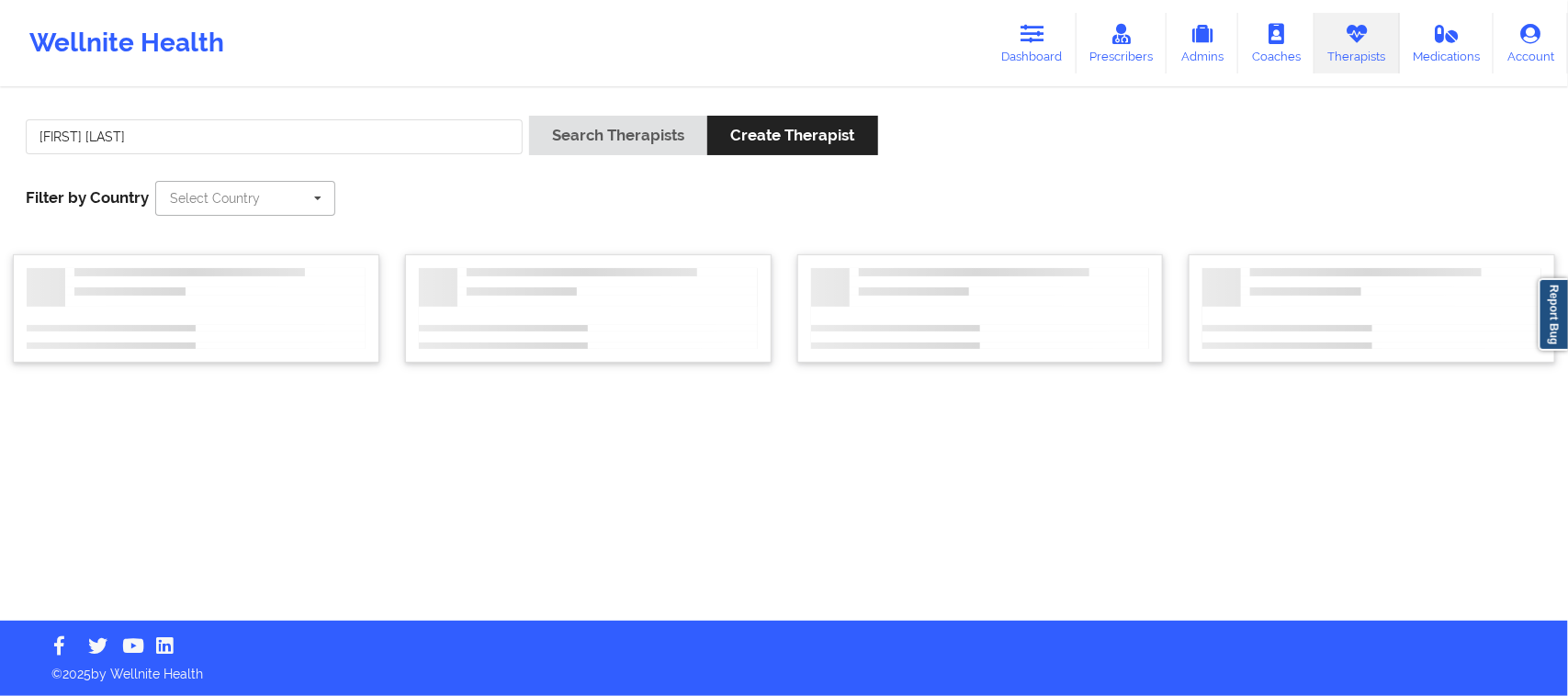 click at bounding box center [246, 198] 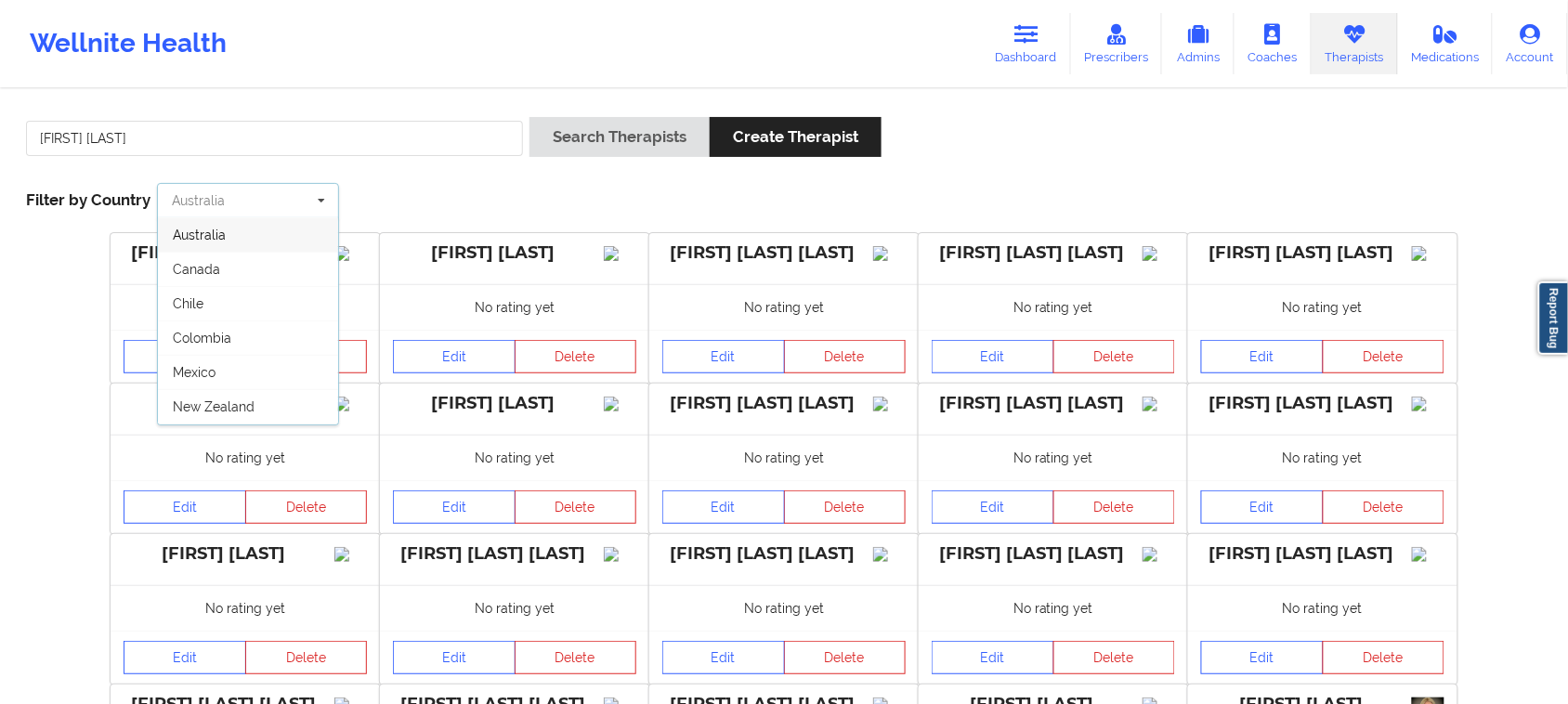 scroll, scrollTop: 103, scrollLeft: 0, axis: vertical 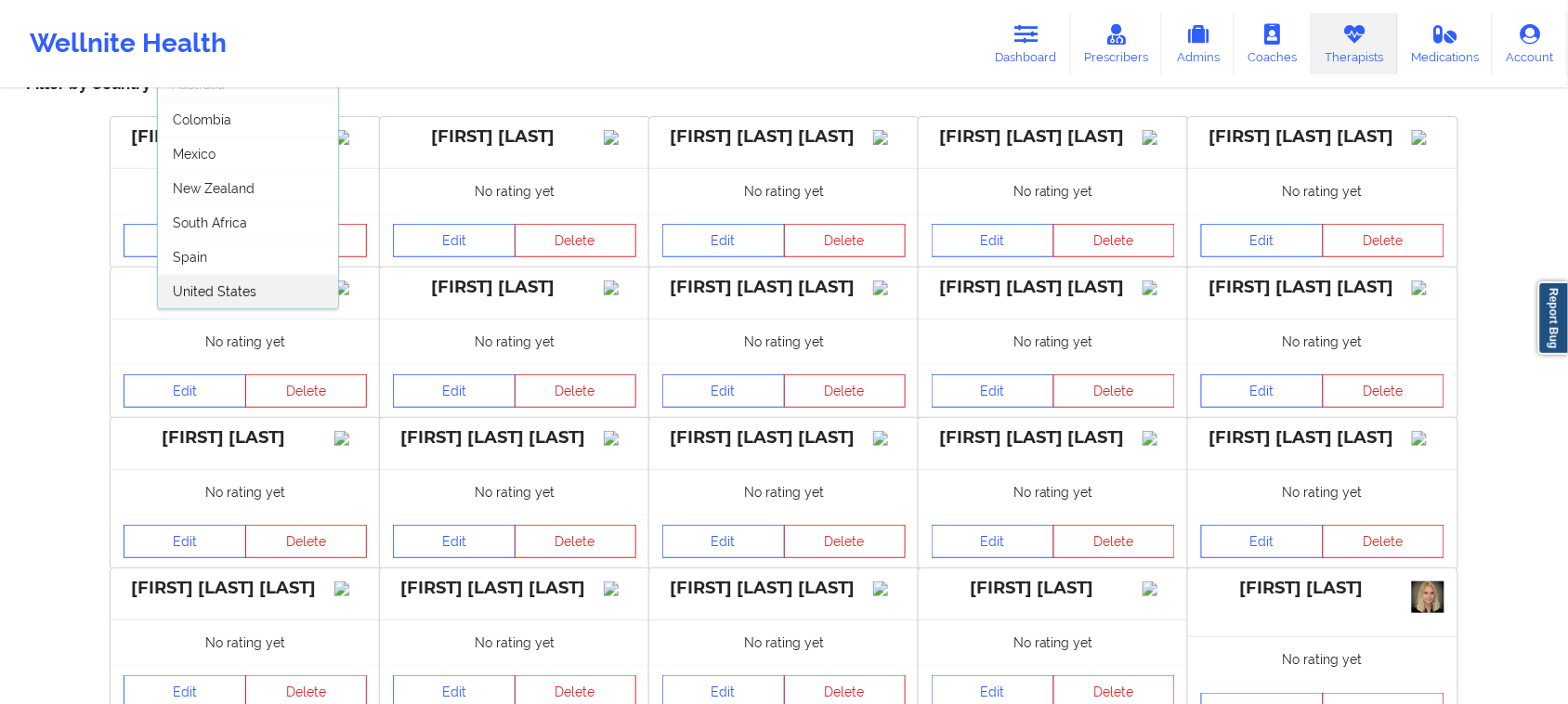 click on "United States" at bounding box center (248, 291) 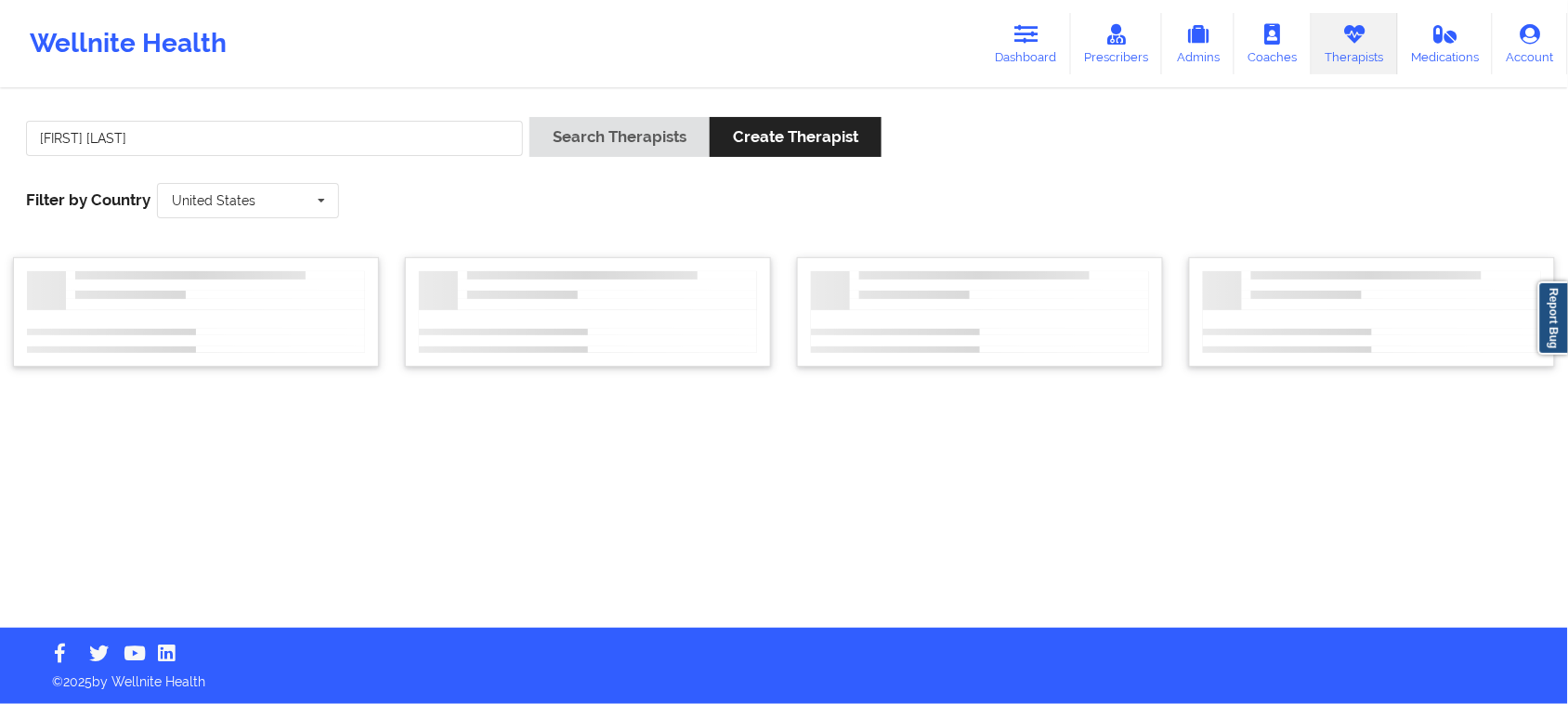 scroll, scrollTop: 0, scrollLeft: 0, axis: both 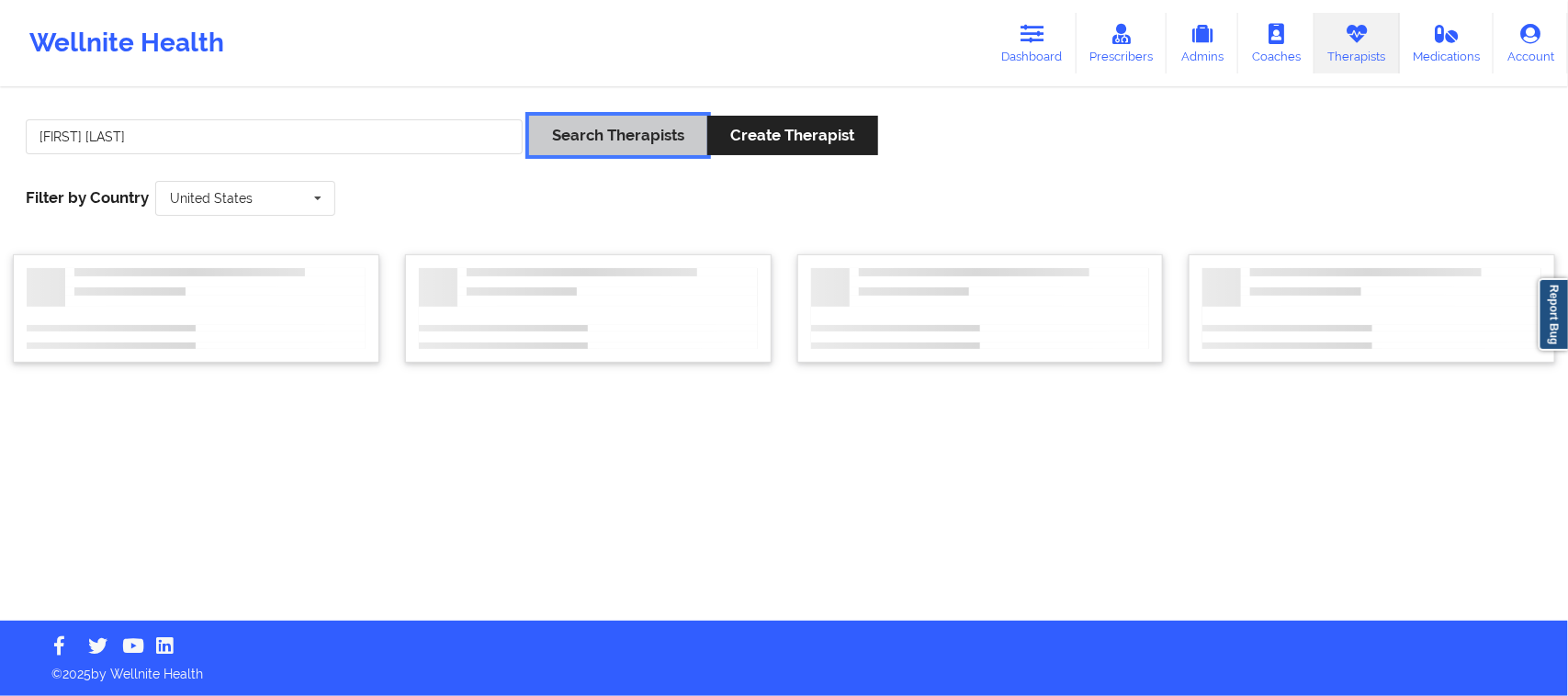 click on "Search Therapists" at bounding box center [618, 135] 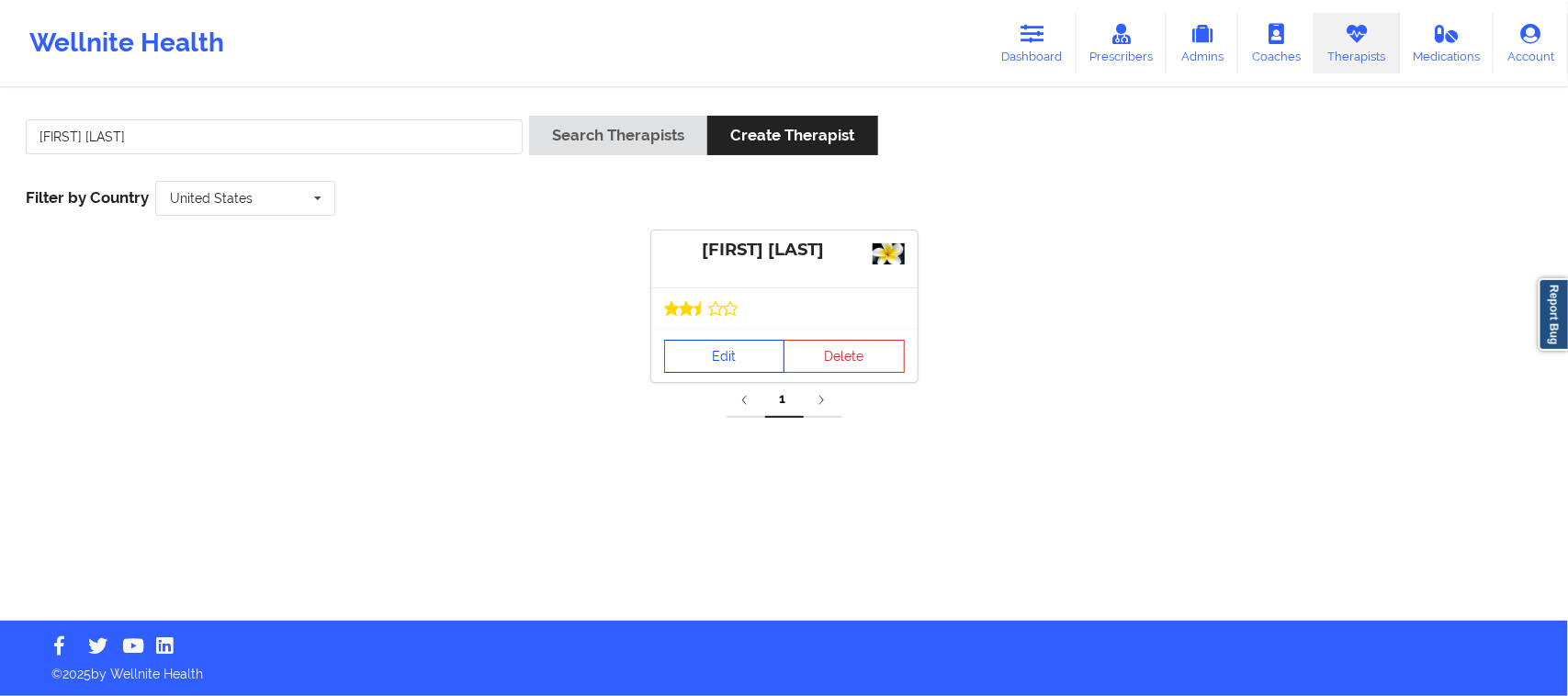 click on "Edit" at bounding box center [725, 356] 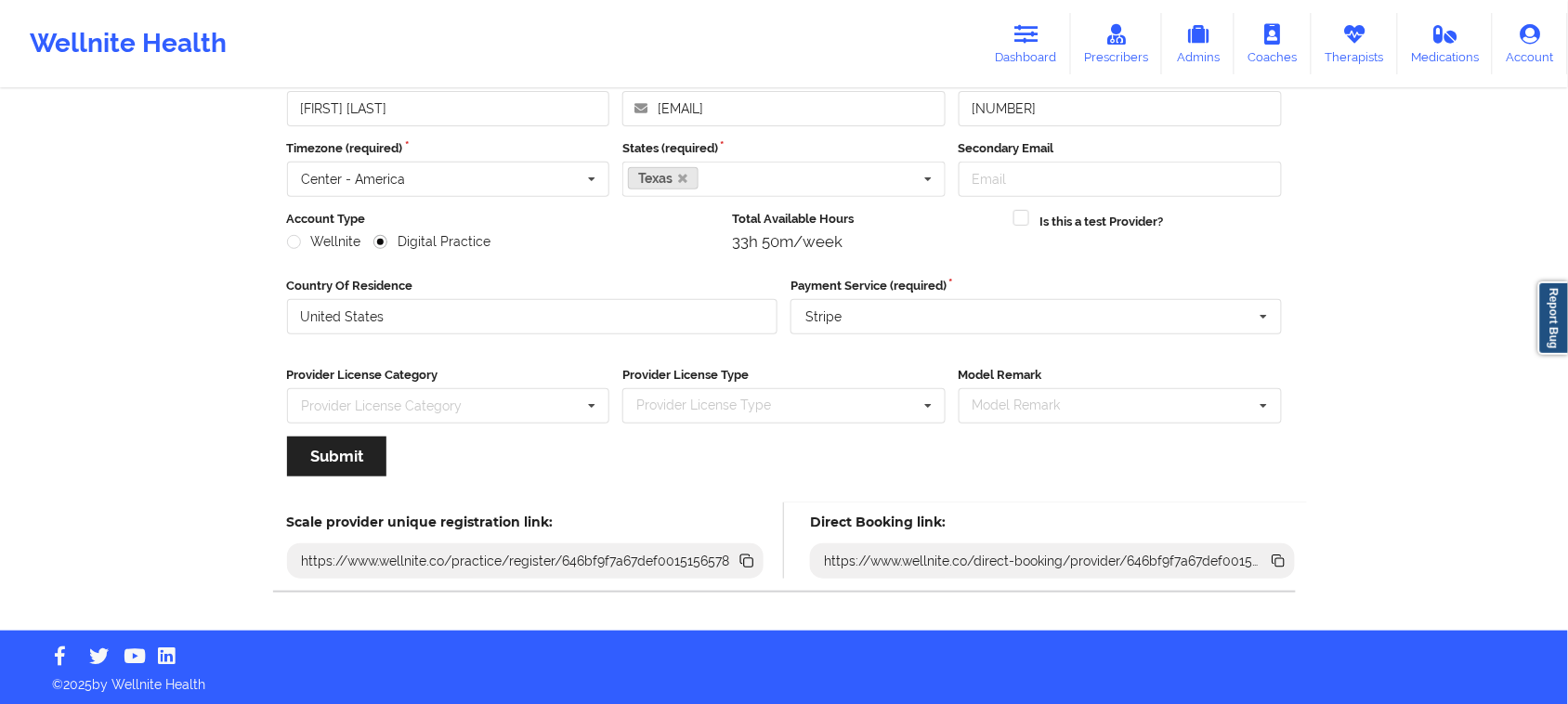 scroll, scrollTop: 130, scrollLeft: 0, axis: vertical 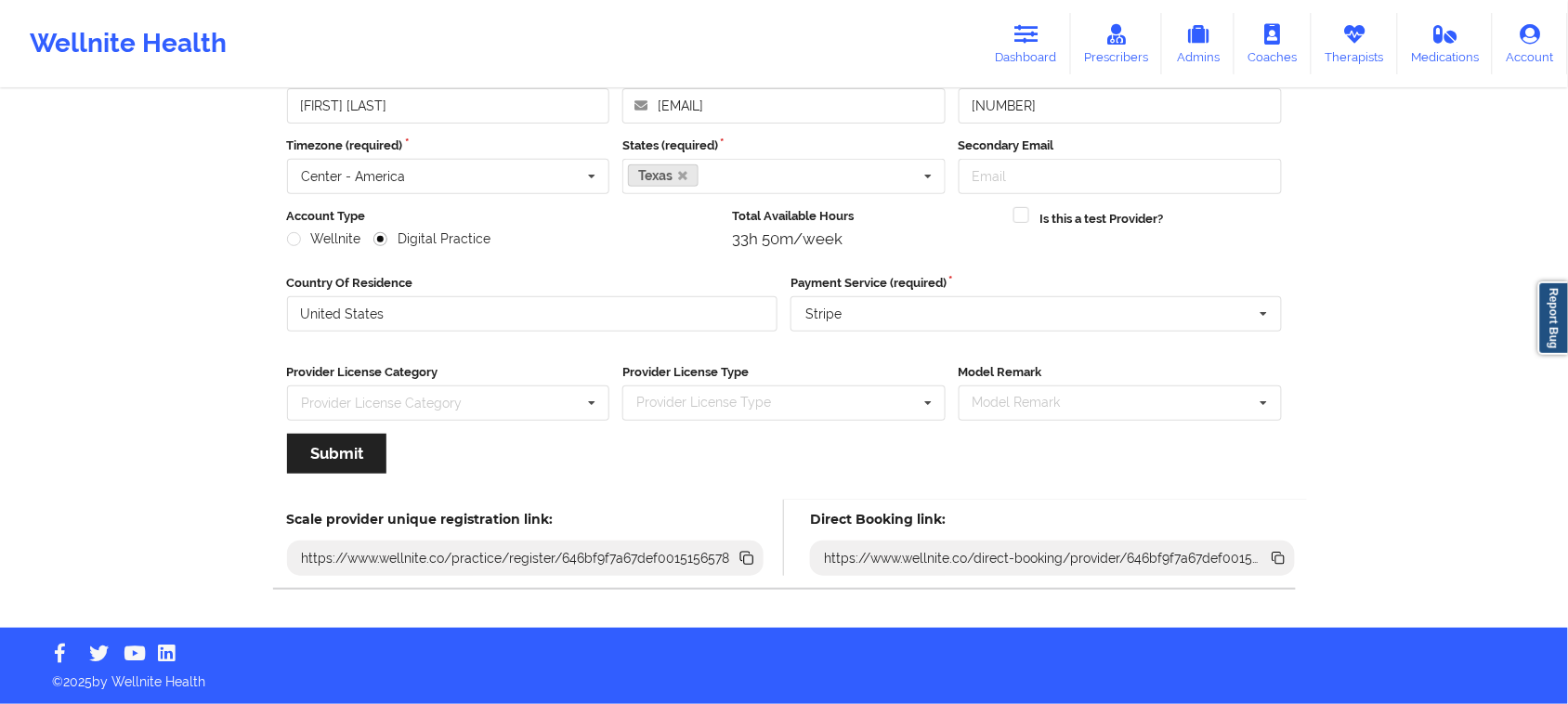 click 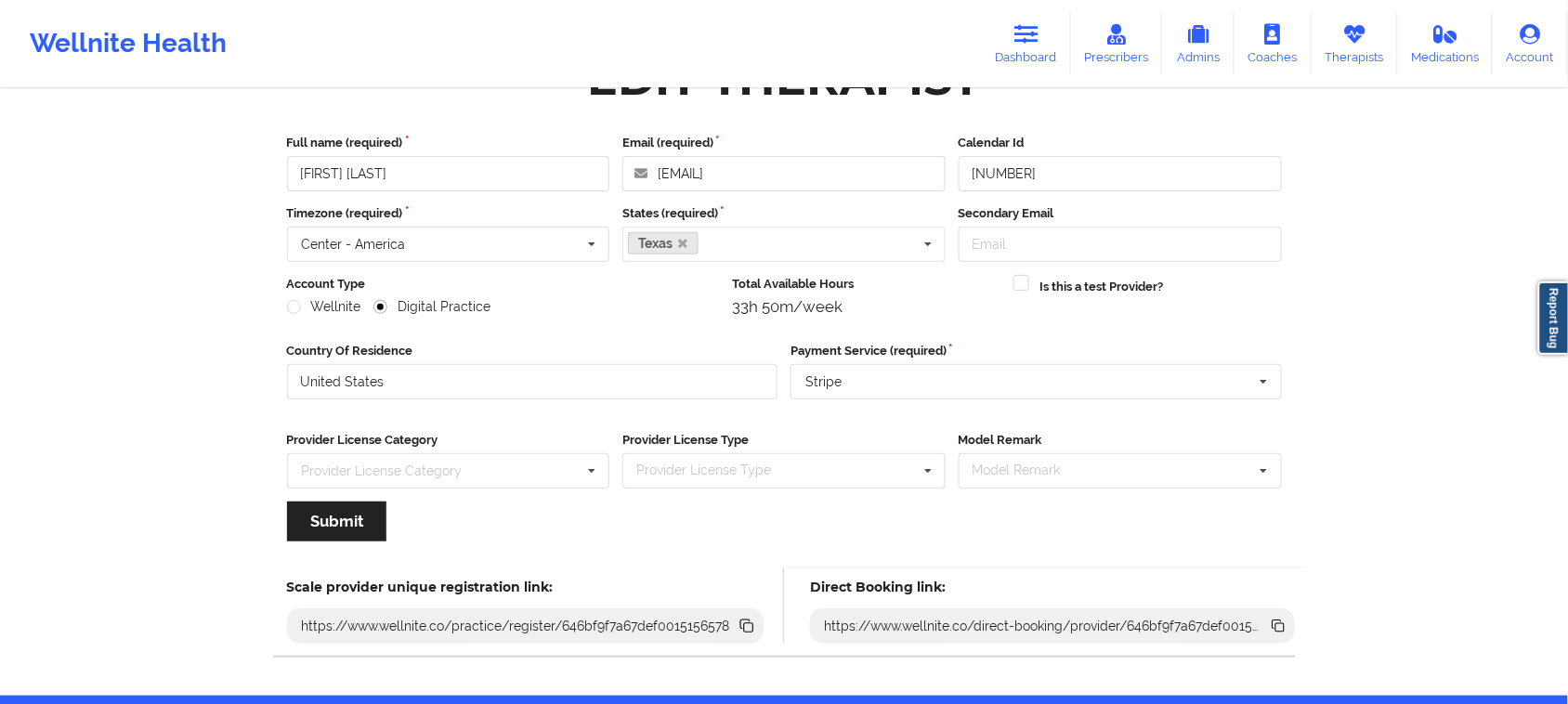 scroll, scrollTop: 0, scrollLeft: 0, axis: both 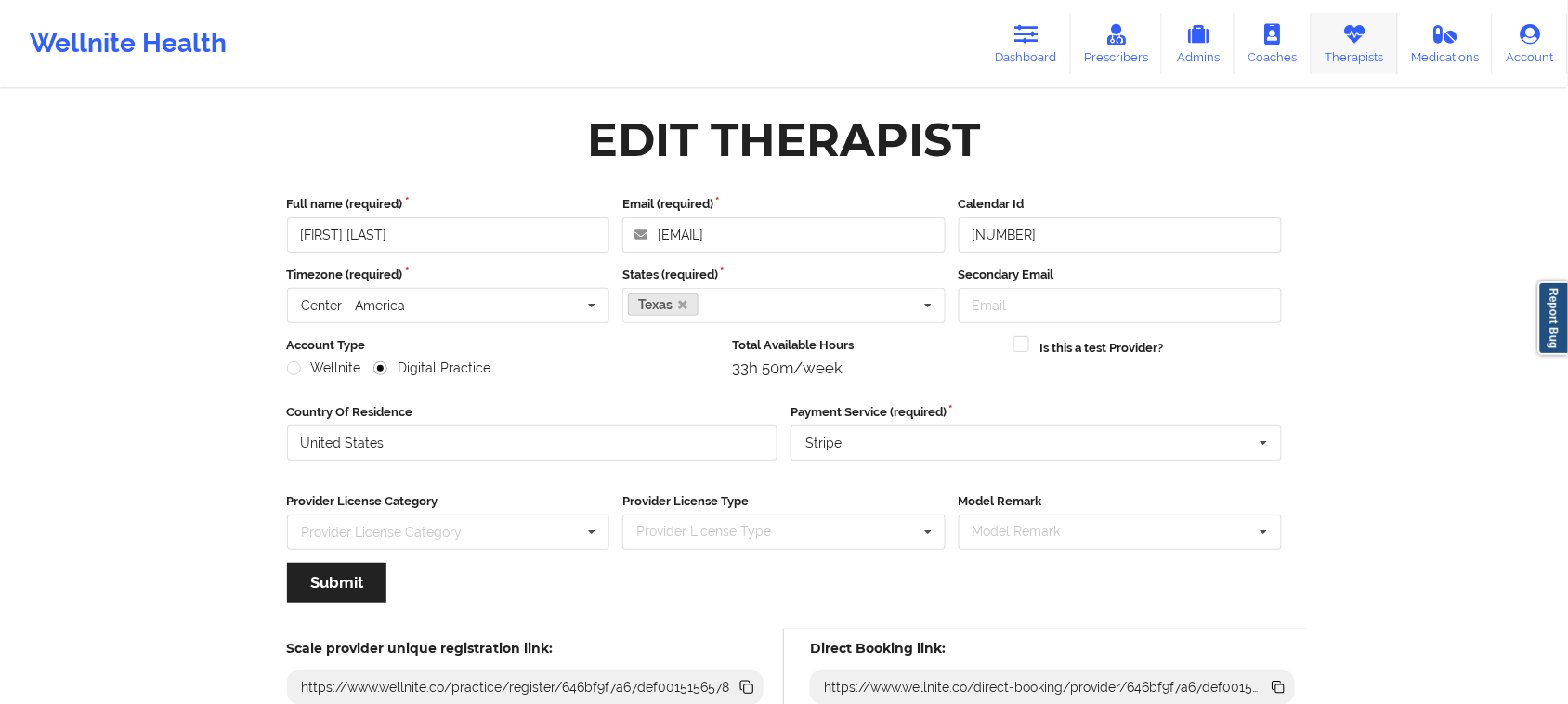 click on "Therapists" at bounding box center [1354, 44] 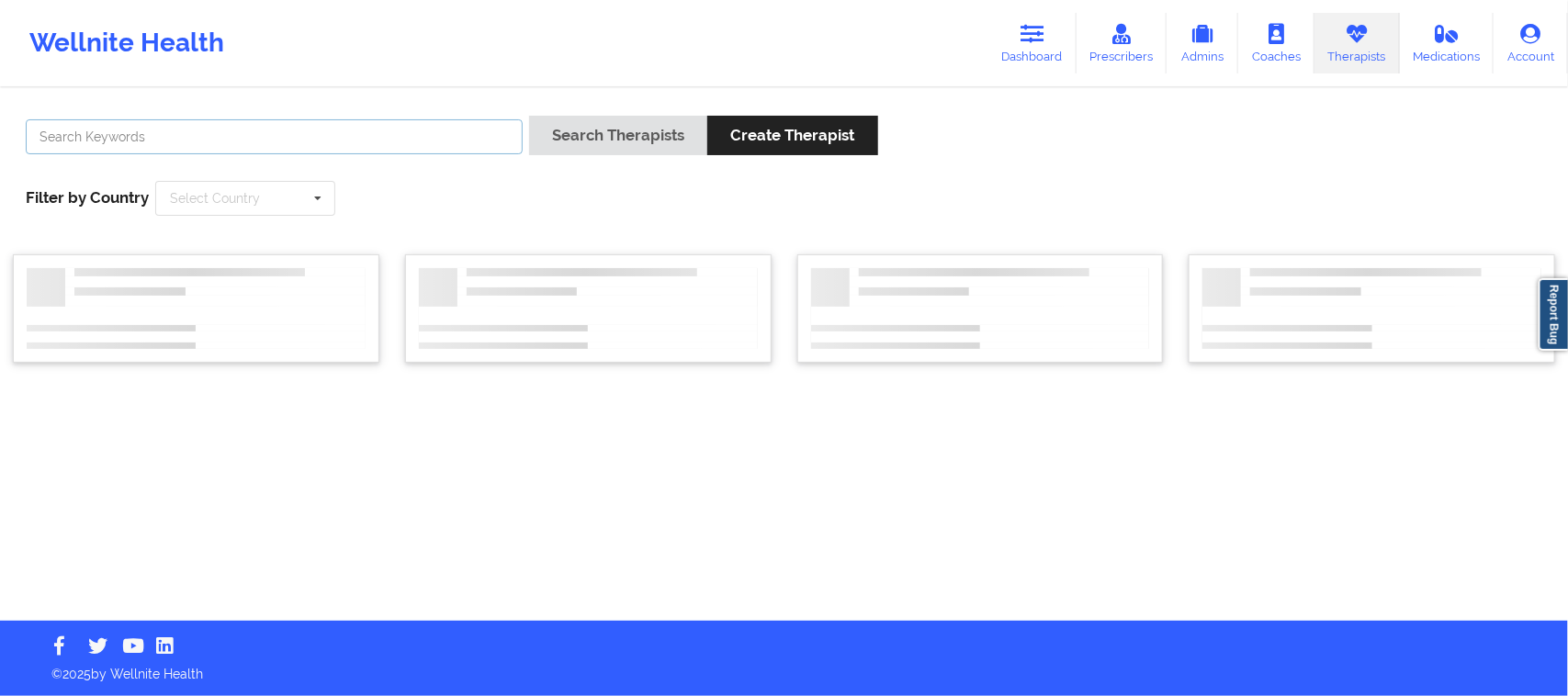 click at bounding box center (274, 137) 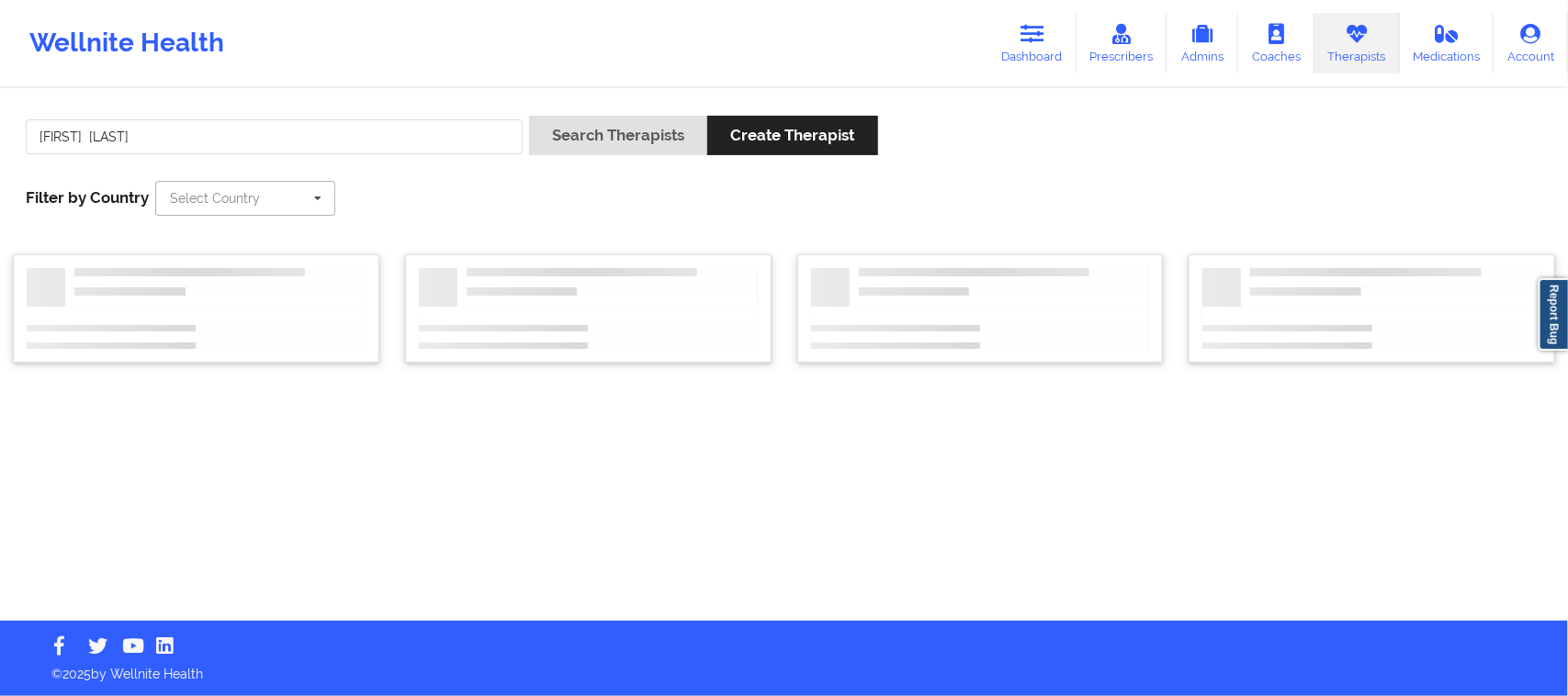 click at bounding box center [246, 198] 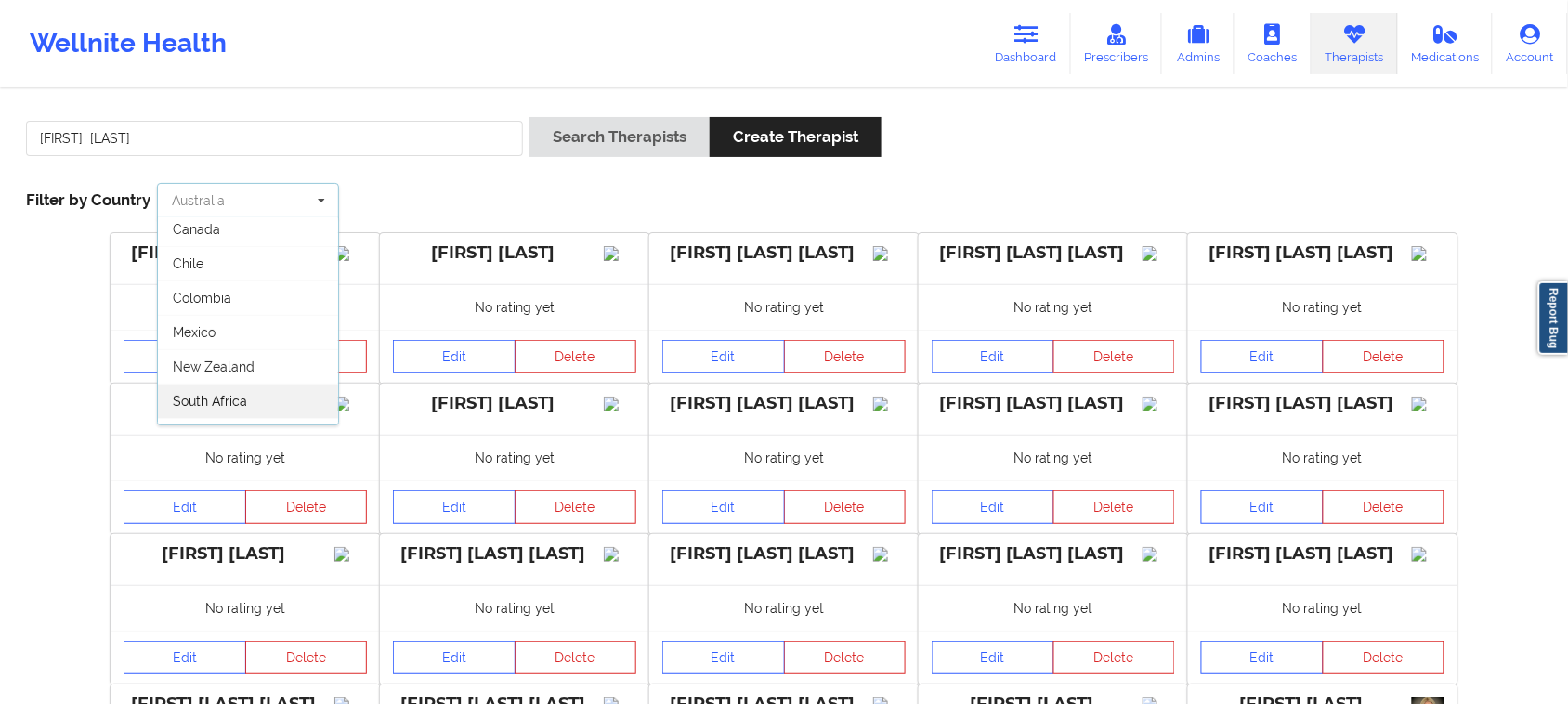 scroll, scrollTop: 103, scrollLeft: 0, axis: vertical 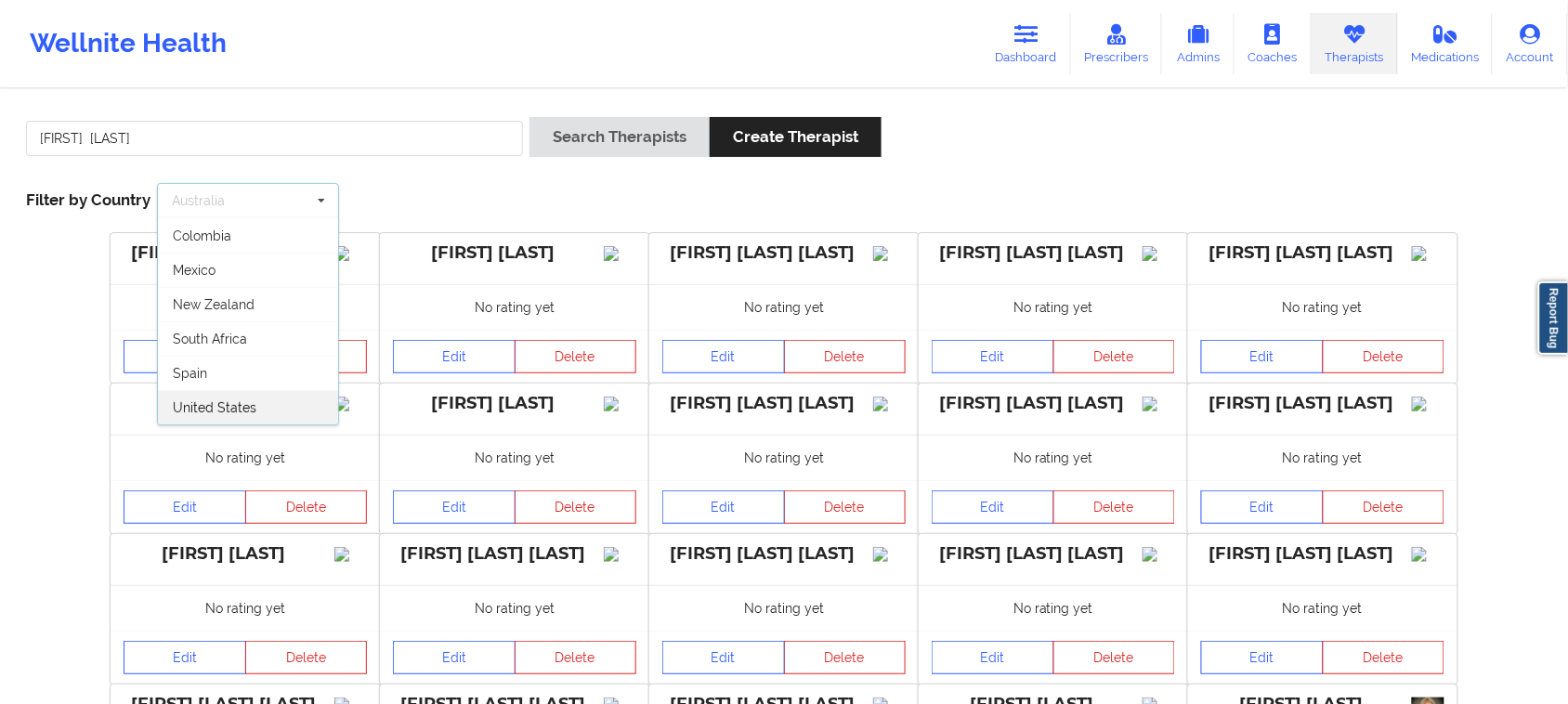 click on "United States" at bounding box center [215, 408] 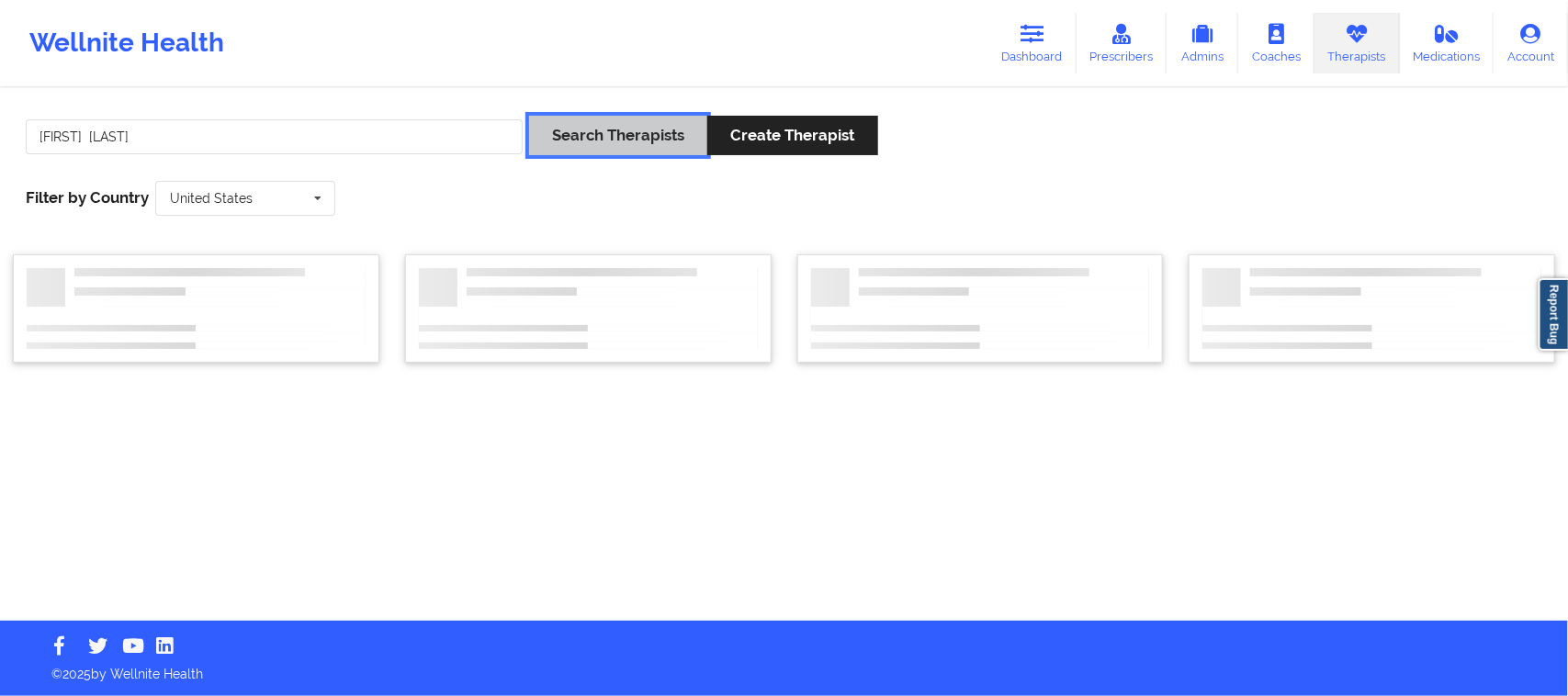 click on "Search Therapists" at bounding box center (618, 135) 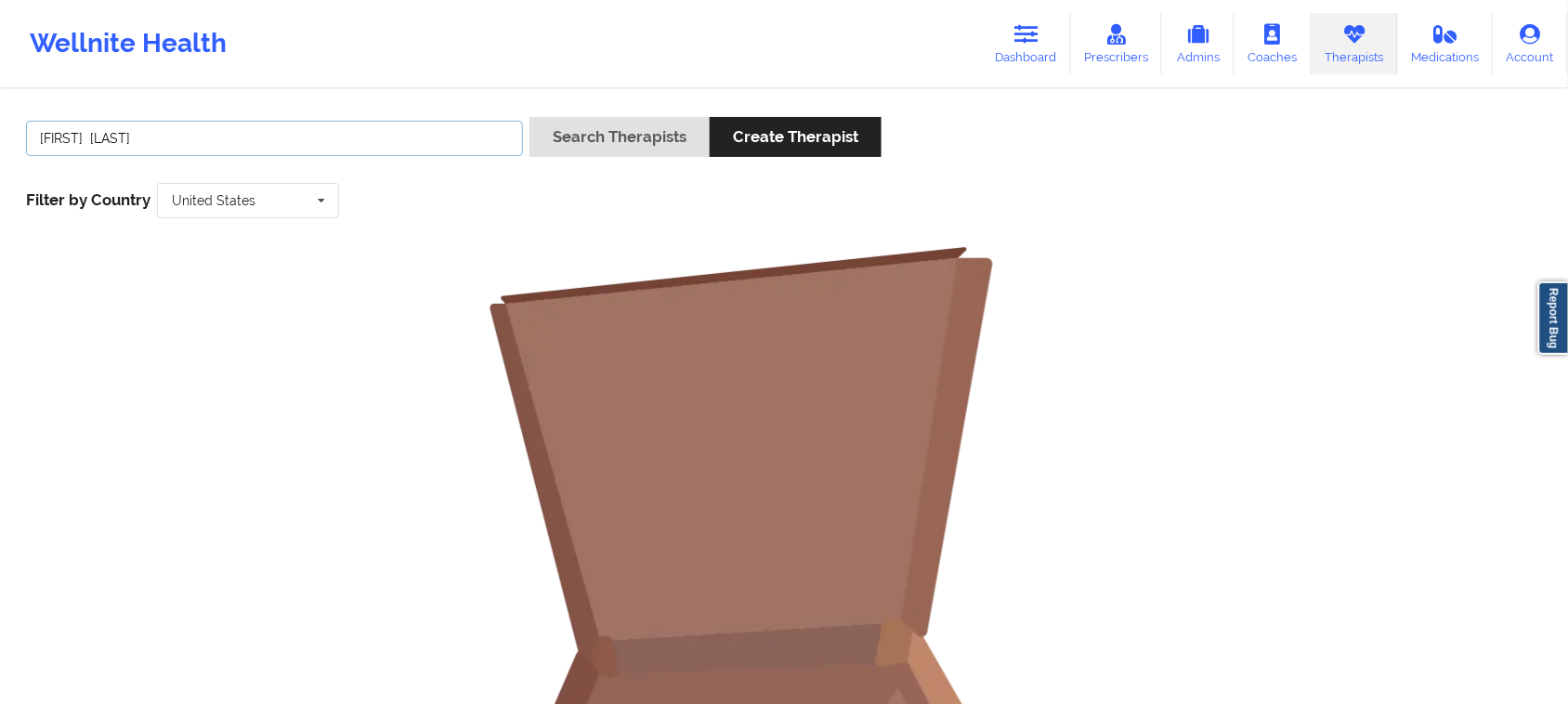 click on "[FIRST]  [LAST]" at bounding box center [274, 138] 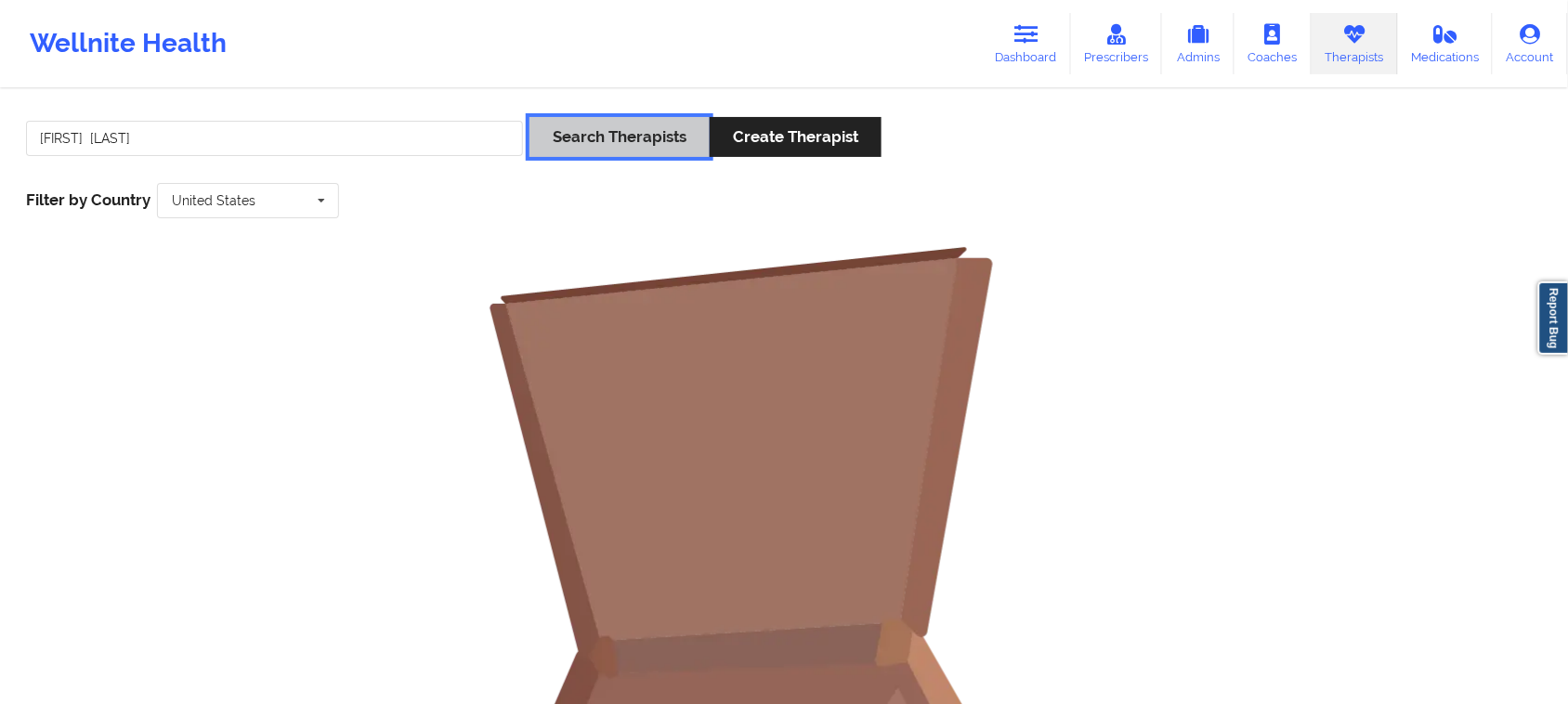 click on "Search Therapists" at bounding box center (620, 137) 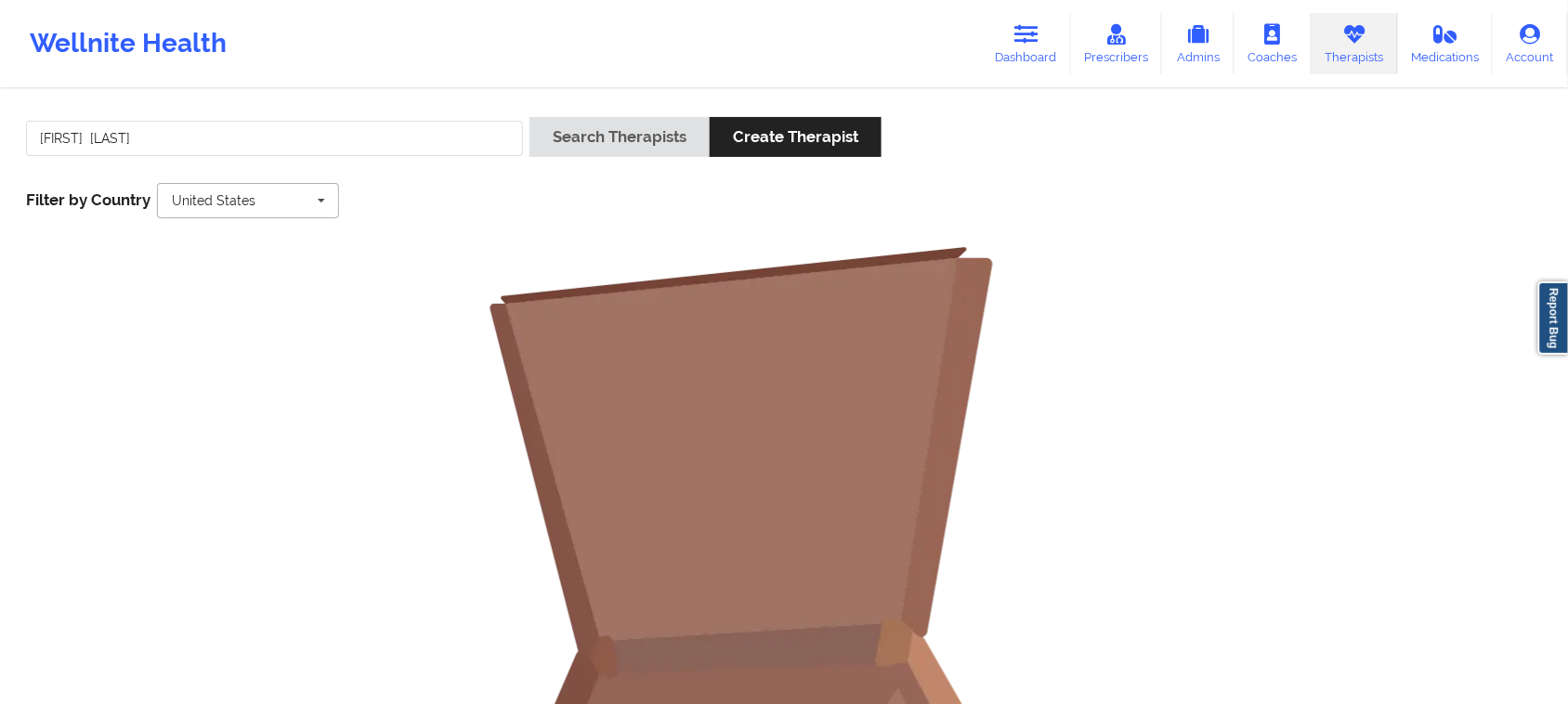 click at bounding box center [249, 201] 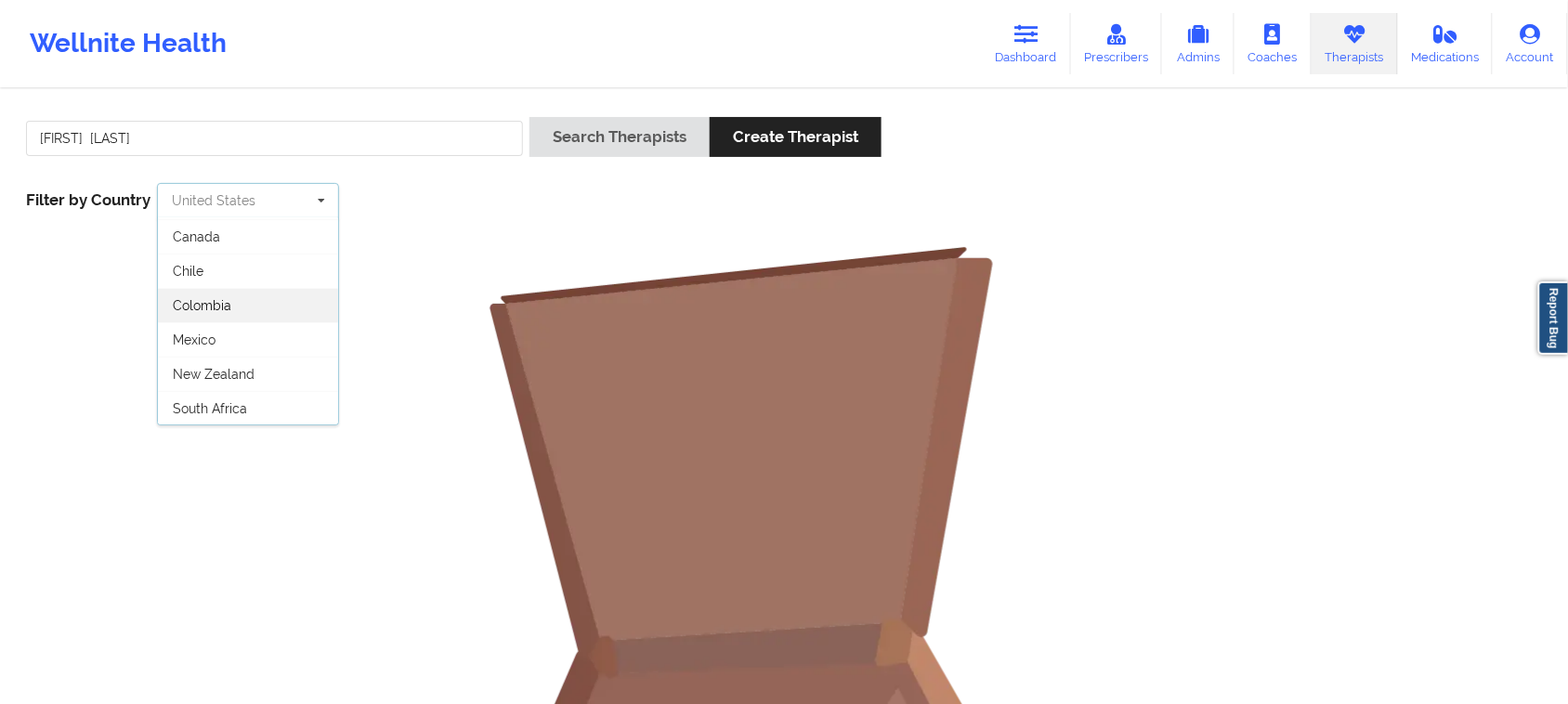 scroll, scrollTop: 0, scrollLeft: 0, axis: both 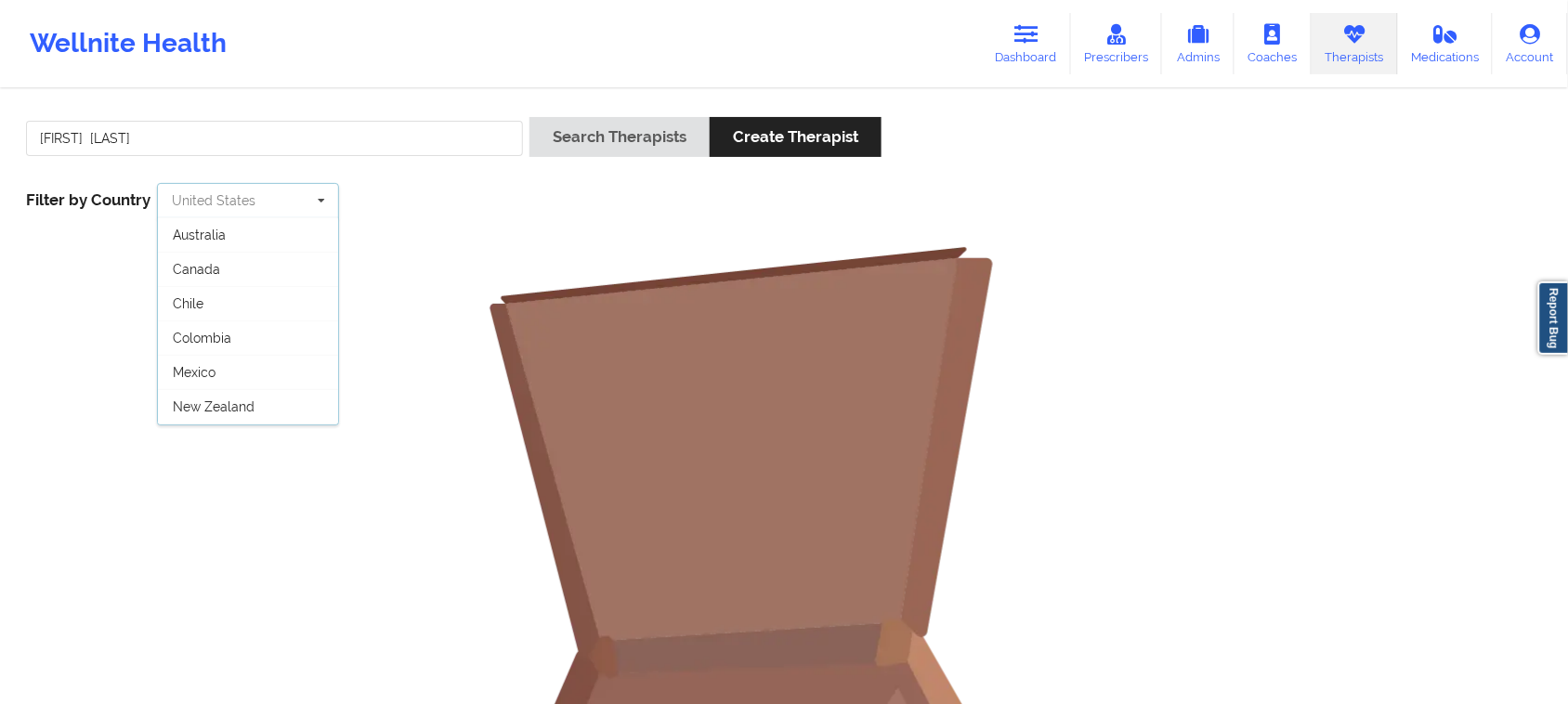 click at bounding box center (249, 201) 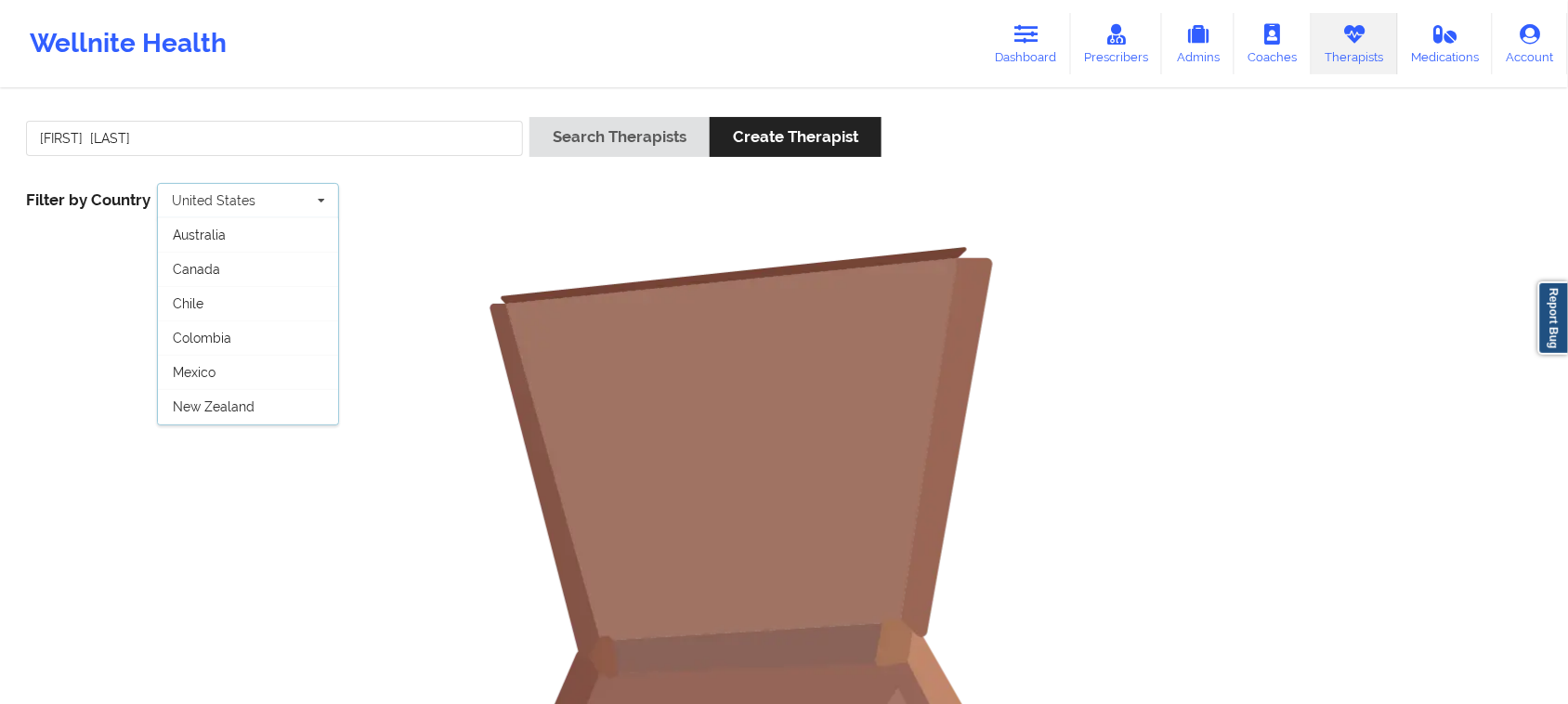 click on "[FIRST] [LAST] Search Therapists Create Therapist Filter by Country United States Australia Canada Chile Colombia Mexico New Zealand South Africa Spain United States" at bounding box center (784, 167) 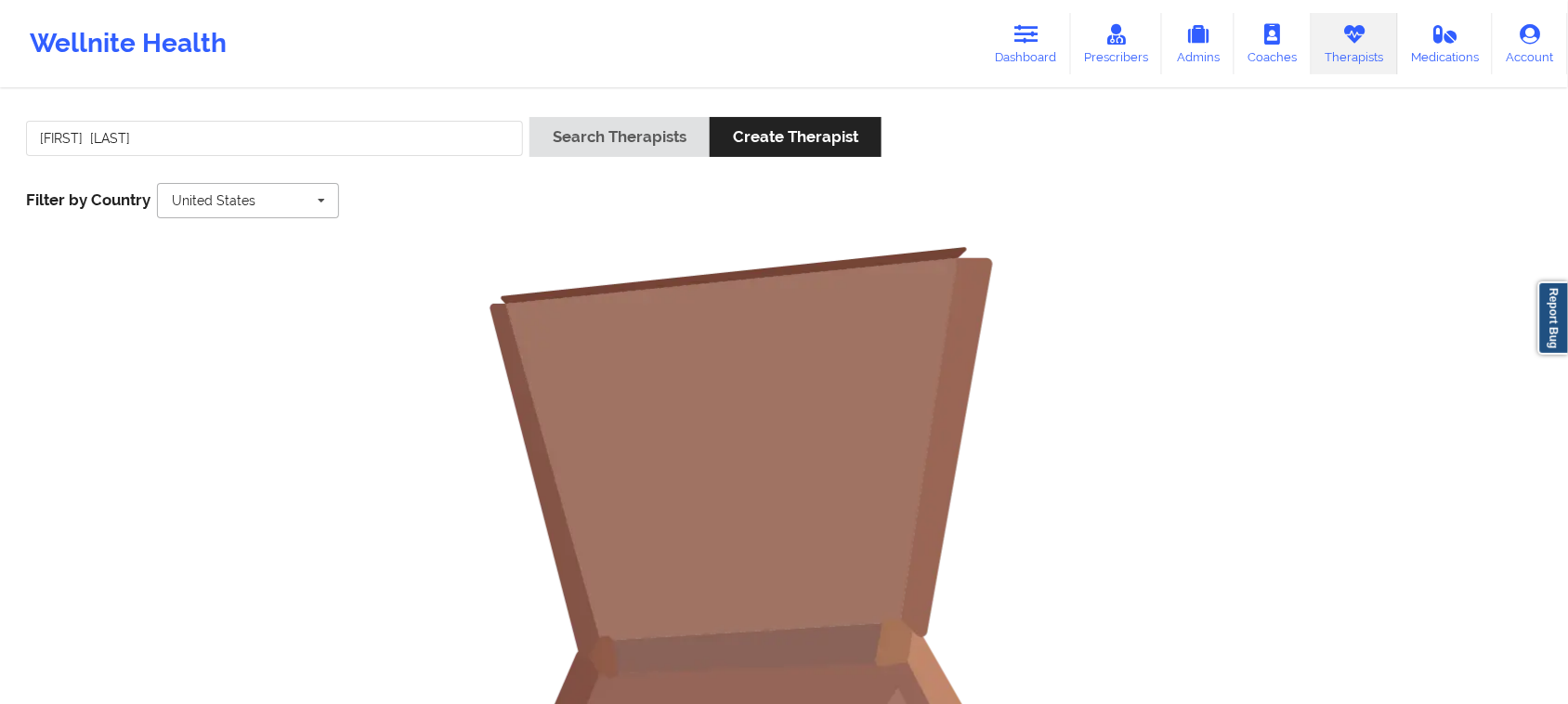 click at bounding box center [321, 201] 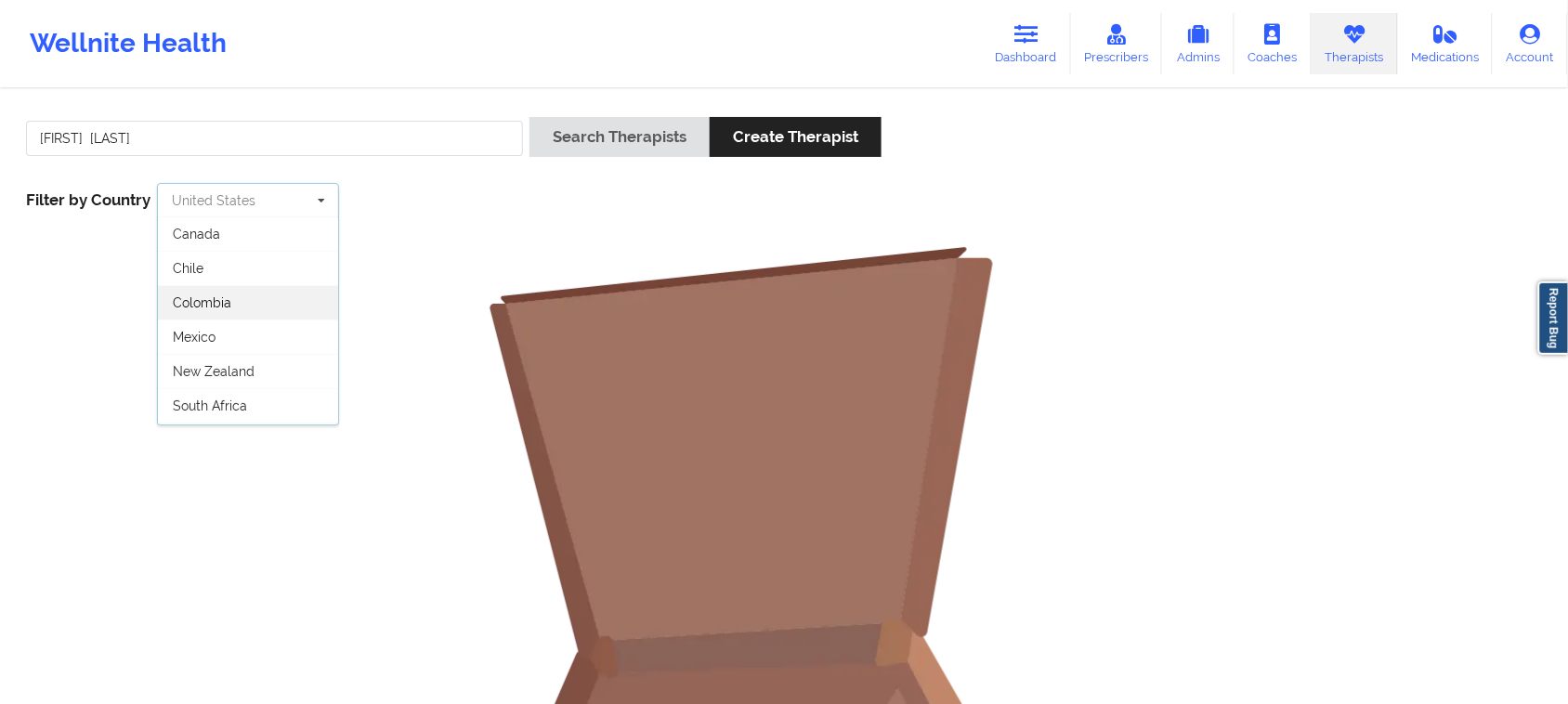 scroll, scrollTop: 0, scrollLeft: 0, axis: both 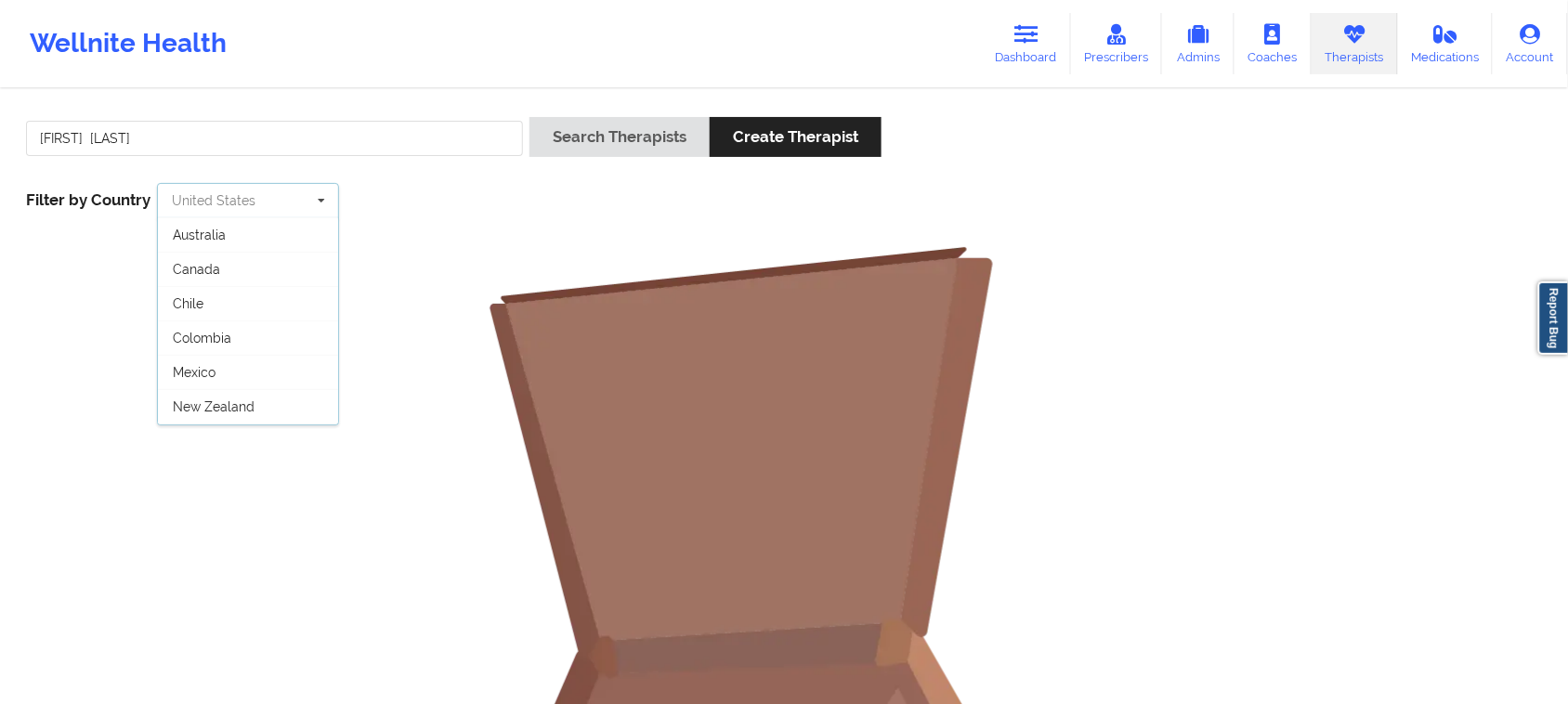 click at bounding box center [249, 201] 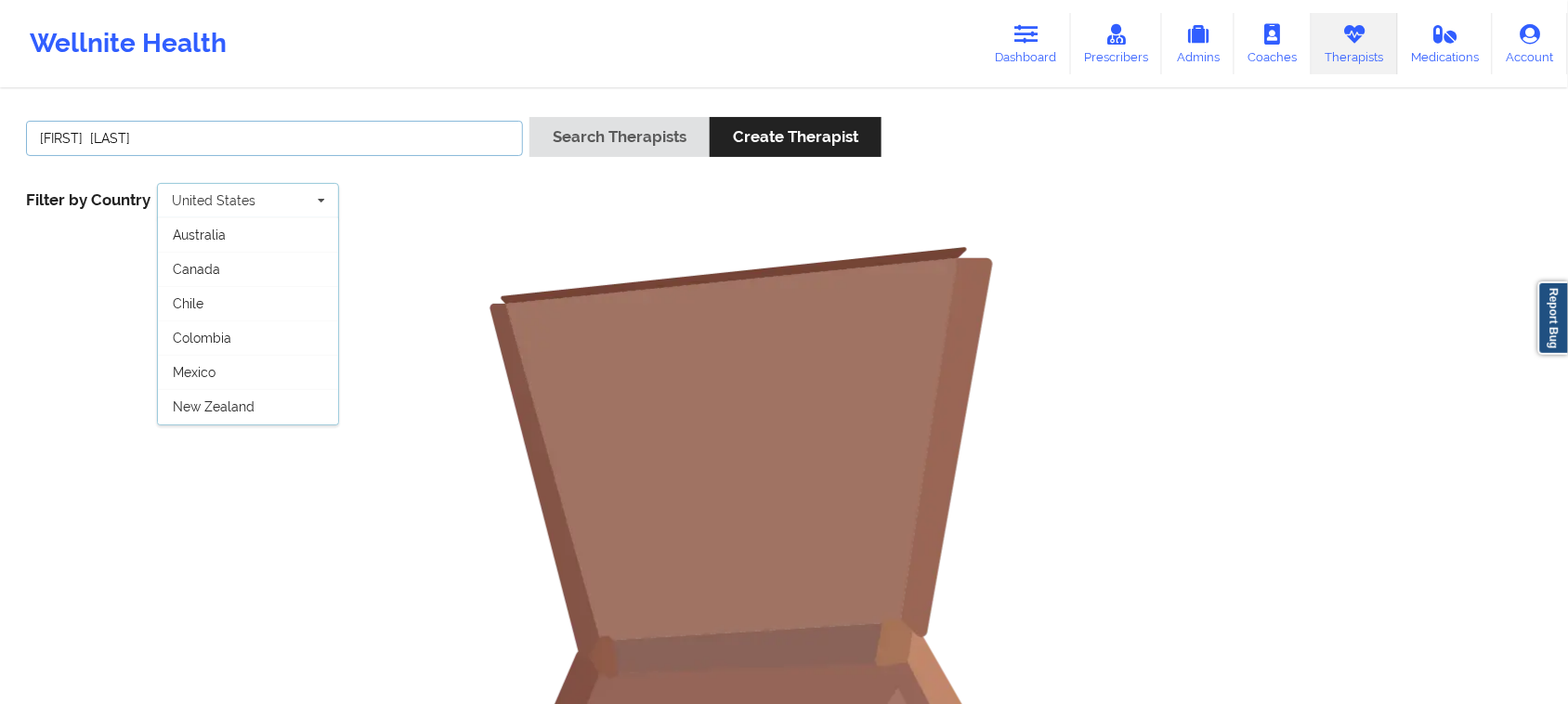 click on "[FIRST]  [LAST]" at bounding box center (274, 138) 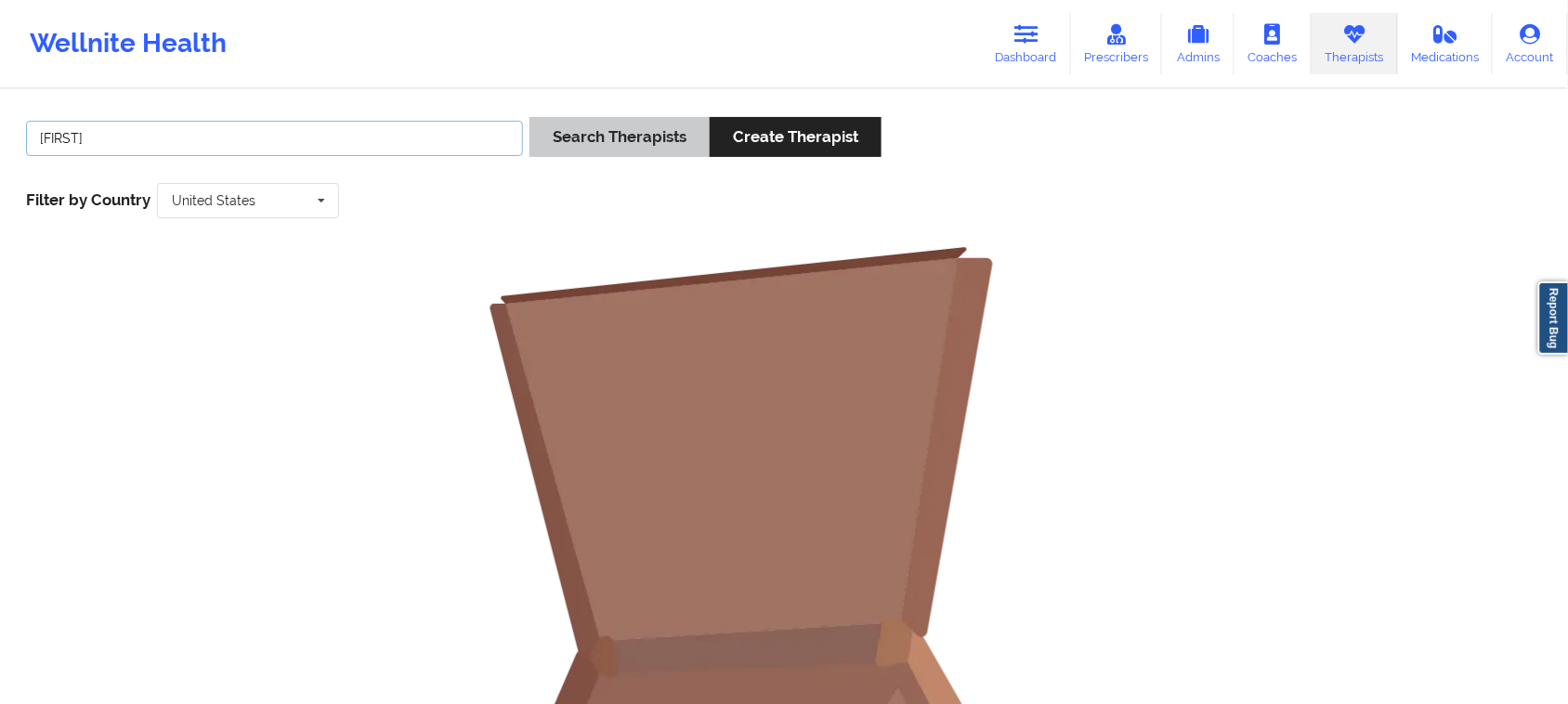 type on "[FIRST]" 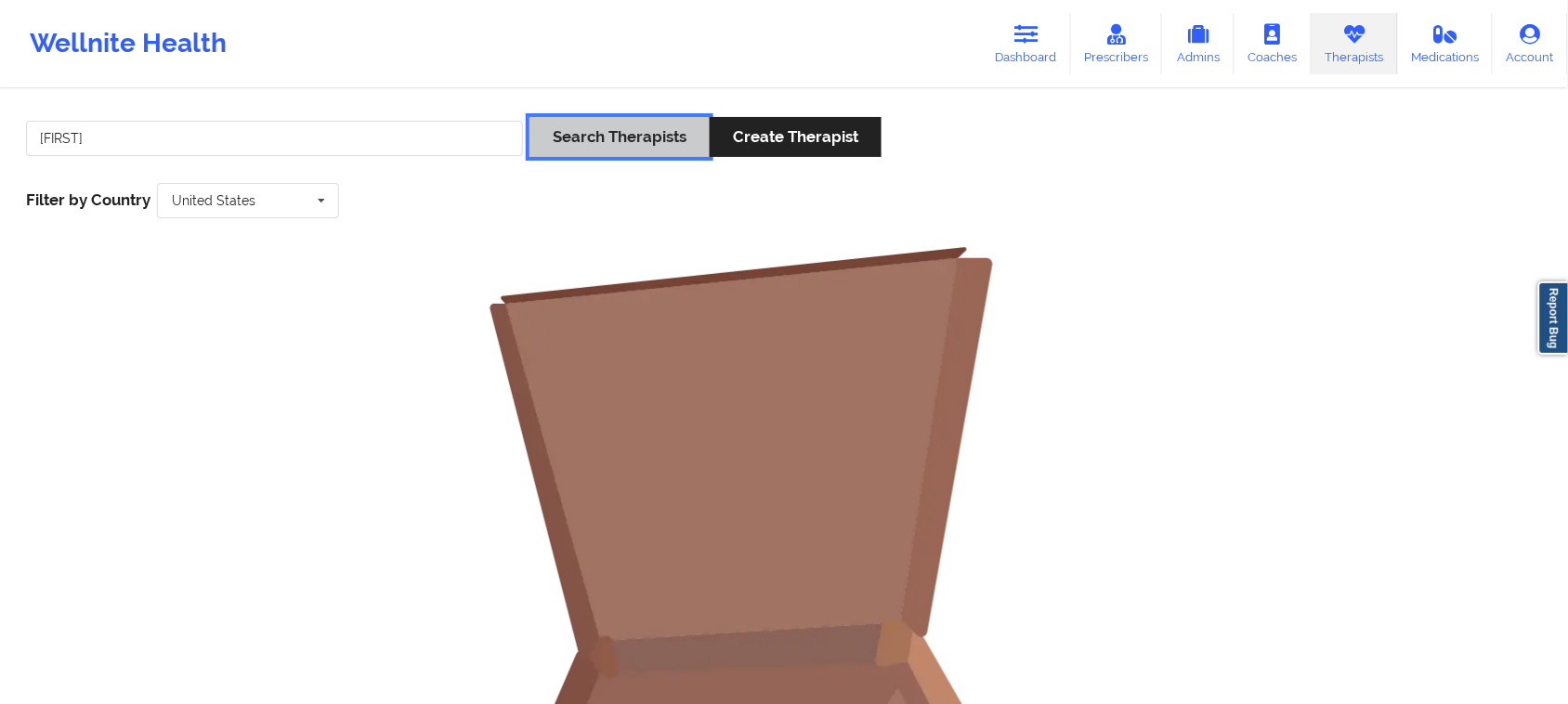 click on "Search Therapists" at bounding box center [620, 137] 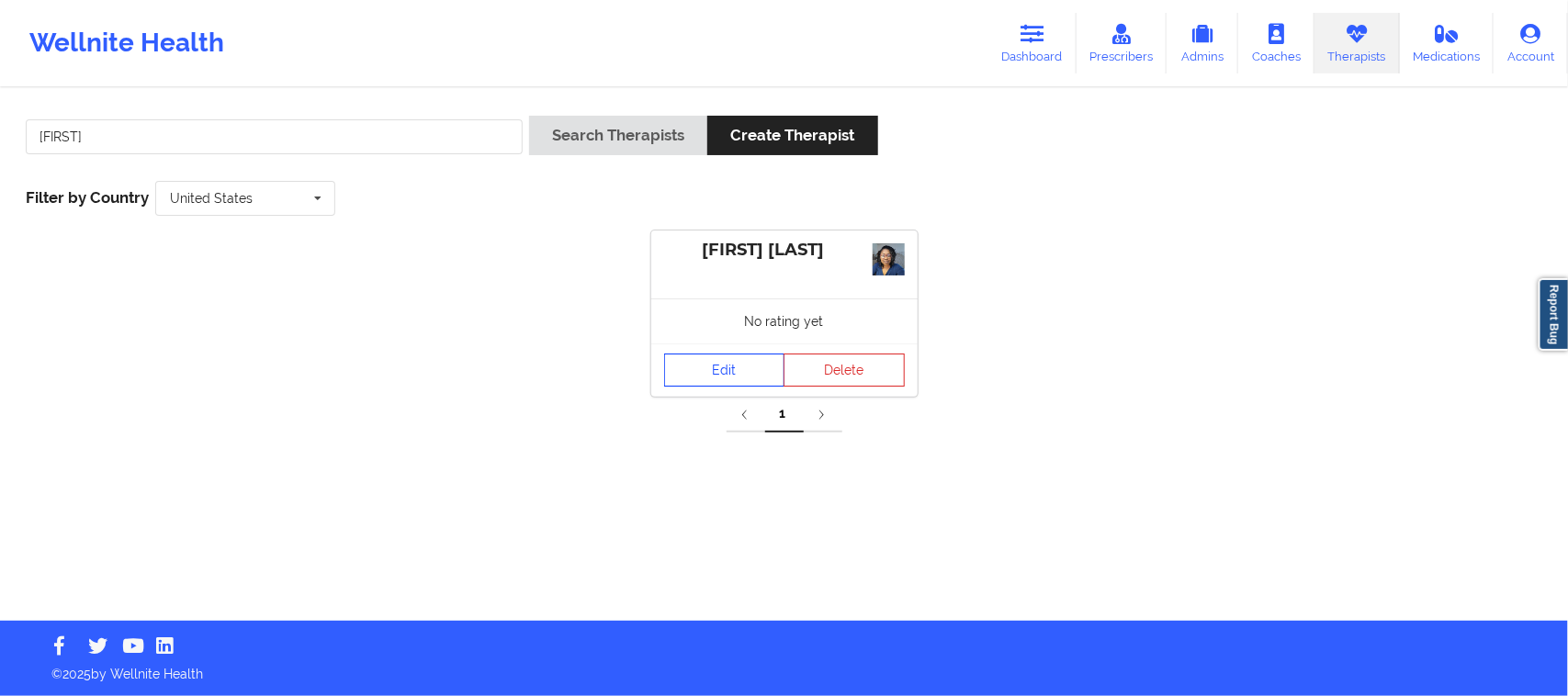 click on "Edit" at bounding box center (725, 370) 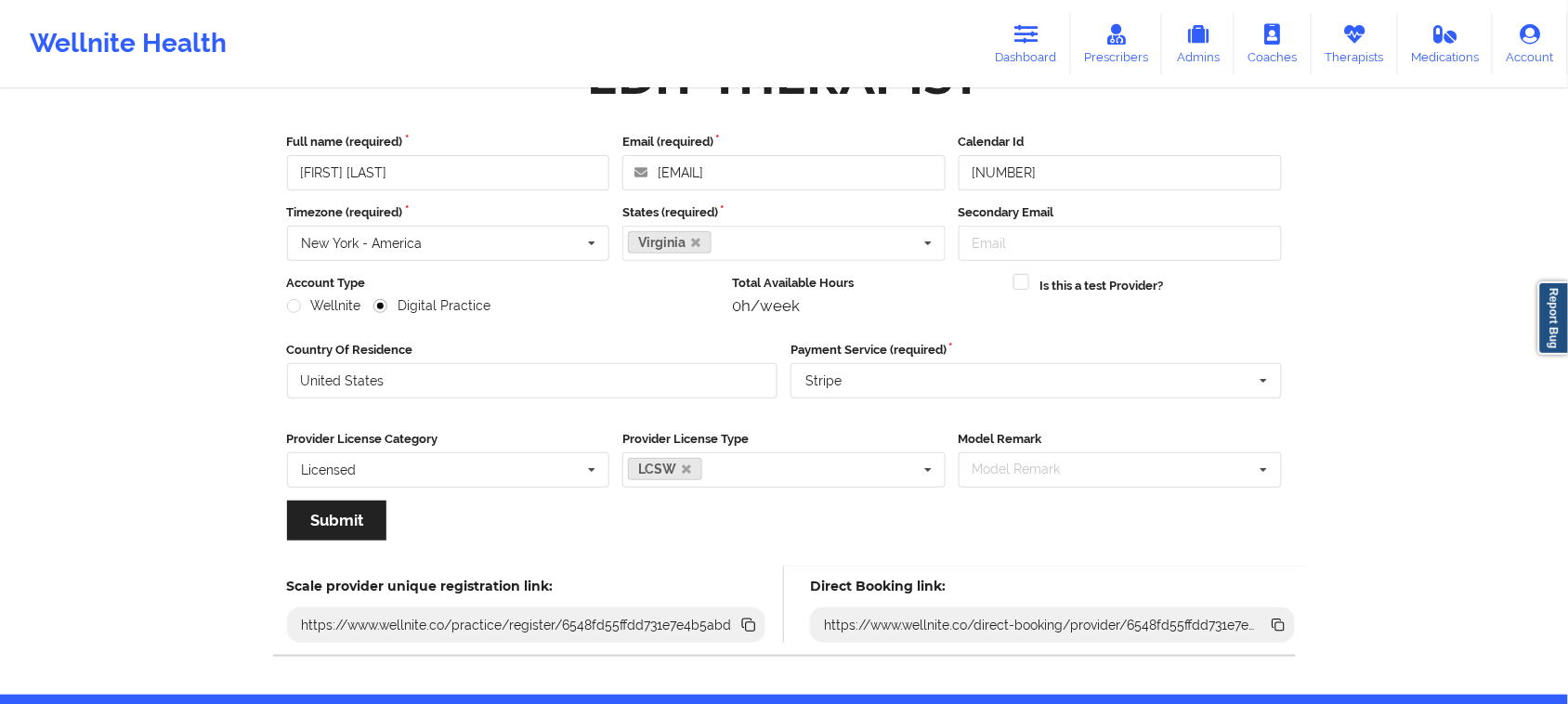 scroll, scrollTop: 130, scrollLeft: 0, axis: vertical 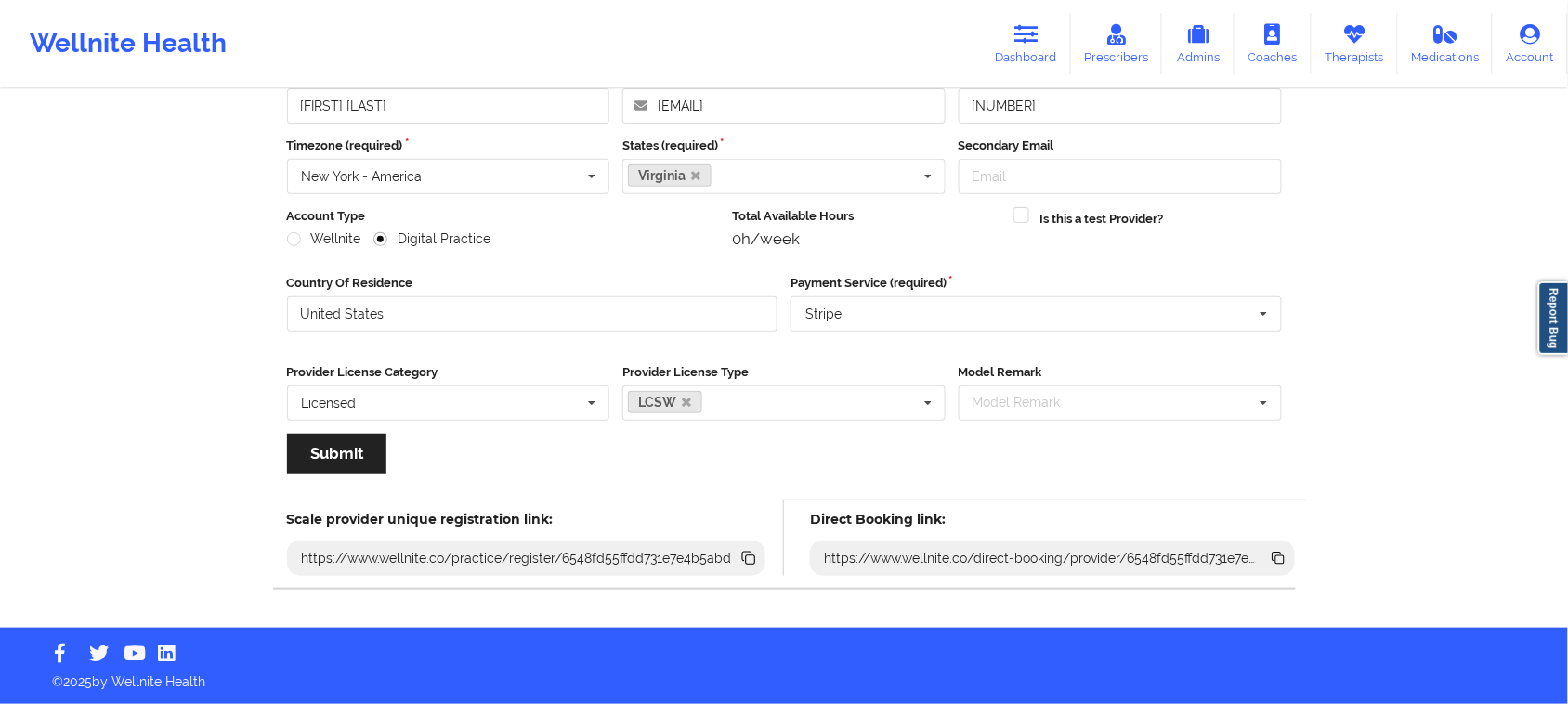 click 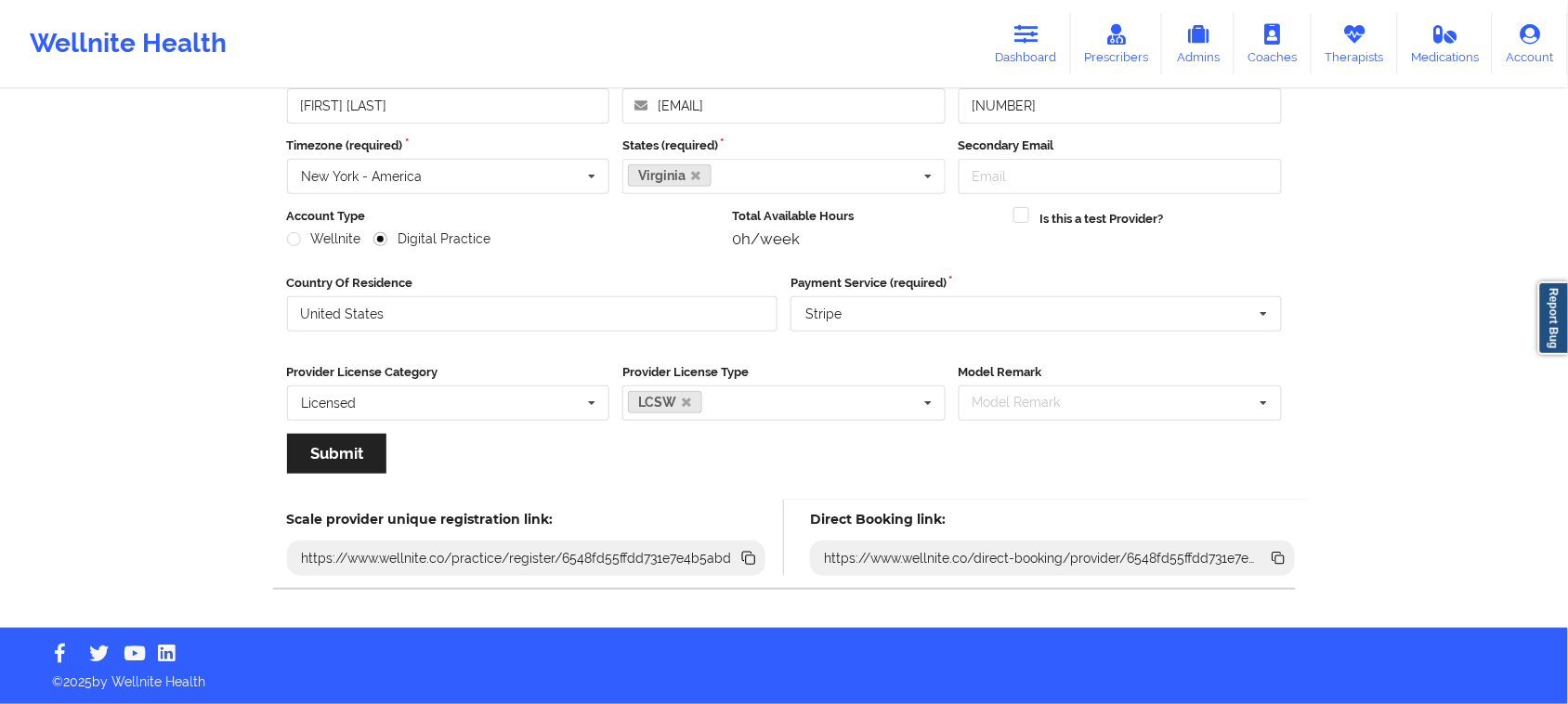 drag, startPoint x: 586, startPoint y: 257, endPoint x: 1455, endPoint y: 319, distance: 871.20893 